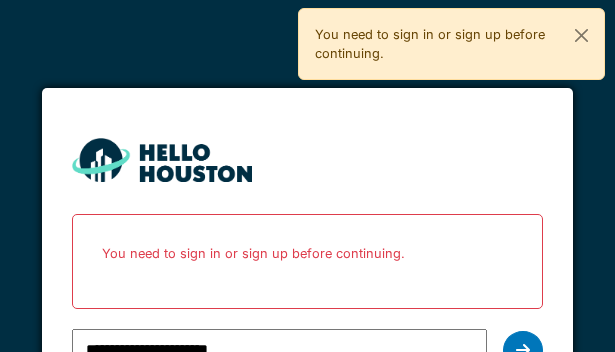 scroll, scrollTop: 0, scrollLeft: 0, axis: both 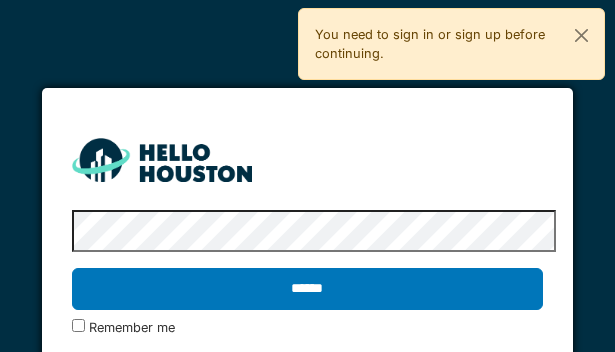 click on "******" at bounding box center (307, 289) 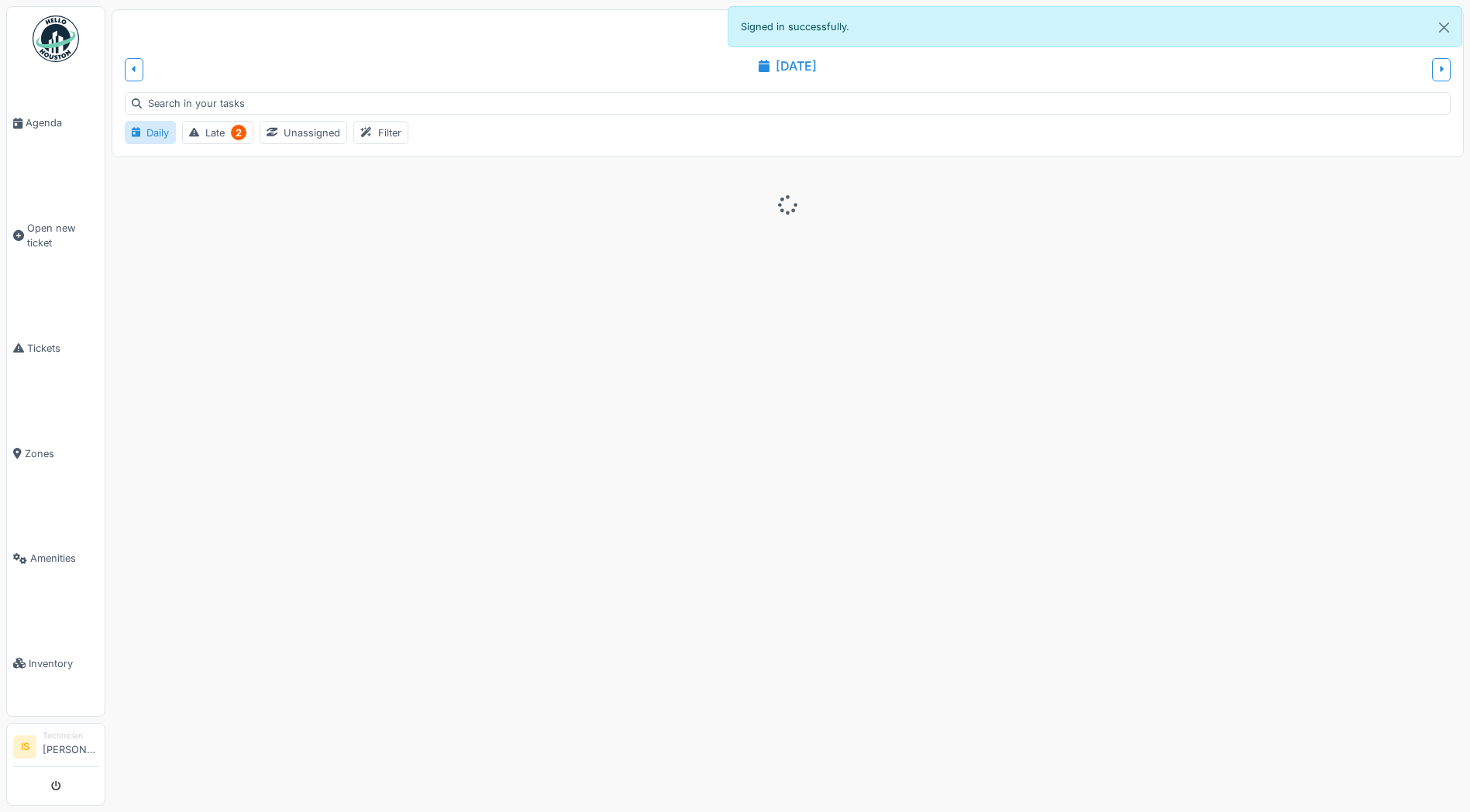 scroll, scrollTop: 0, scrollLeft: 0, axis: both 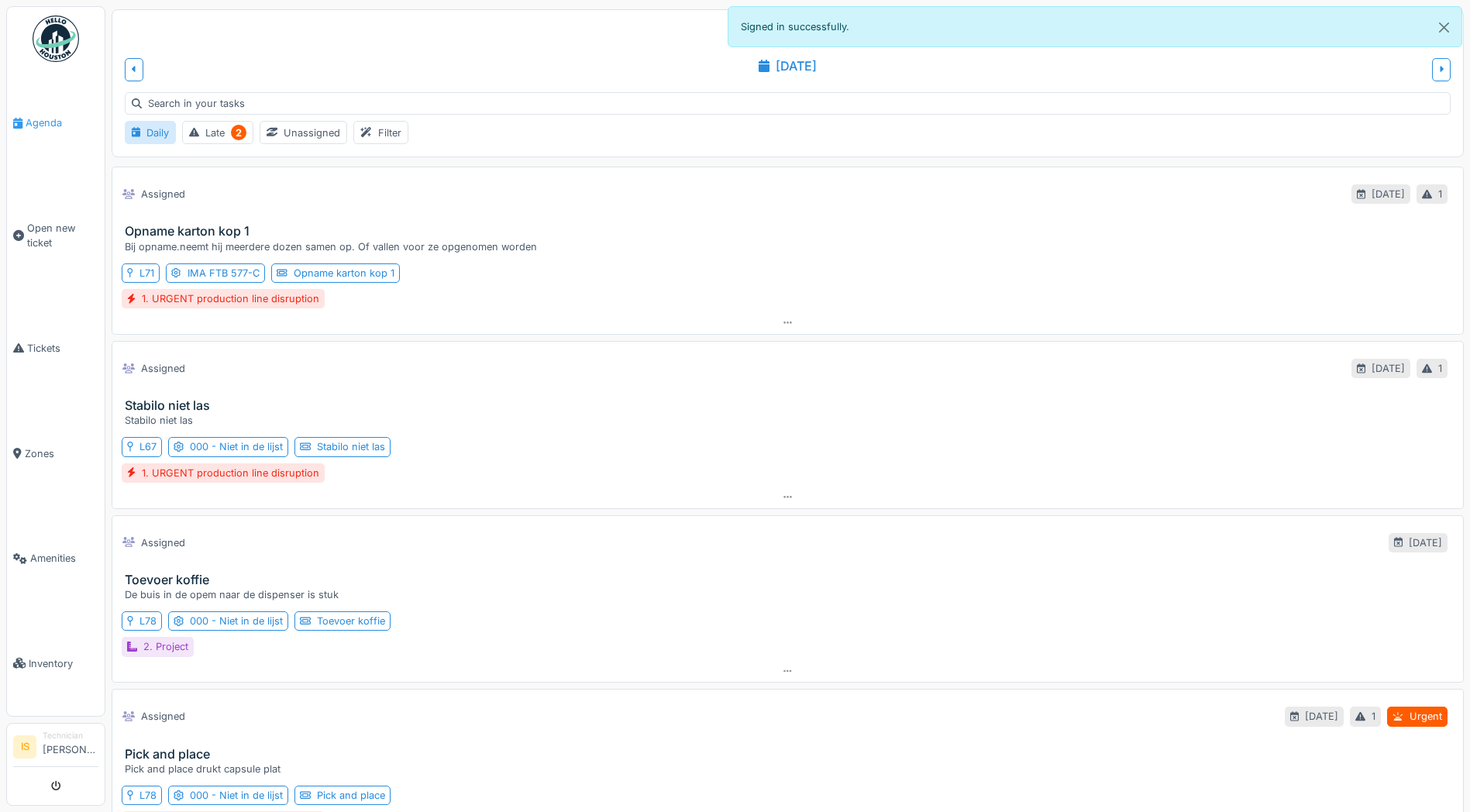 click on "Agenda" at bounding box center [56, 123] 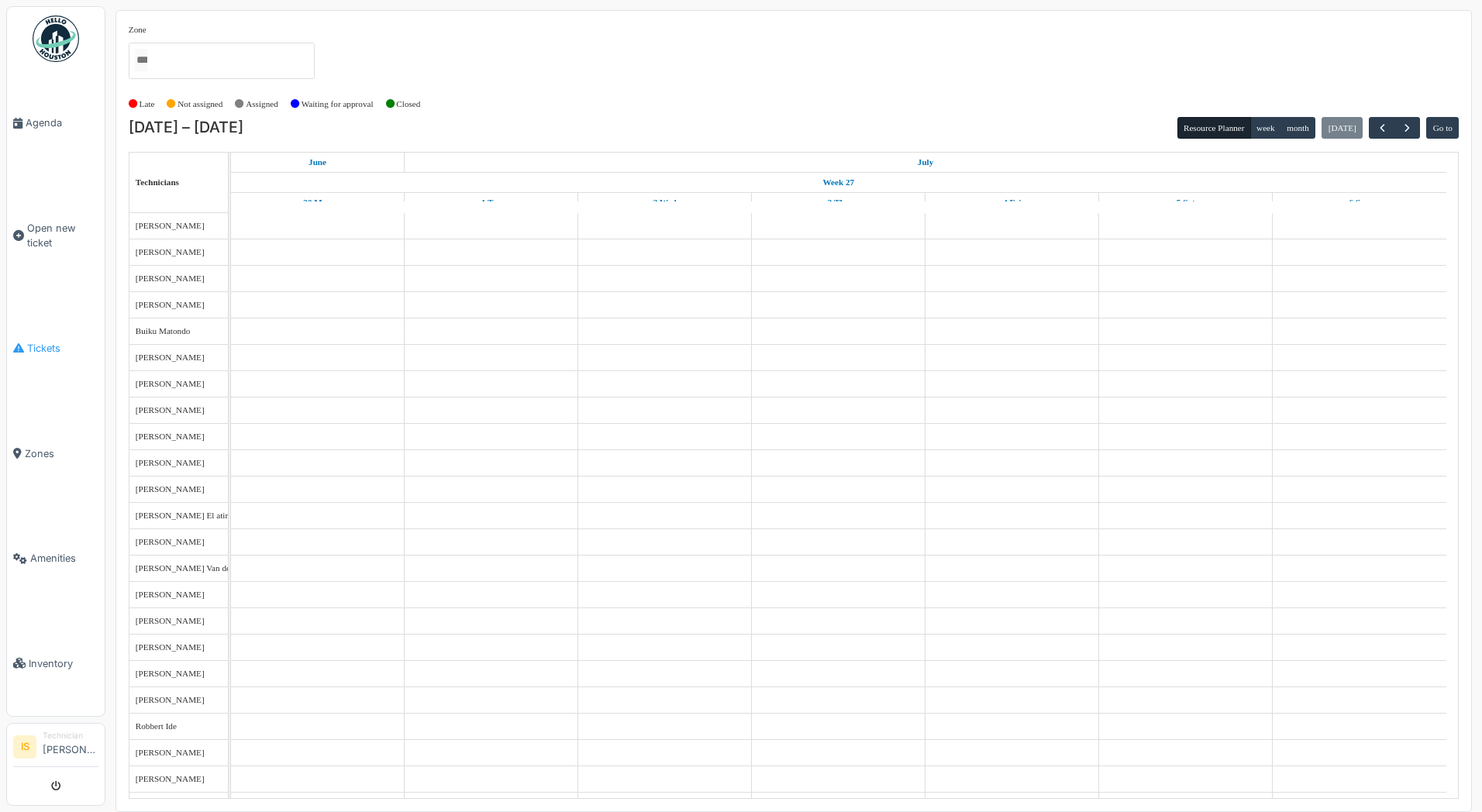 scroll, scrollTop: 0, scrollLeft: 0, axis: both 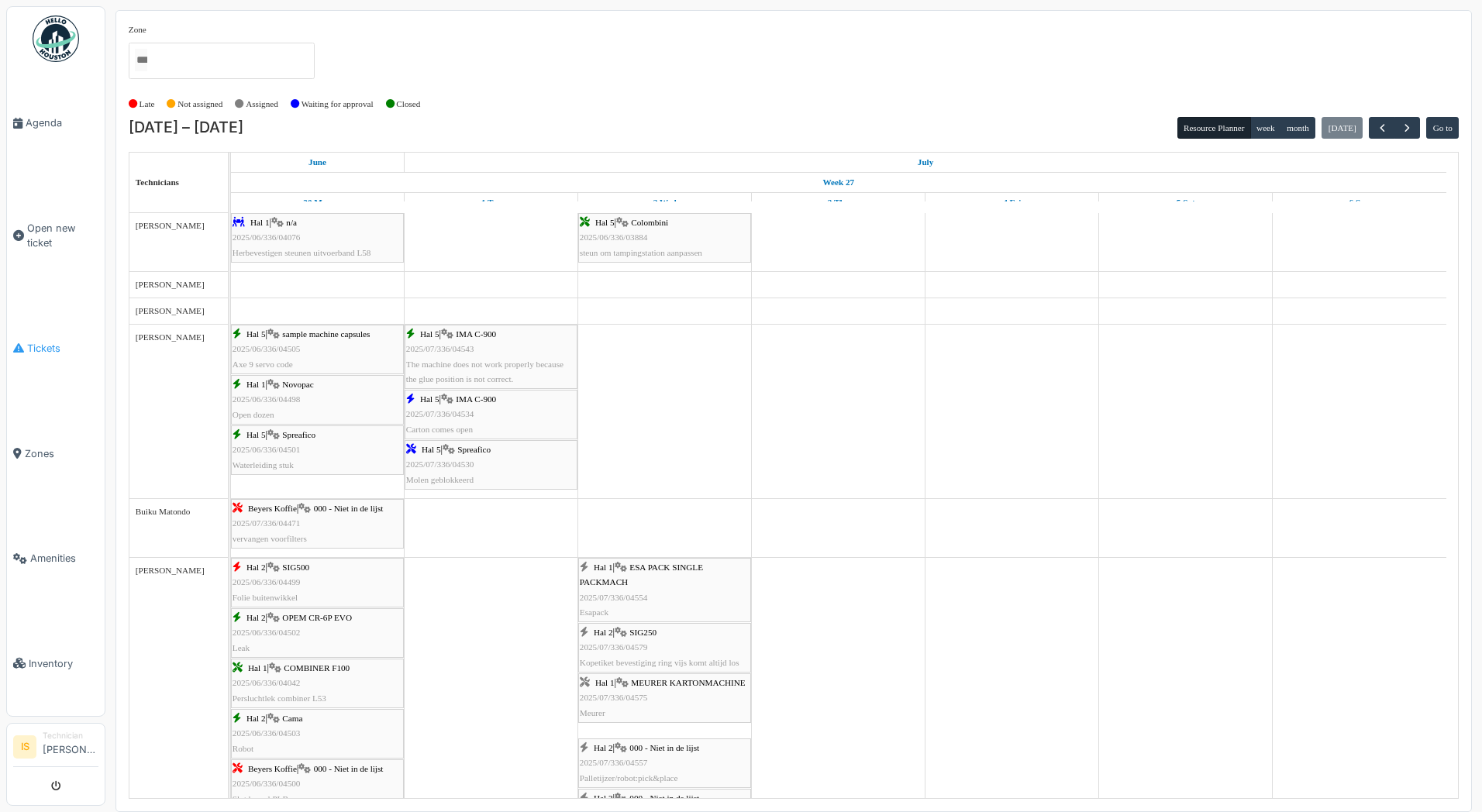 click on "Tickets" at bounding box center (63, 348) 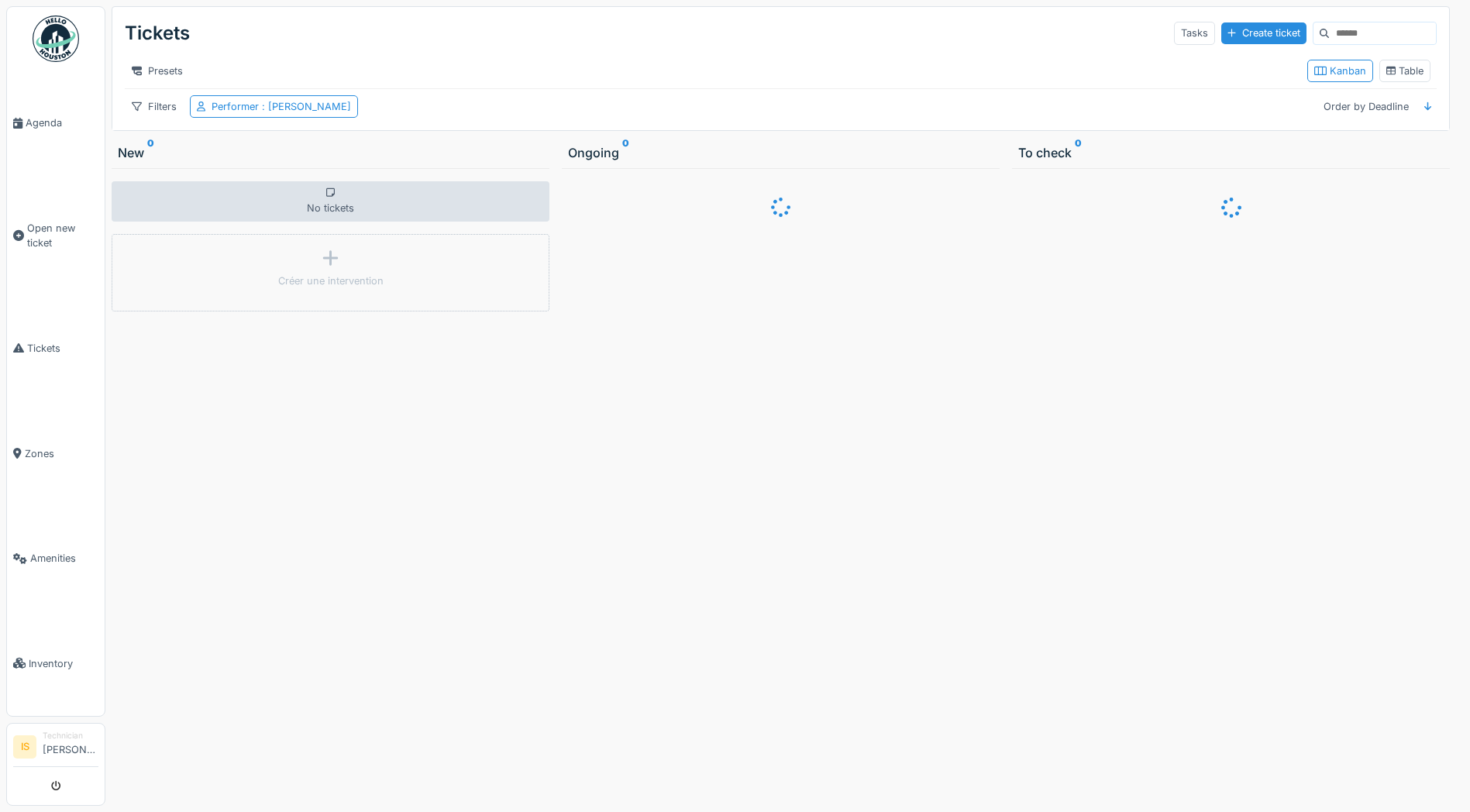 scroll, scrollTop: 0, scrollLeft: 0, axis: both 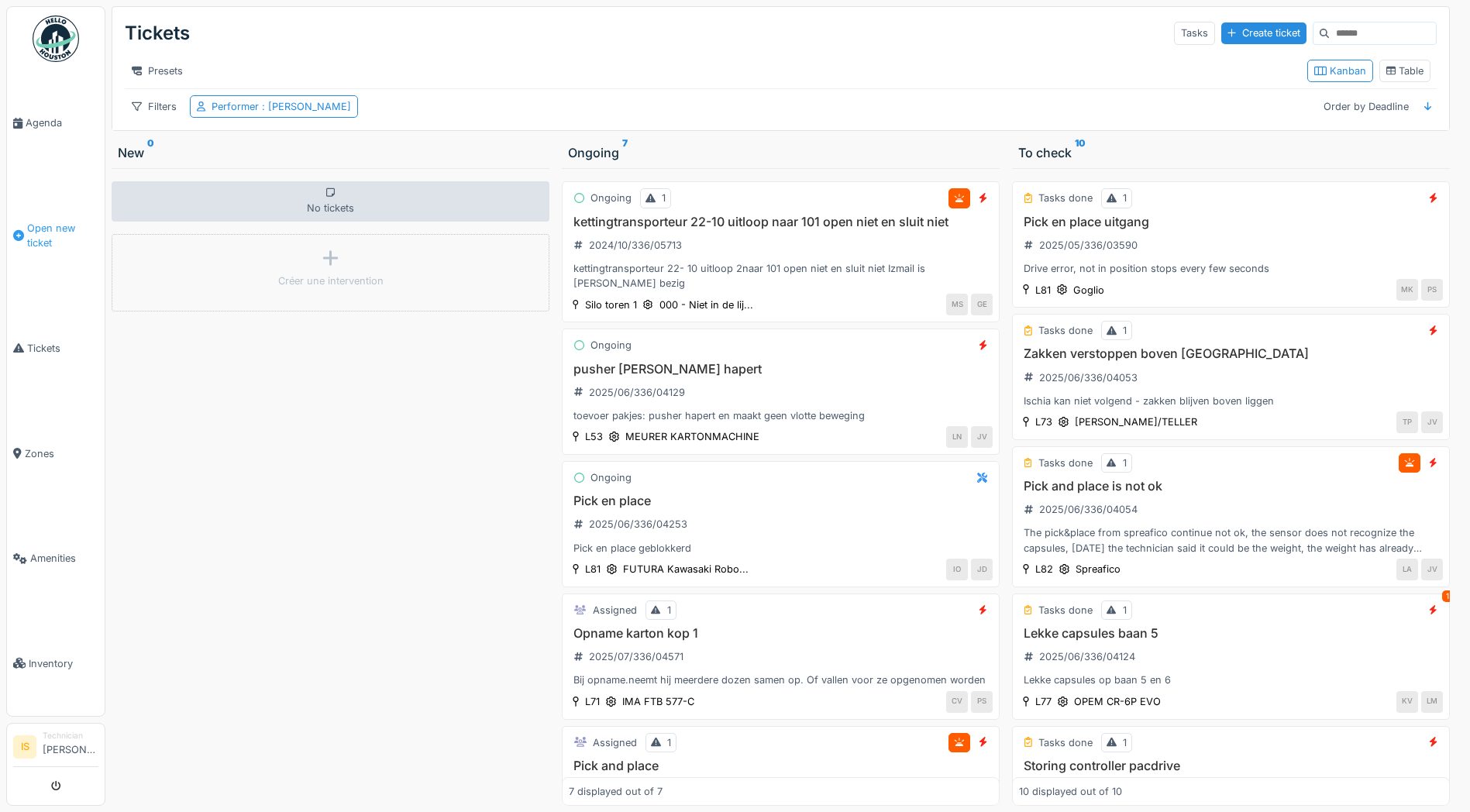 click on "Open new ticket" at bounding box center (63, 236) 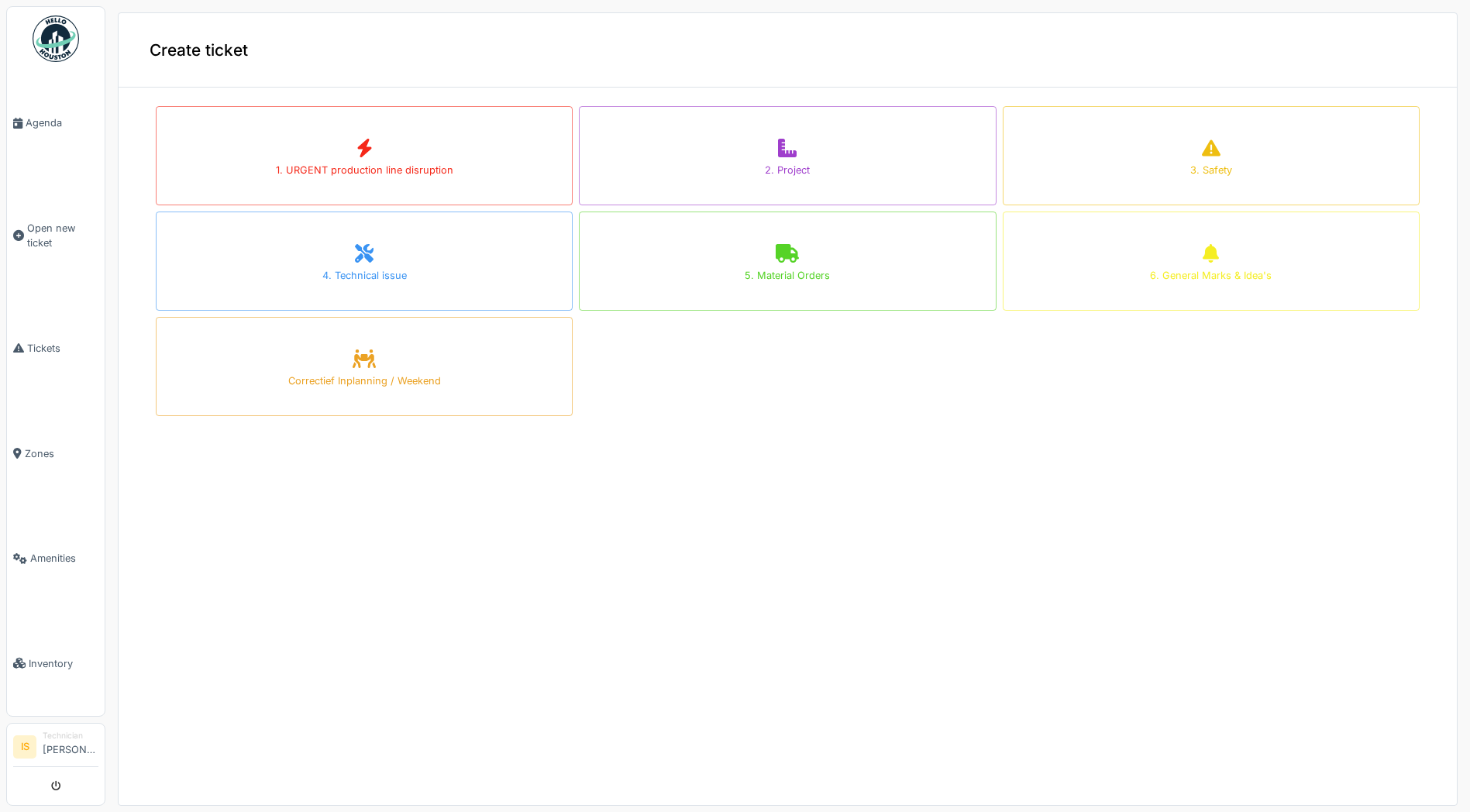 scroll, scrollTop: 0, scrollLeft: 0, axis: both 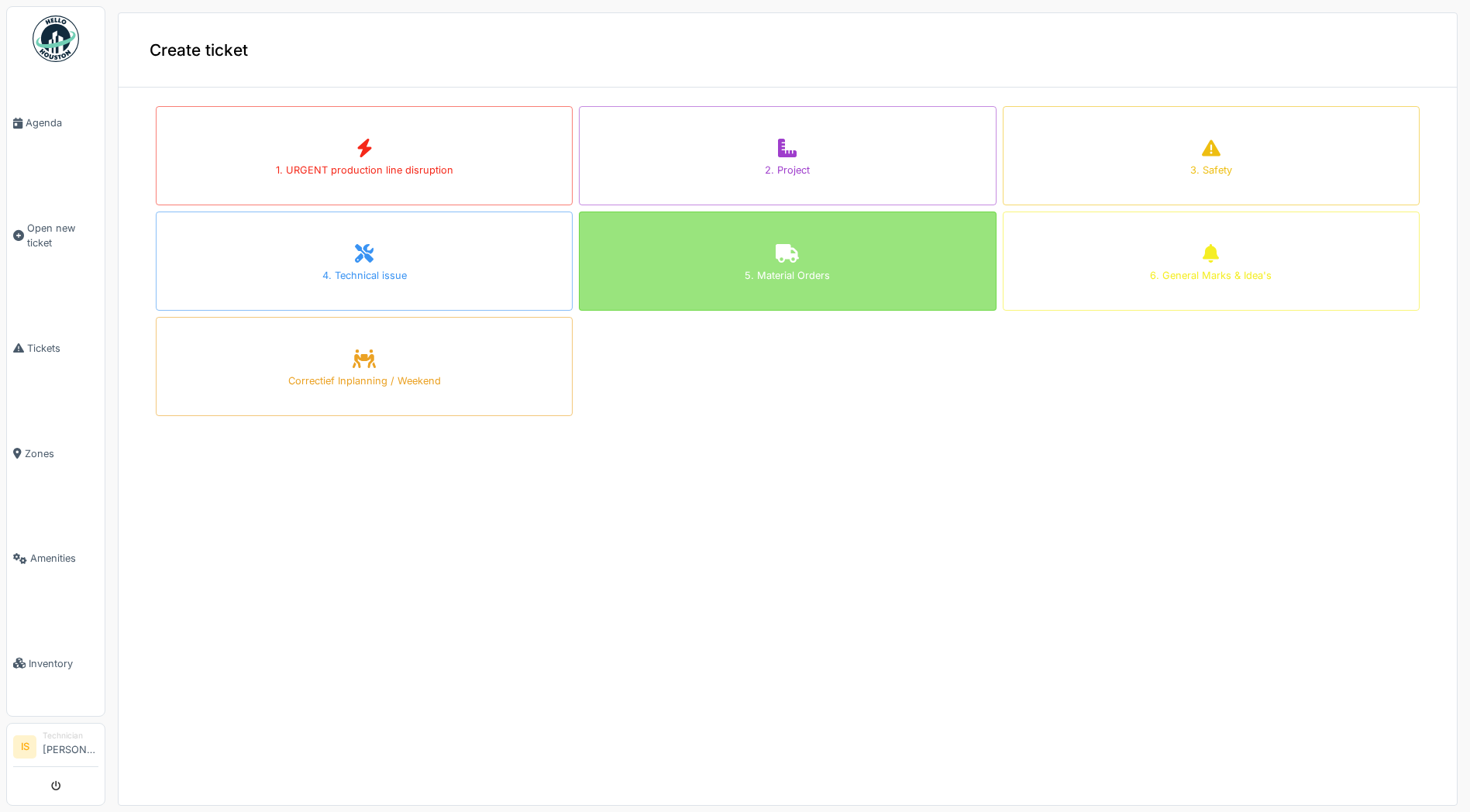 click on "5. Material Orders" at bounding box center [787, 261] 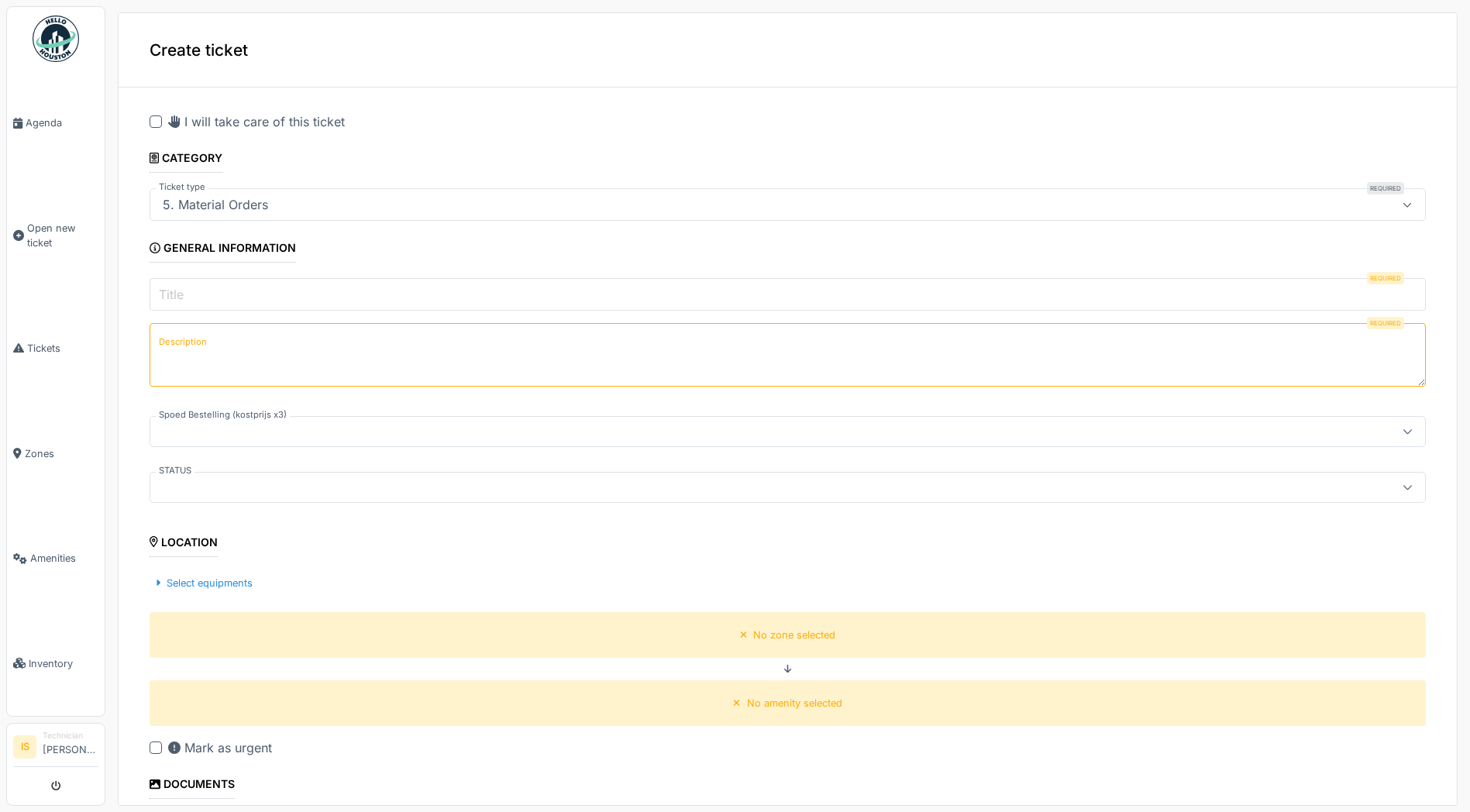 click on "Title" at bounding box center [787, 294] 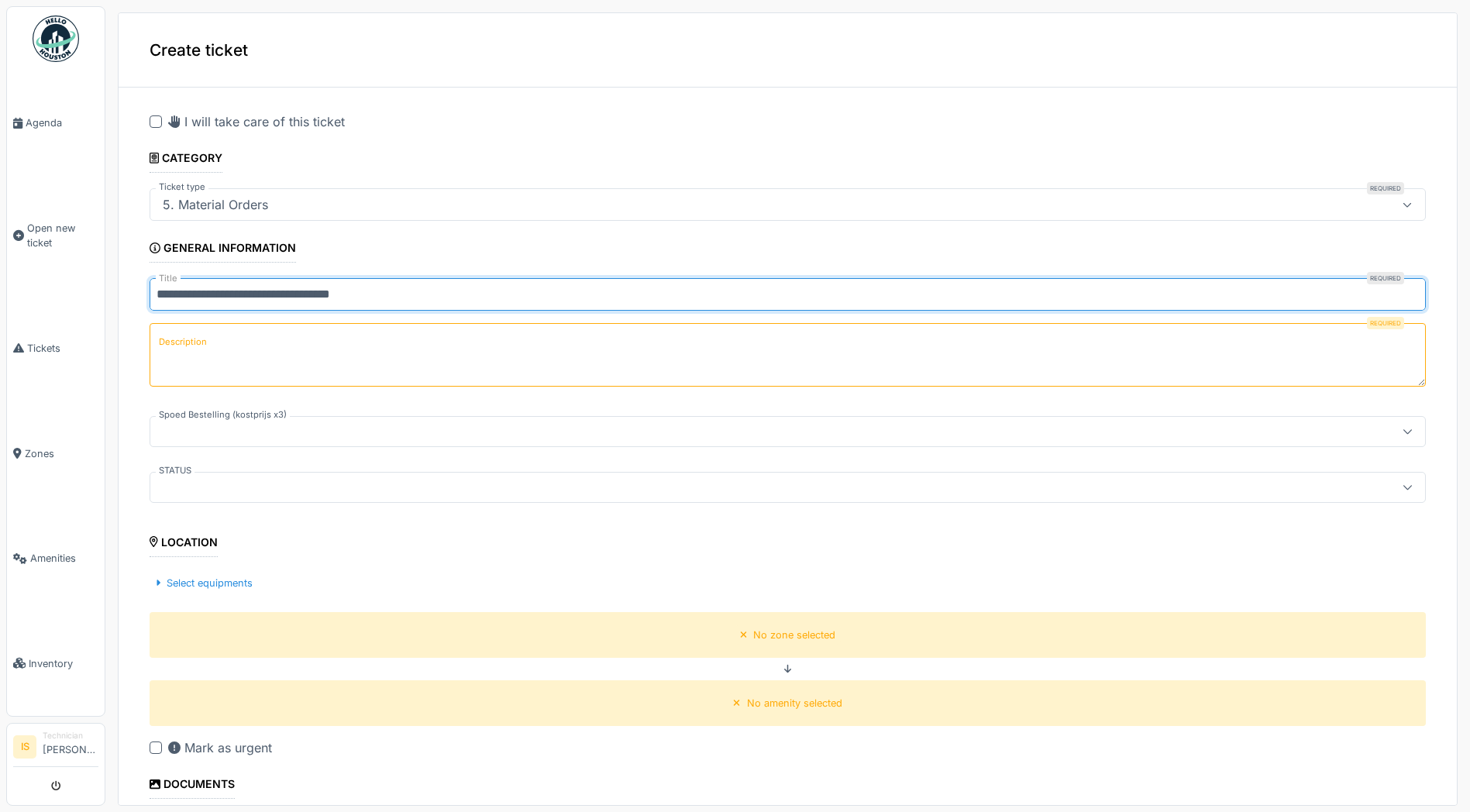 type on "**********" 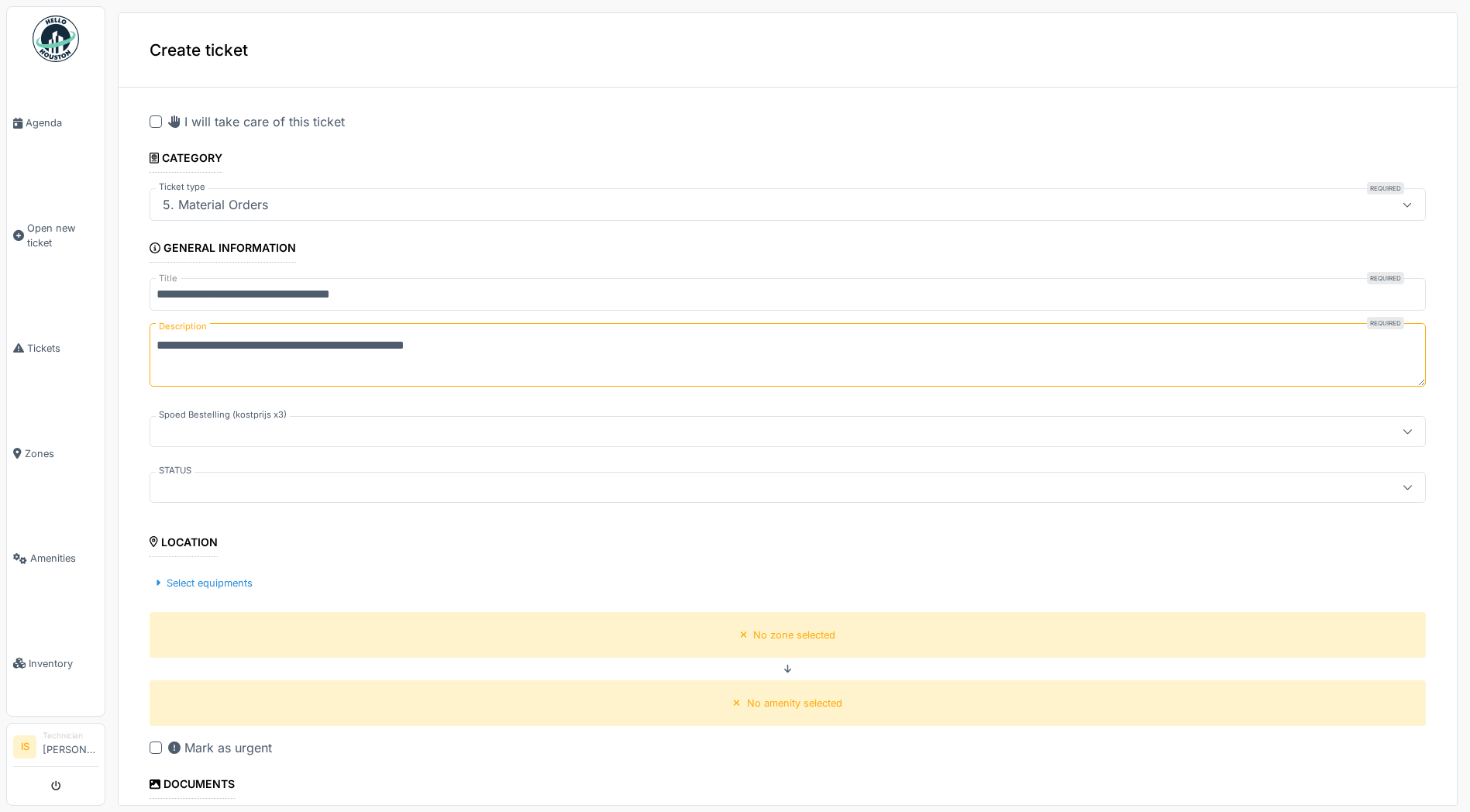 type on "**********" 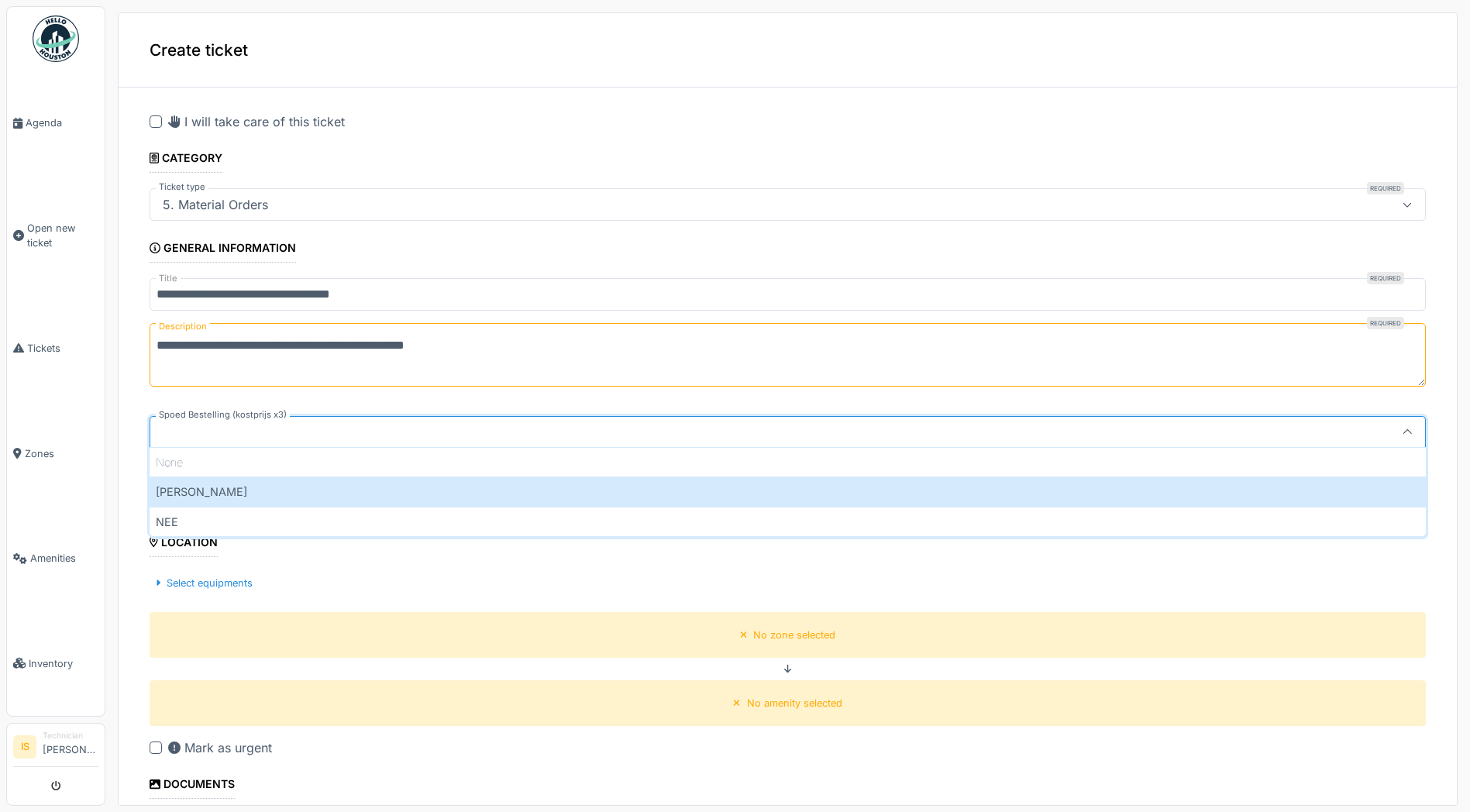 scroll, scrollTop: 3, scrollLeft: 0, axis: vertical 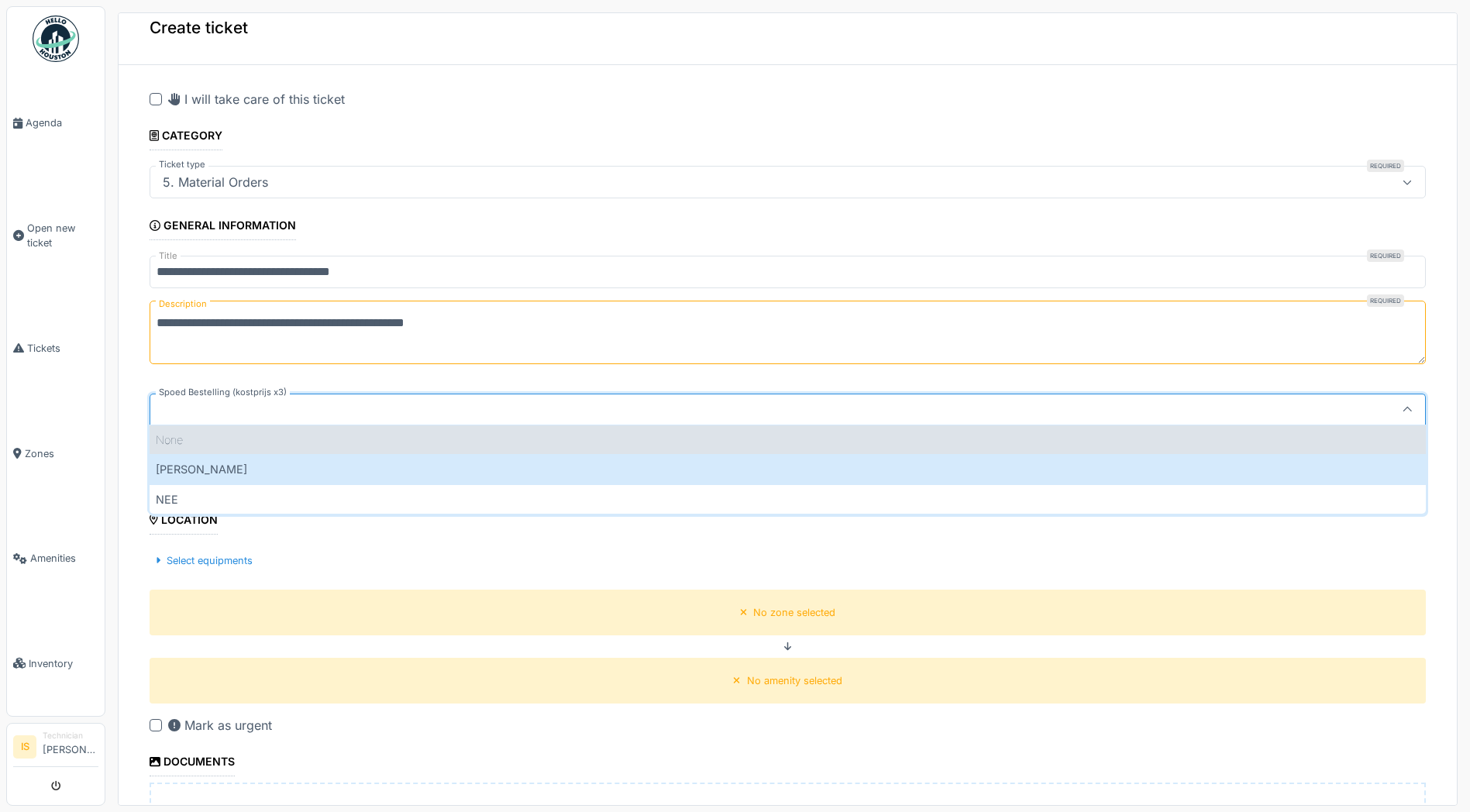 click on "None" at bounding box center [787, 439] 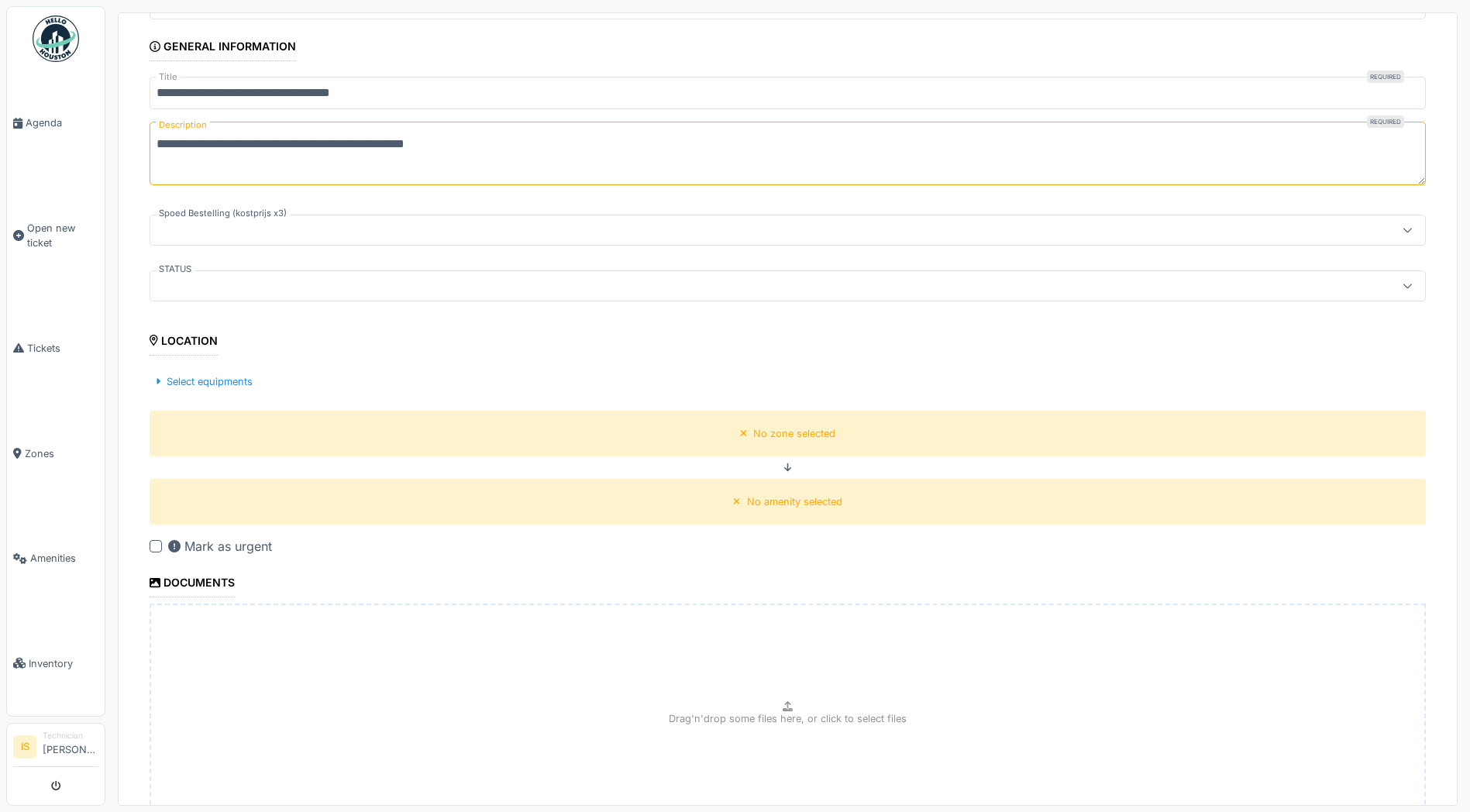 scroll, scrollTop: 255, scrollLeft: 0, axis: vertical 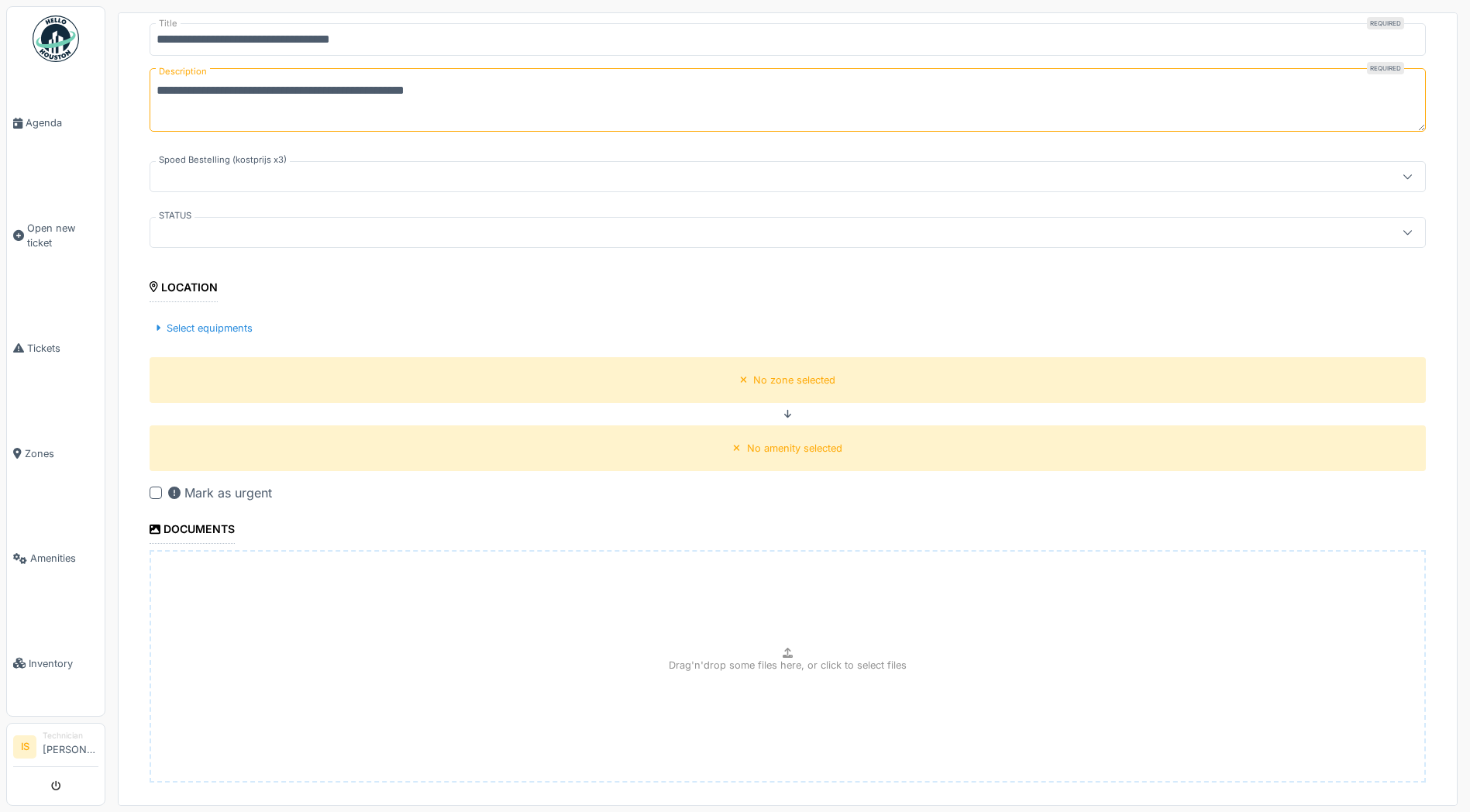 click at bounding box center (724, 232) 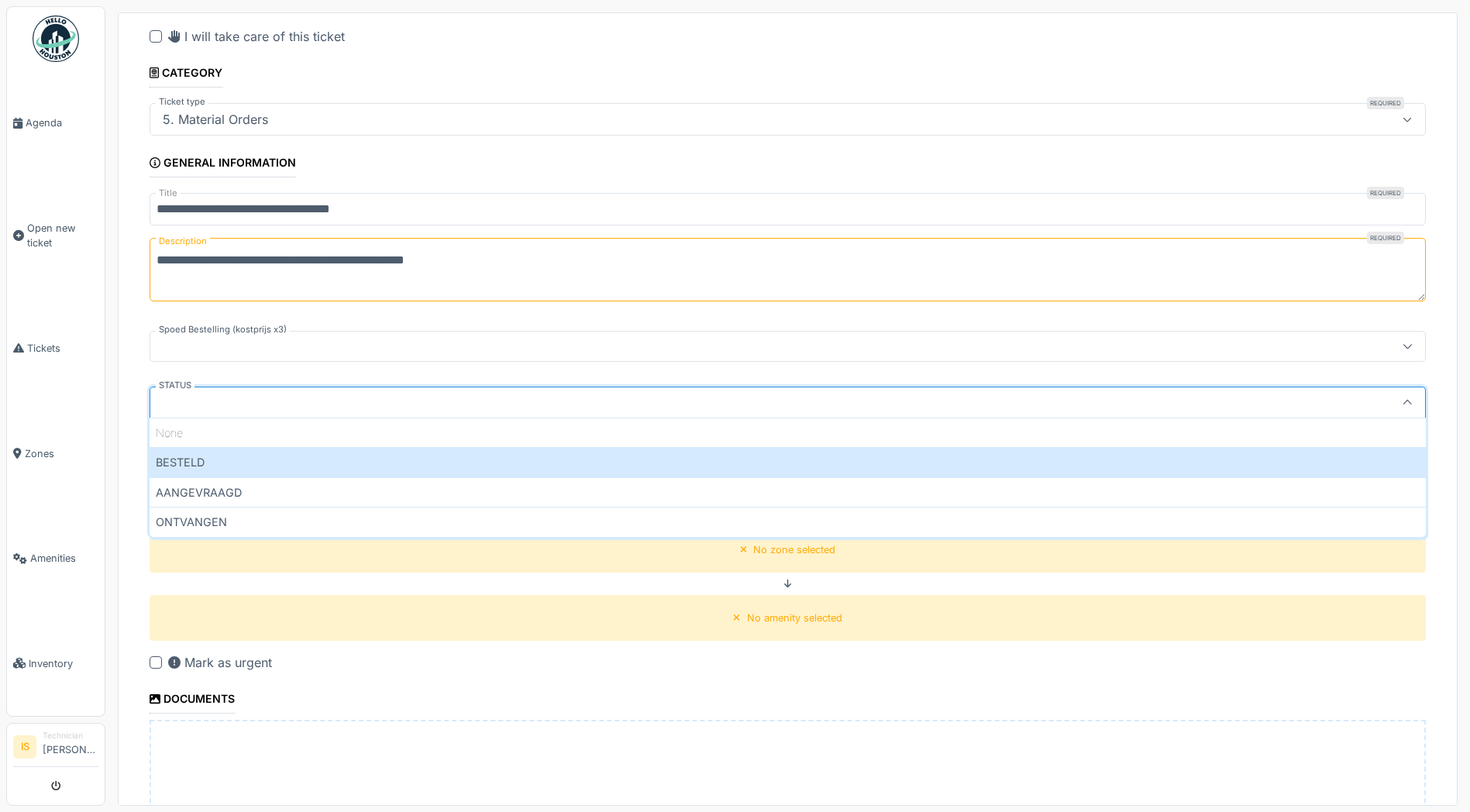 scroll, scrollTop: 78, scrollLeft: 0, axis: vertical 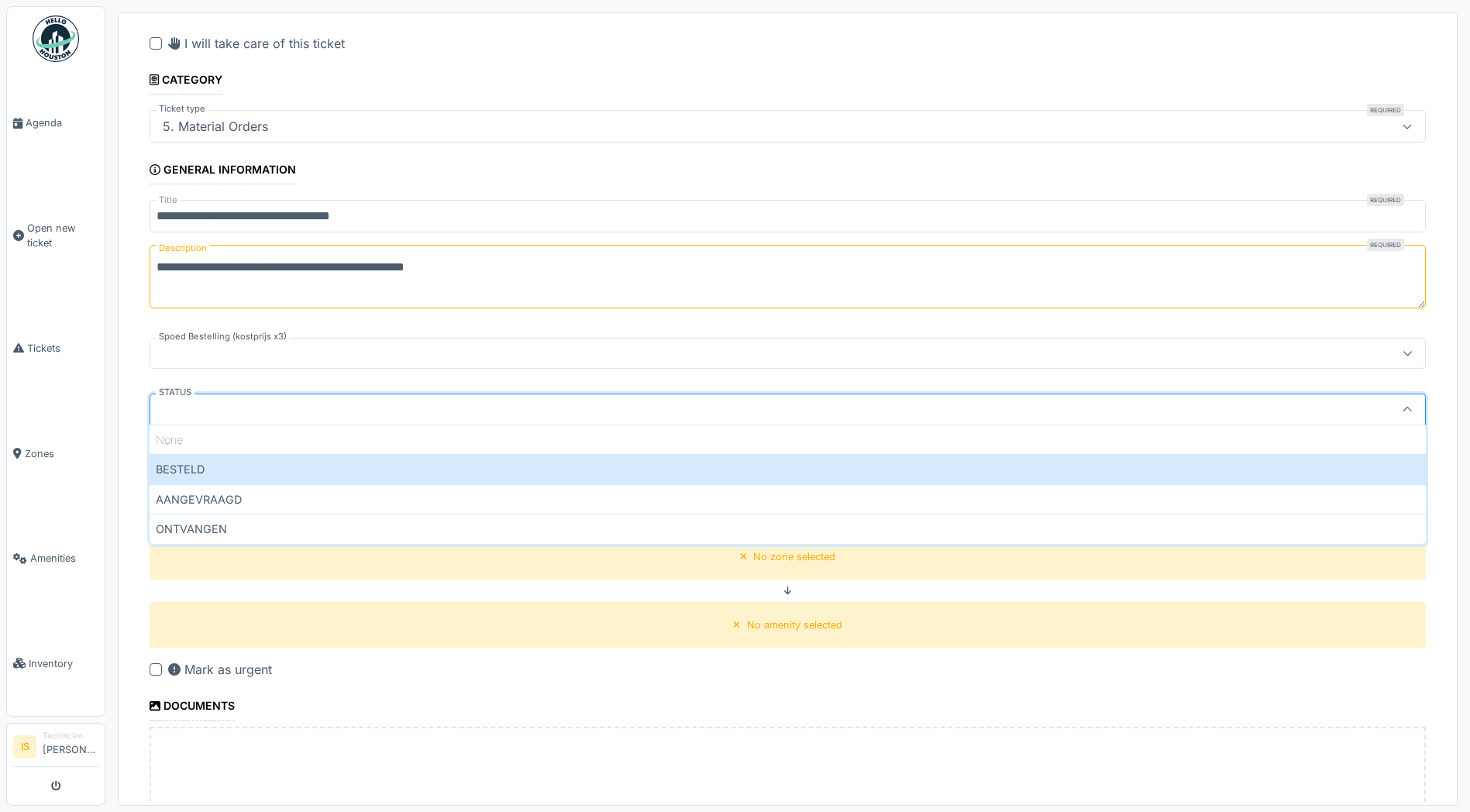 click at bounding box center [724, 353] 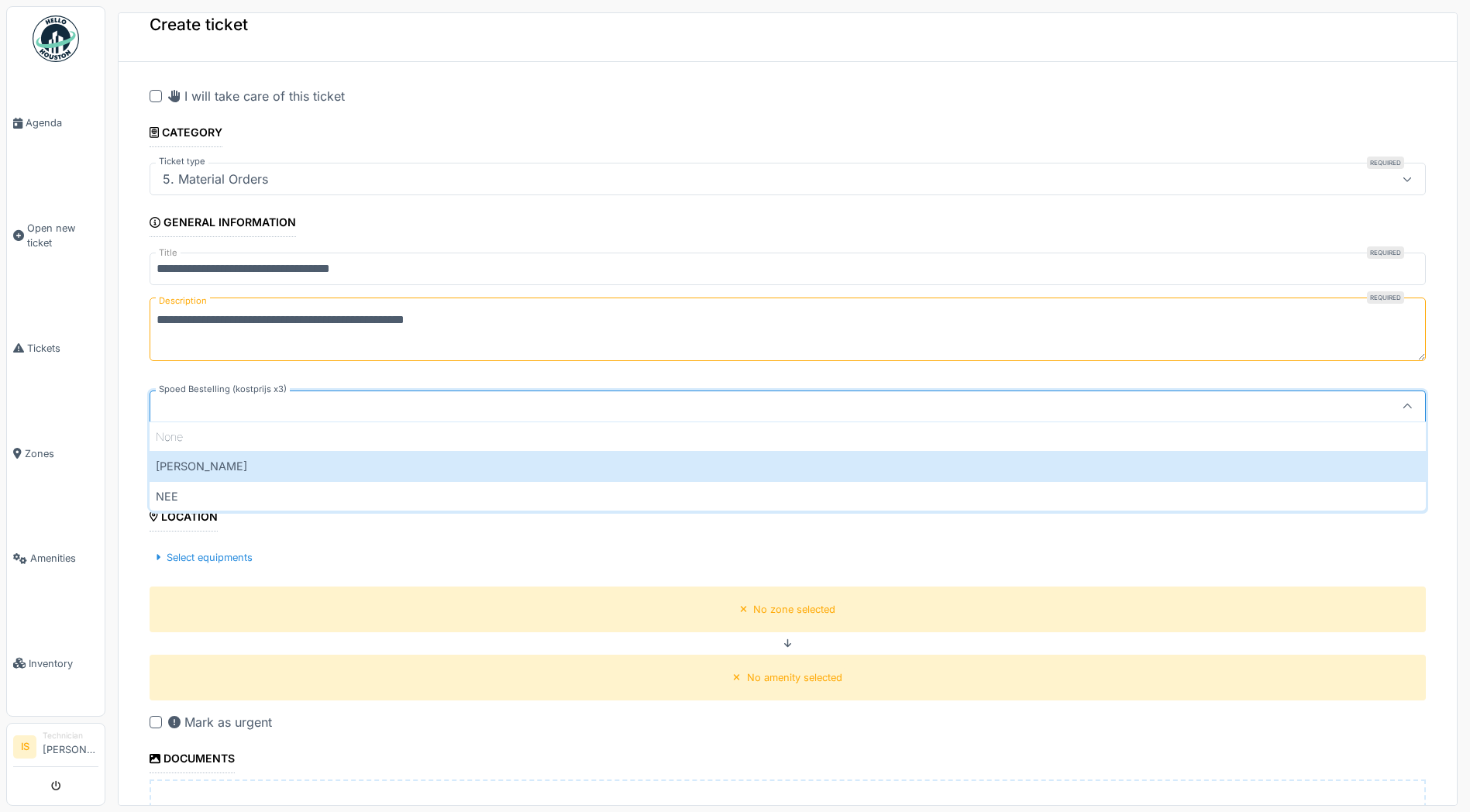 scroll, scrollTop: 22, scrollLeft: 0, axis: vertical 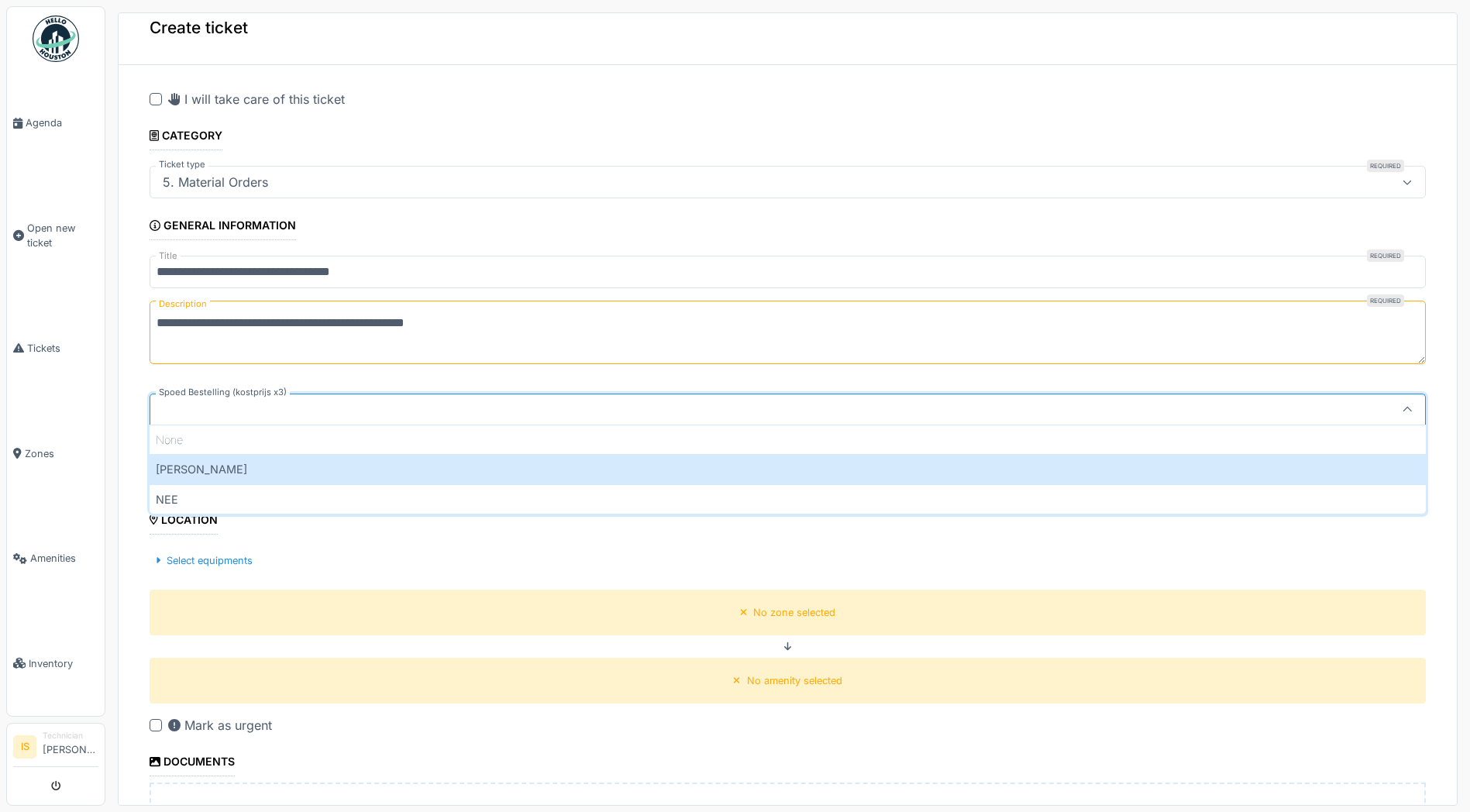 click on "**********" at bounding box center [787, 581] 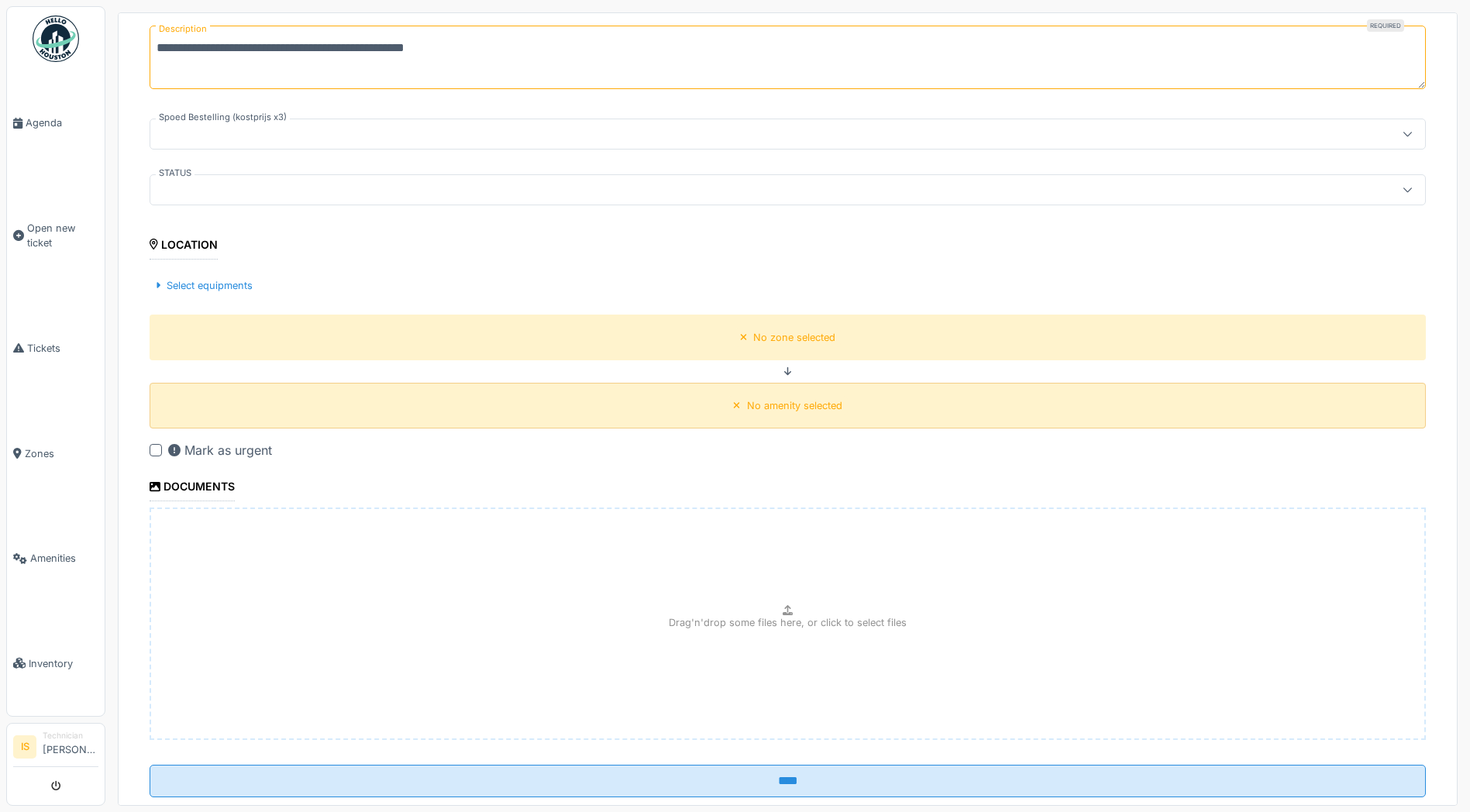 scroll, scrollTop: 333, scrollLeft: 0, axis: vertical 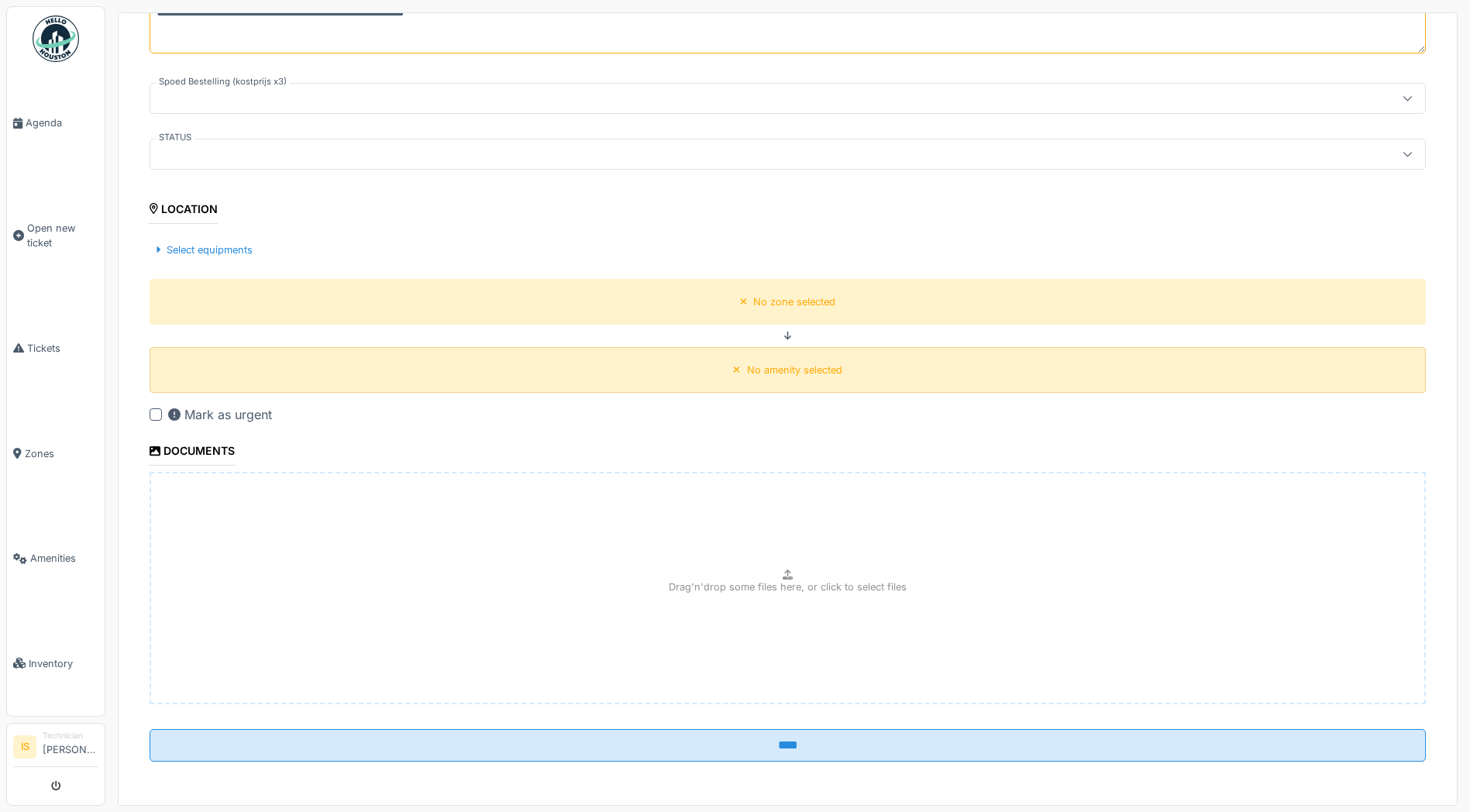 click on "No amenity selected" at bounding box center [794, 370] 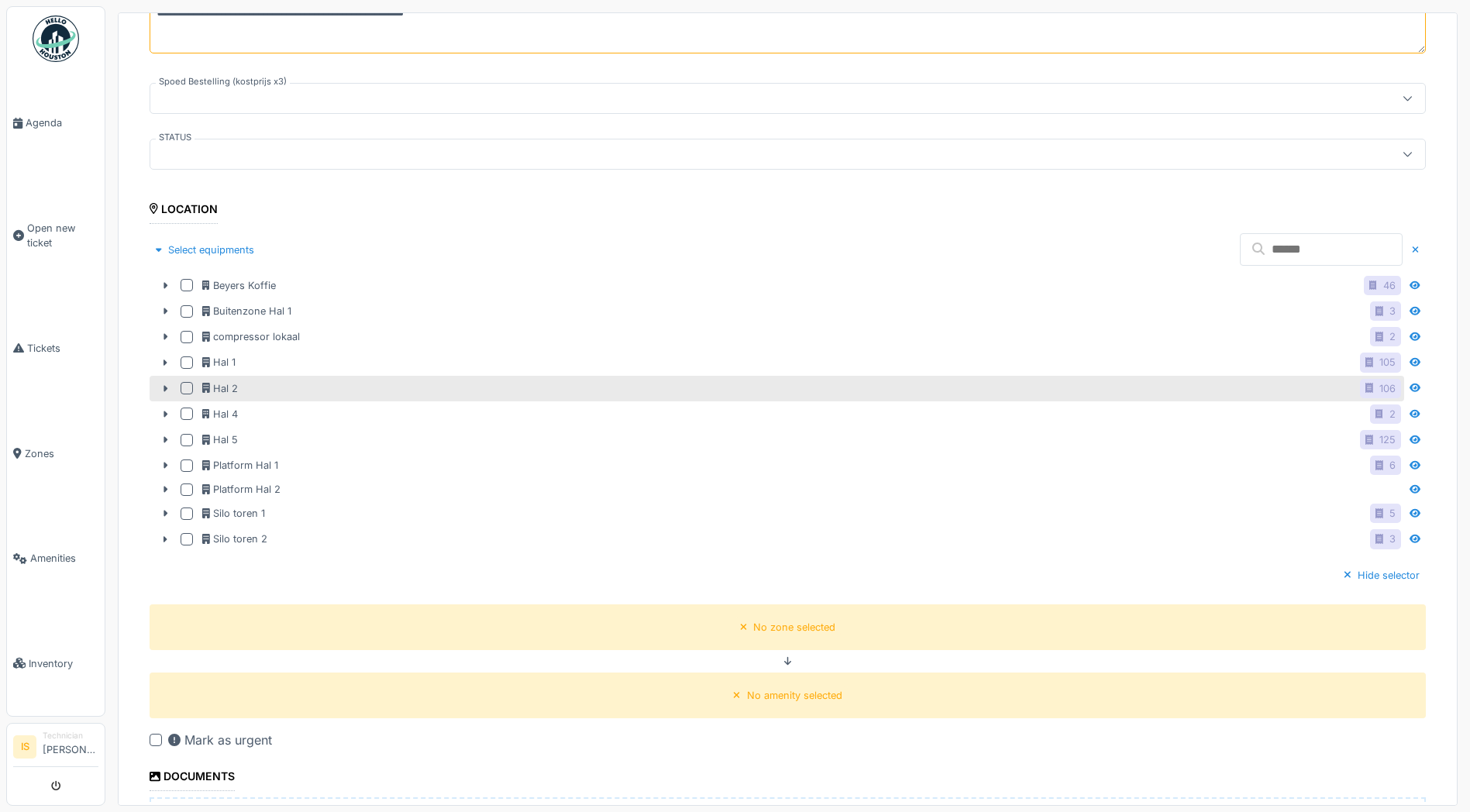 click at bounding box center (187, 388) 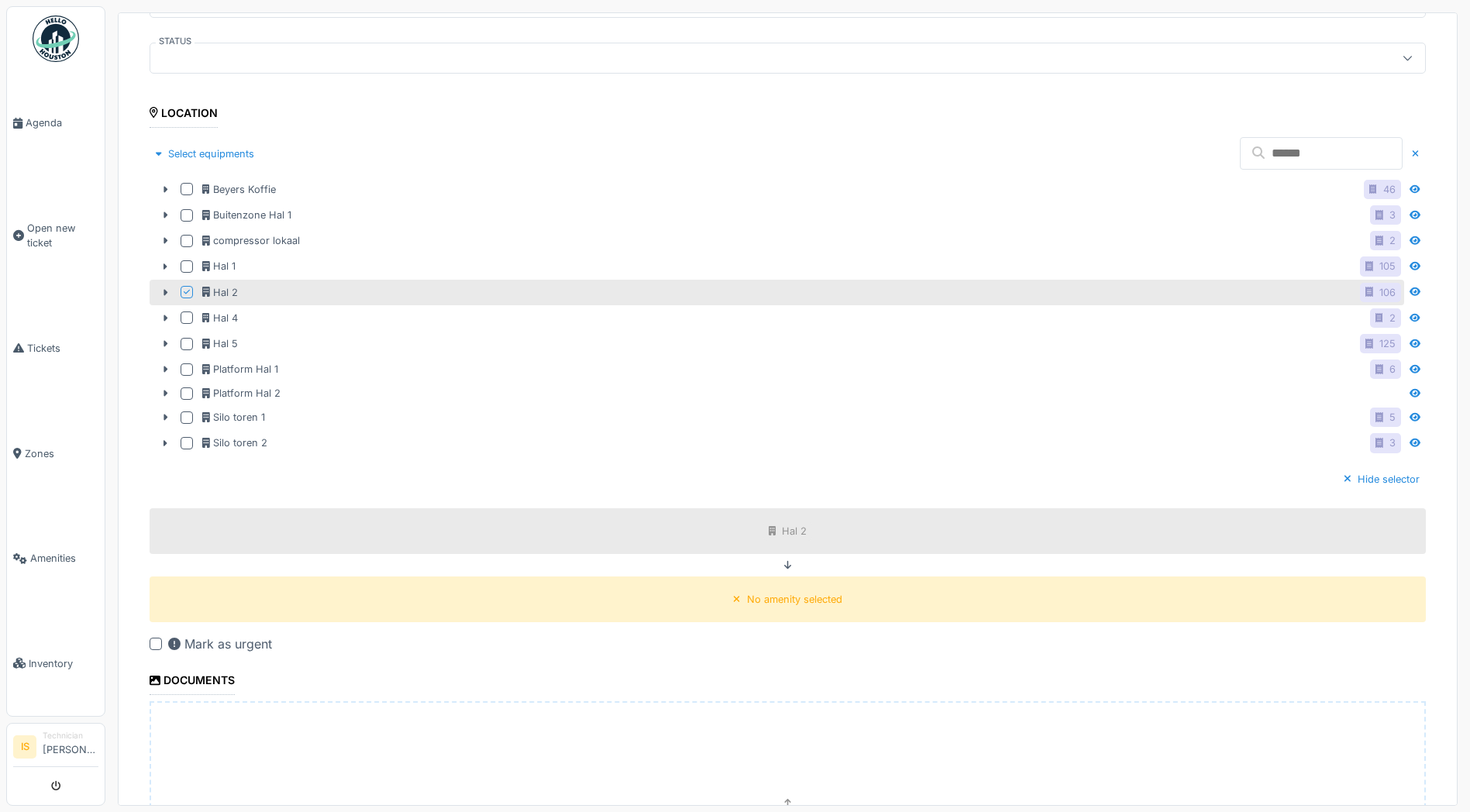 scroll, scrollTop: 566, scrollLeft: 0, axis: vertical 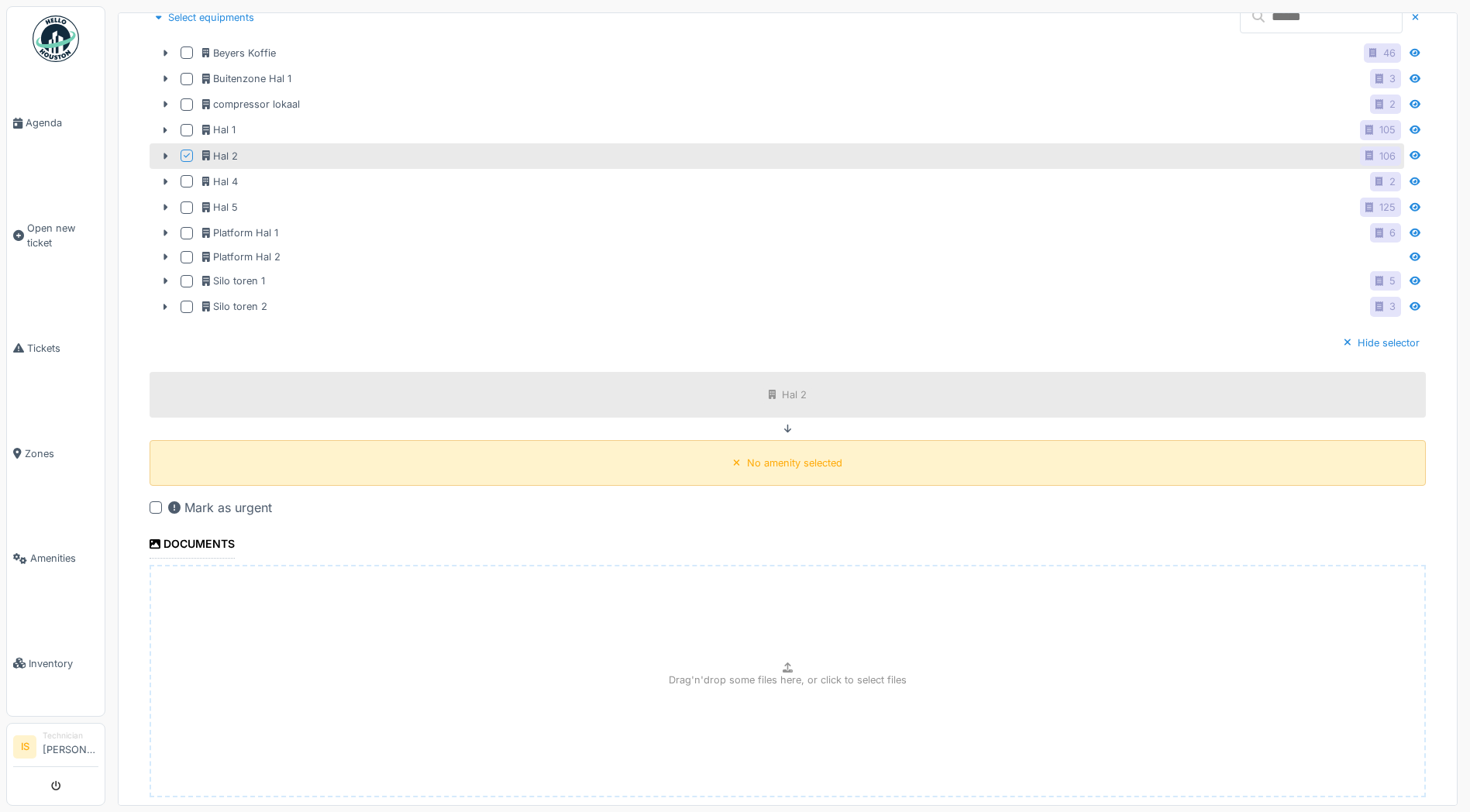 click on "No amenity selected" at bounding box center [794, 463] 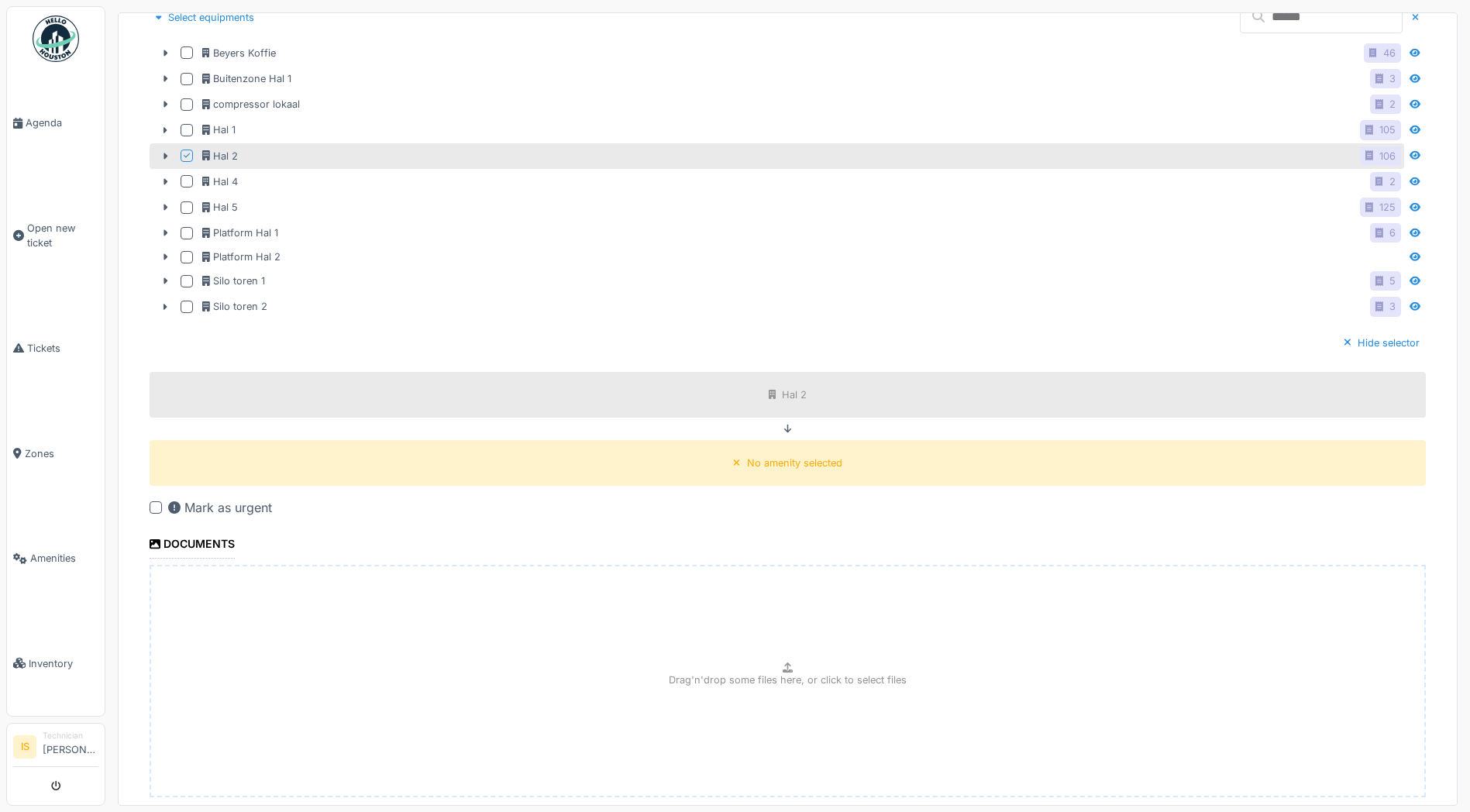 click on "Mark as urgent" at bounding box center [797, 508] 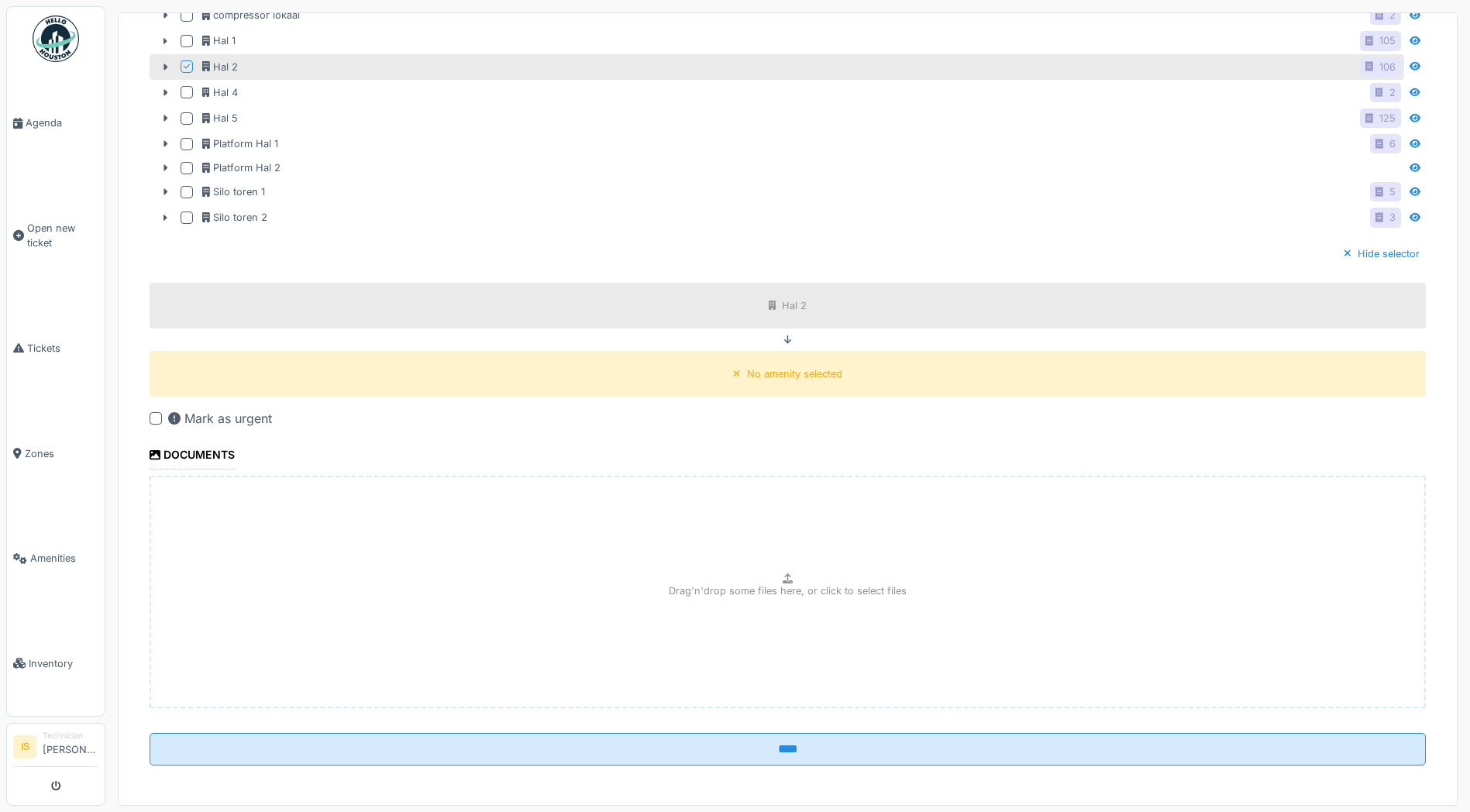 scroll, scrollTop: 659, scrollLeft: 0, axis: vertical 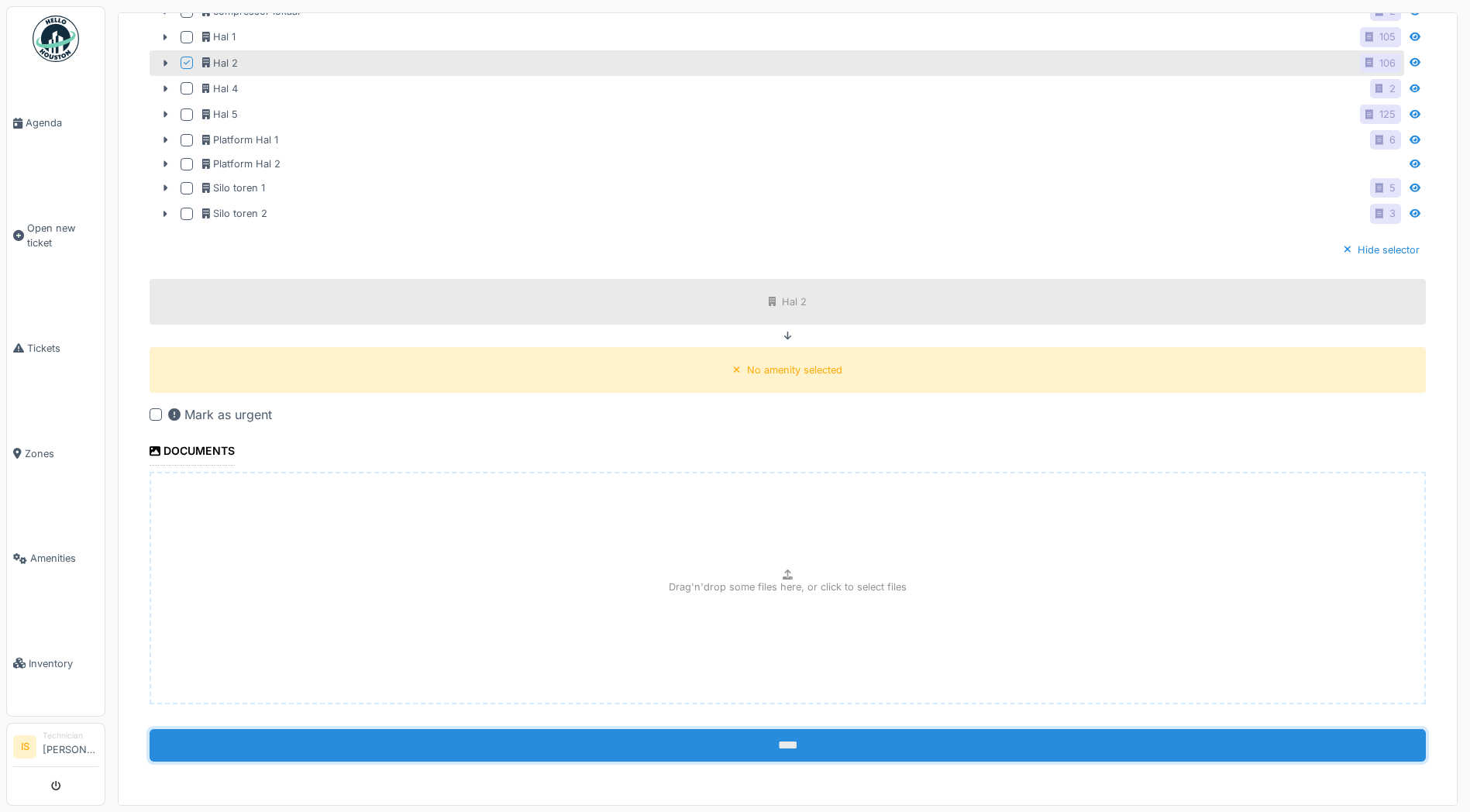 click on "****" at bounding box center [787, 745] 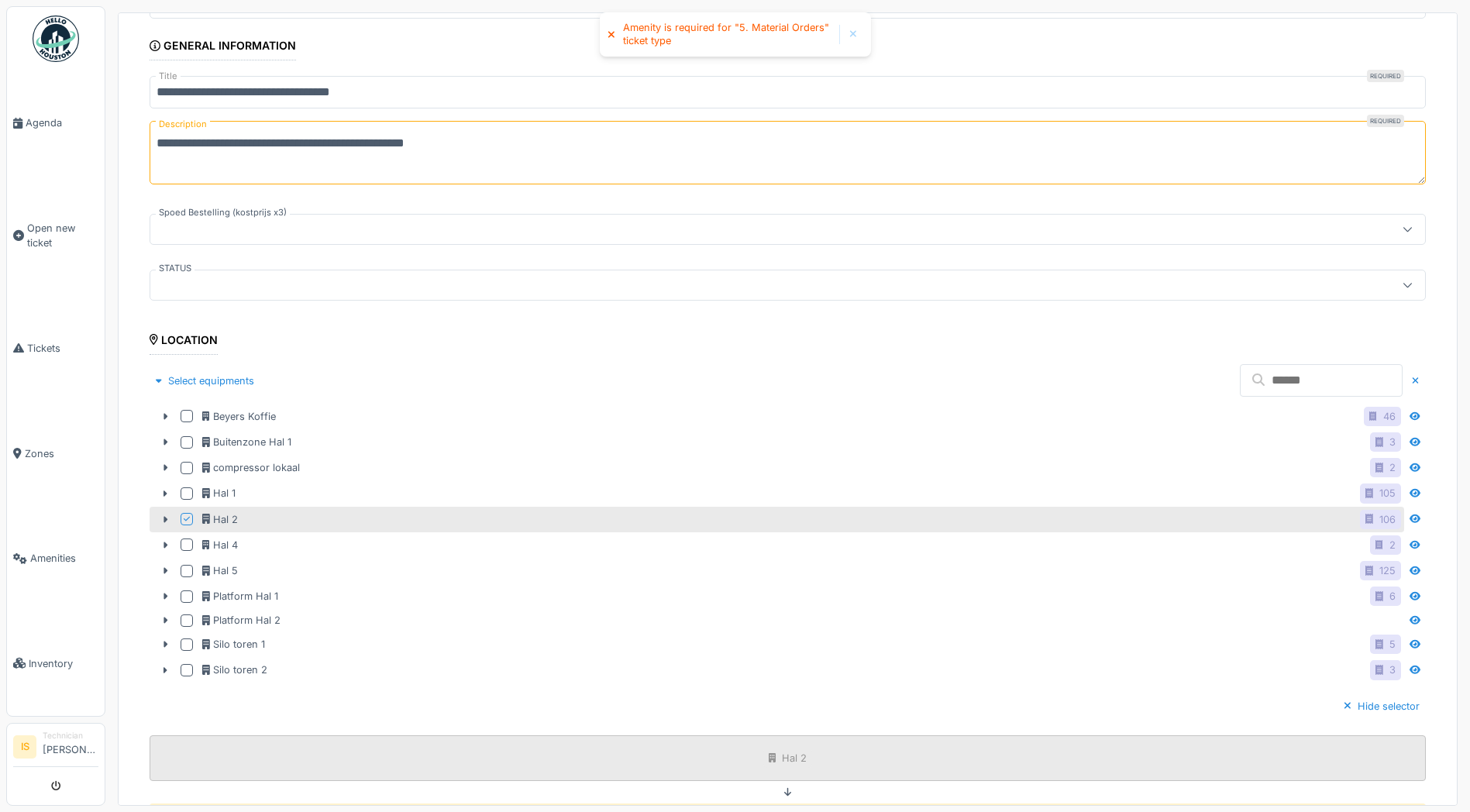 scroll, scrollTop: 0, scrollLeft: 0, axis: both 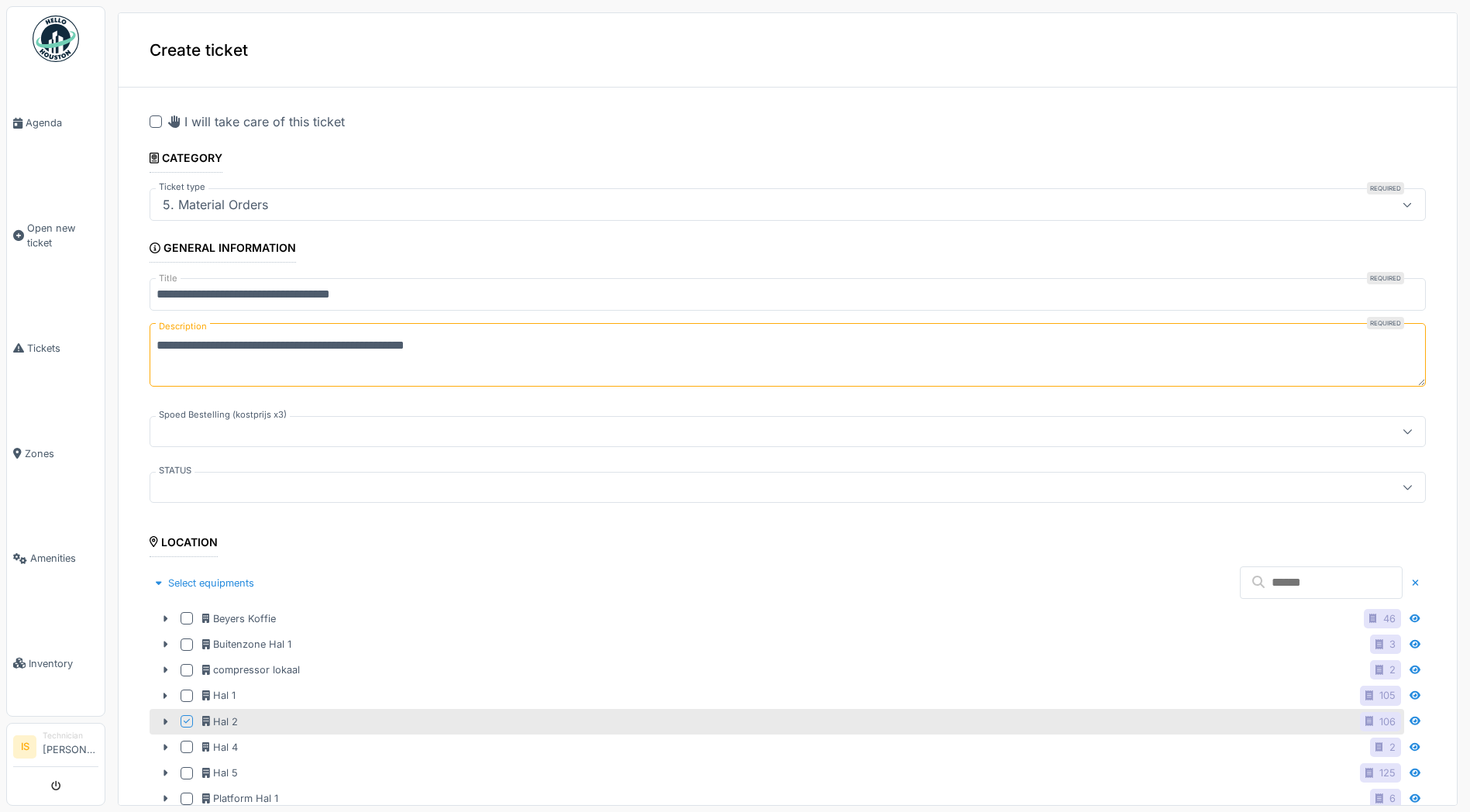 click on "5. Material Orders" at bounding box center (215, 205) 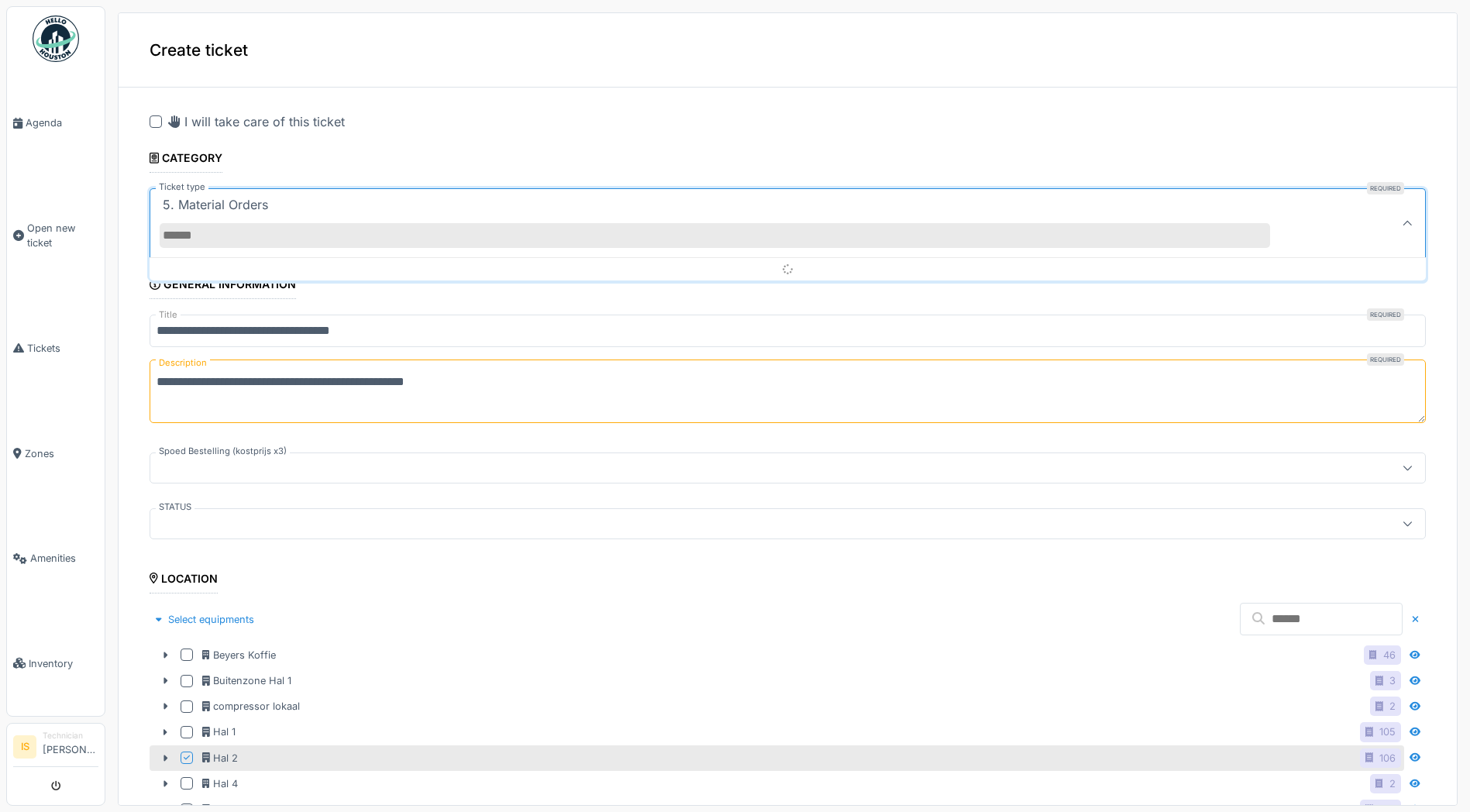 scroll, scrollTop: 0, scrollLeft: 0, axis: both 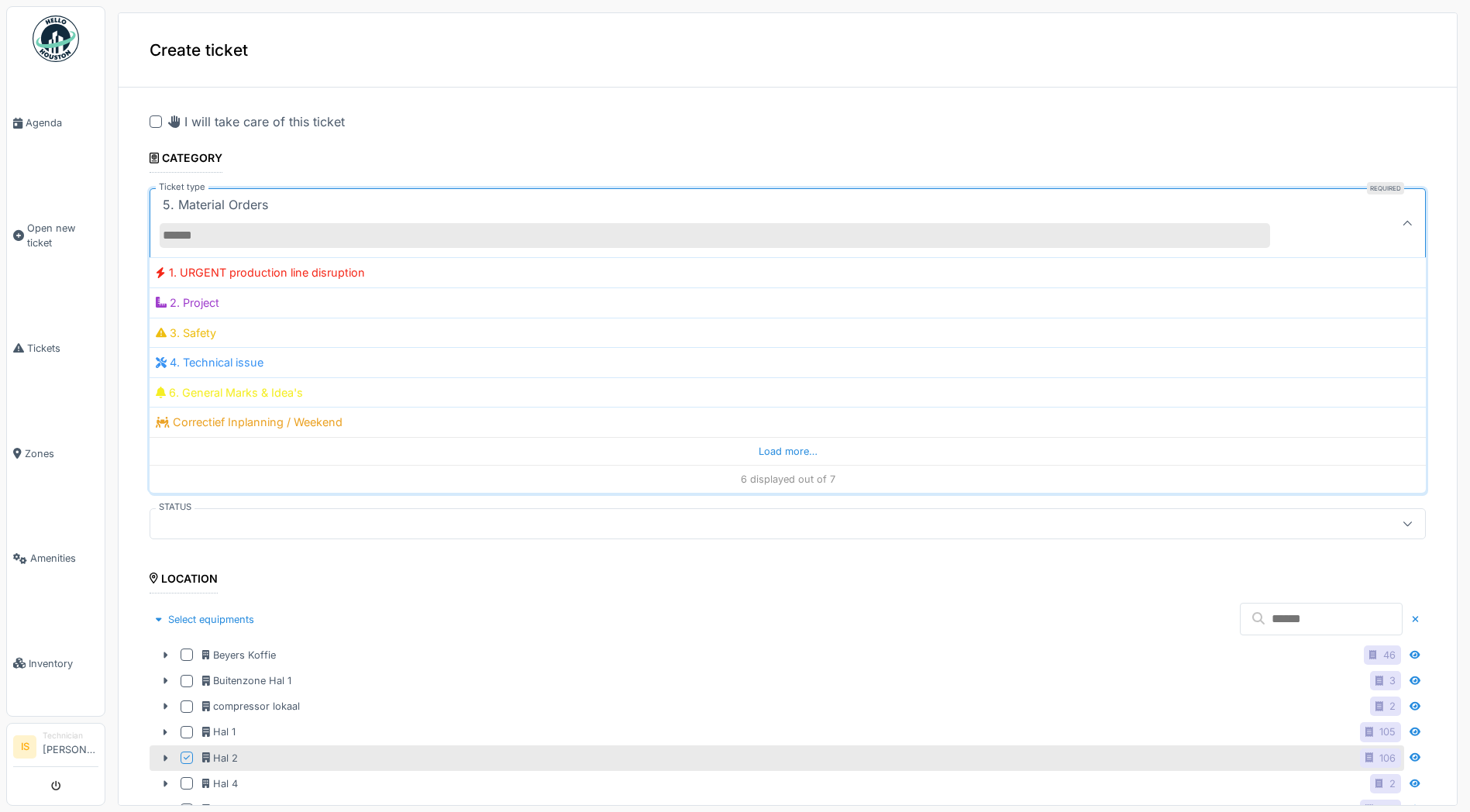 click on "5. Material Orders" at bounding box center [215, 205] 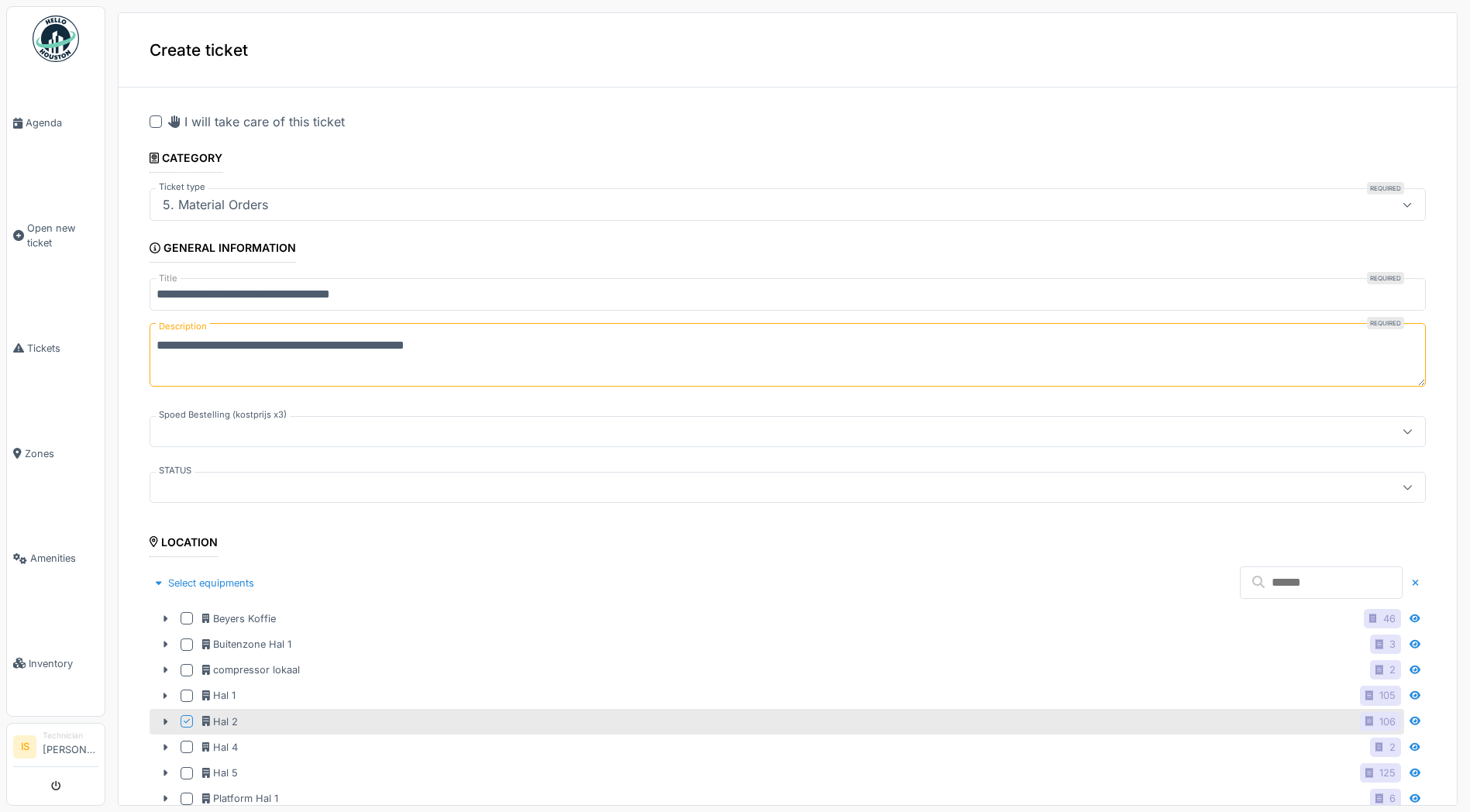 click on "**********" at bounding box center [787, 766] 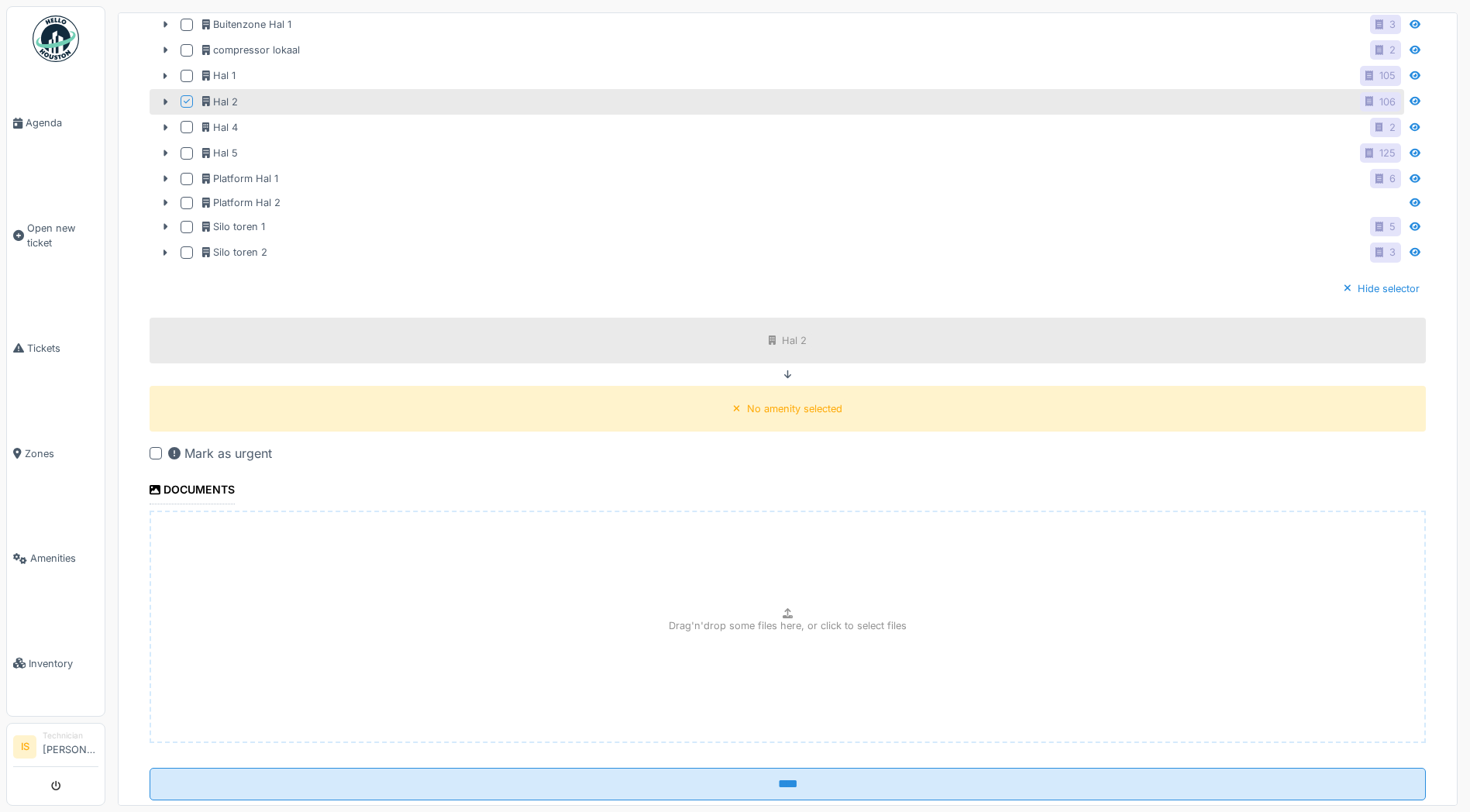scroll, scrollTop: 659, scrollLeft: 0, axis: vertical 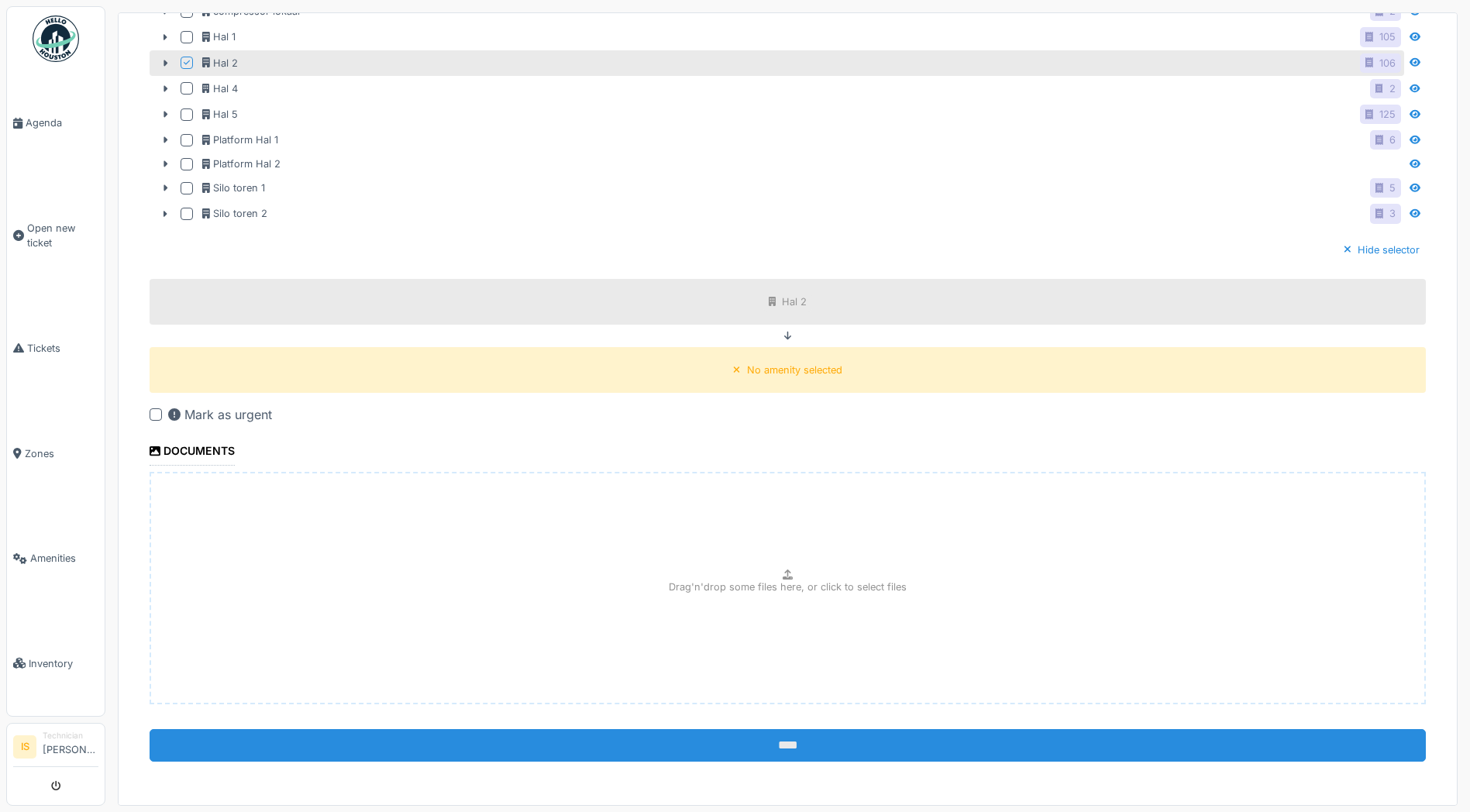 click on "****" at bounding box center [787, 745] 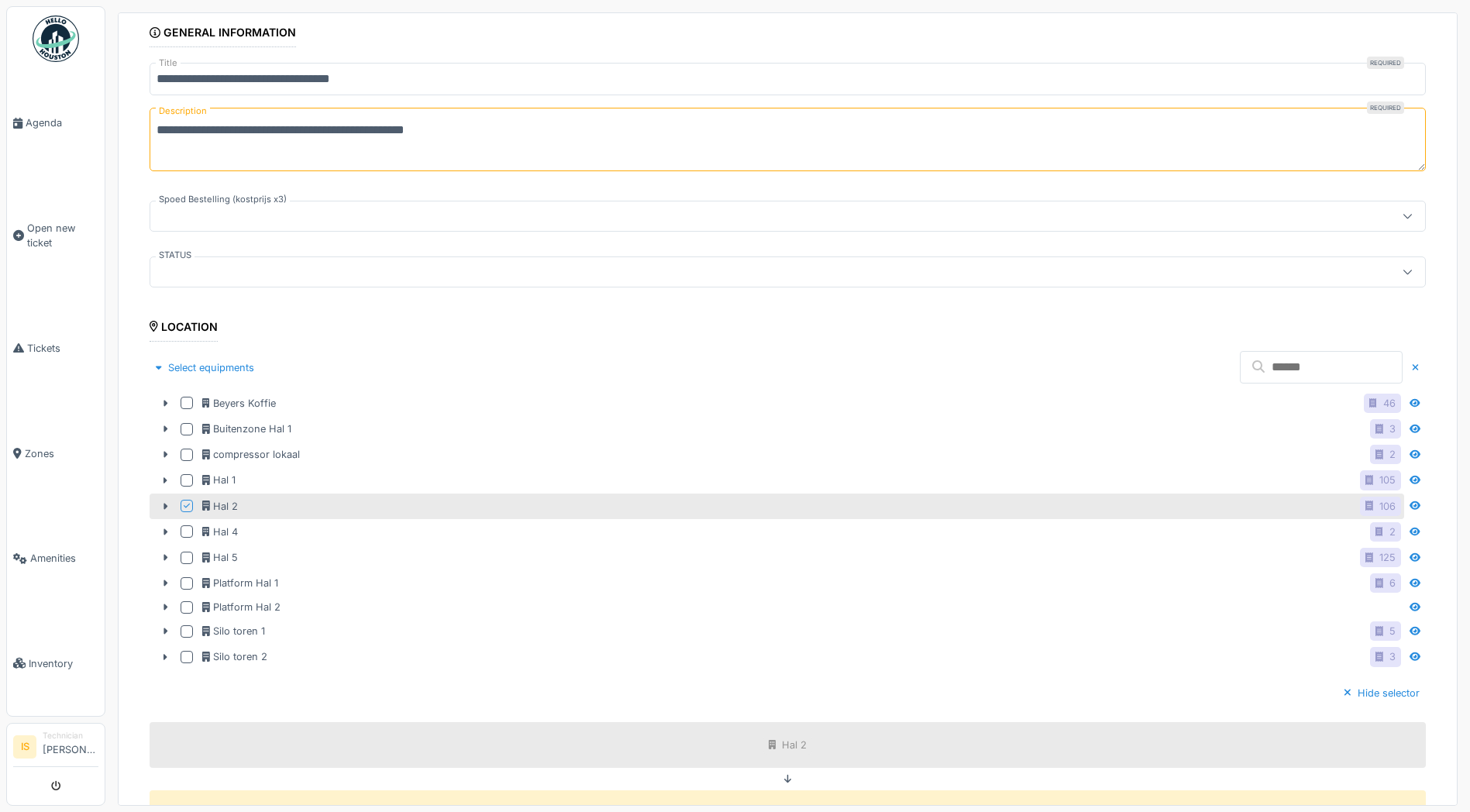 scroll, scrollTop: 465, scrollLeft: 0, axis: vertical 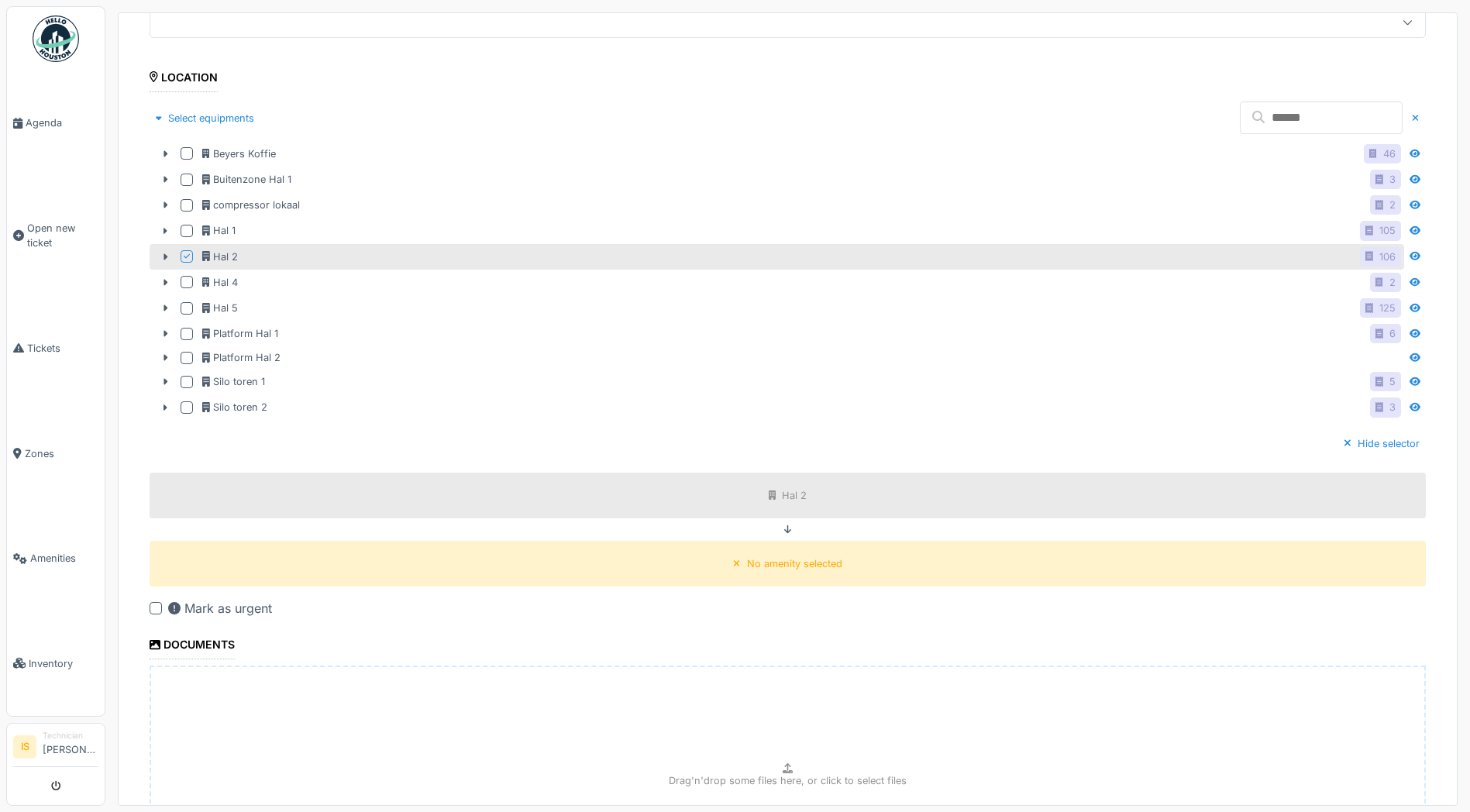click at bounding box center (187, 256) 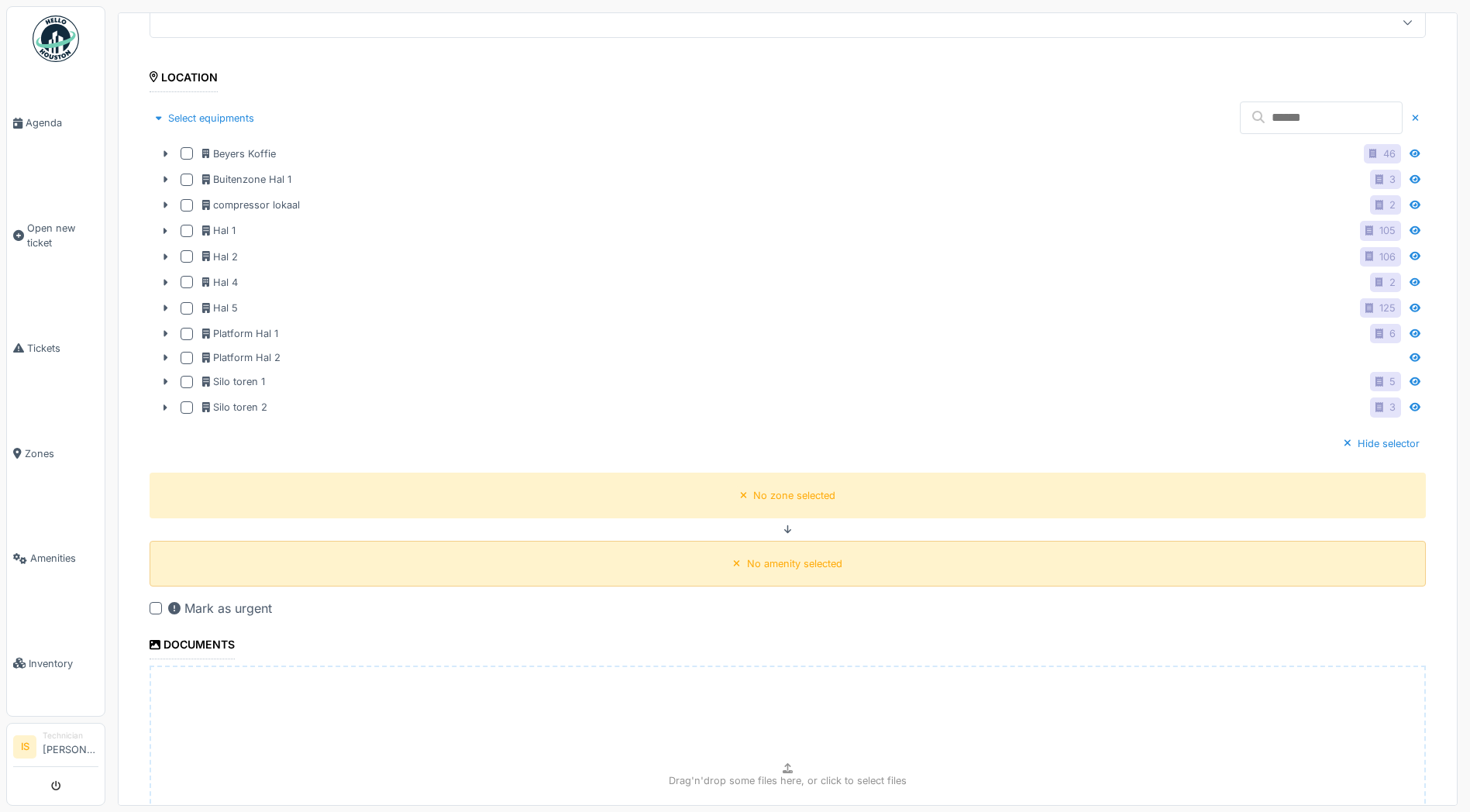 scroll, scrollTop: 659, scrollLeft: 0, axis: vertical 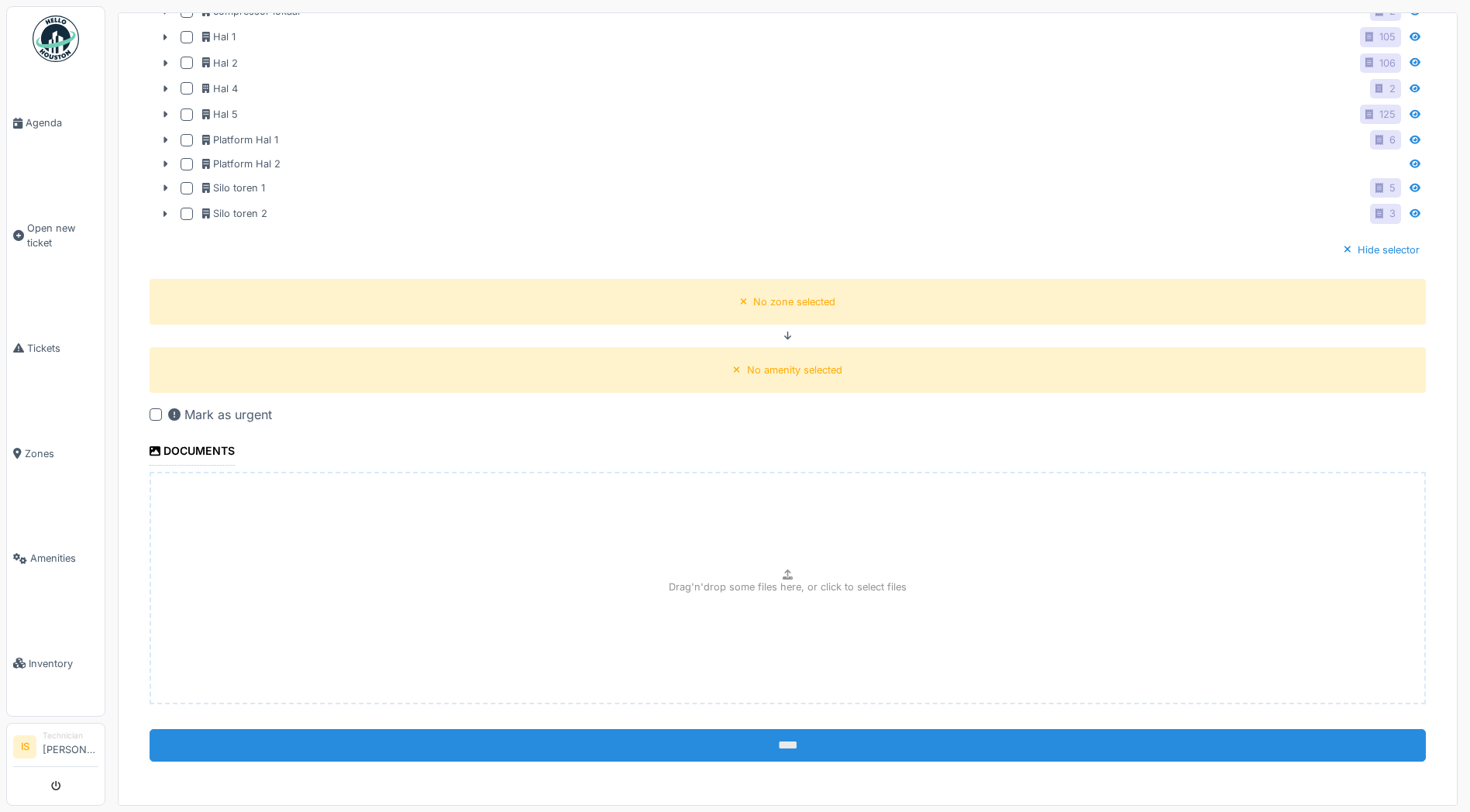 click on "****" at bounding box center [787, 745] 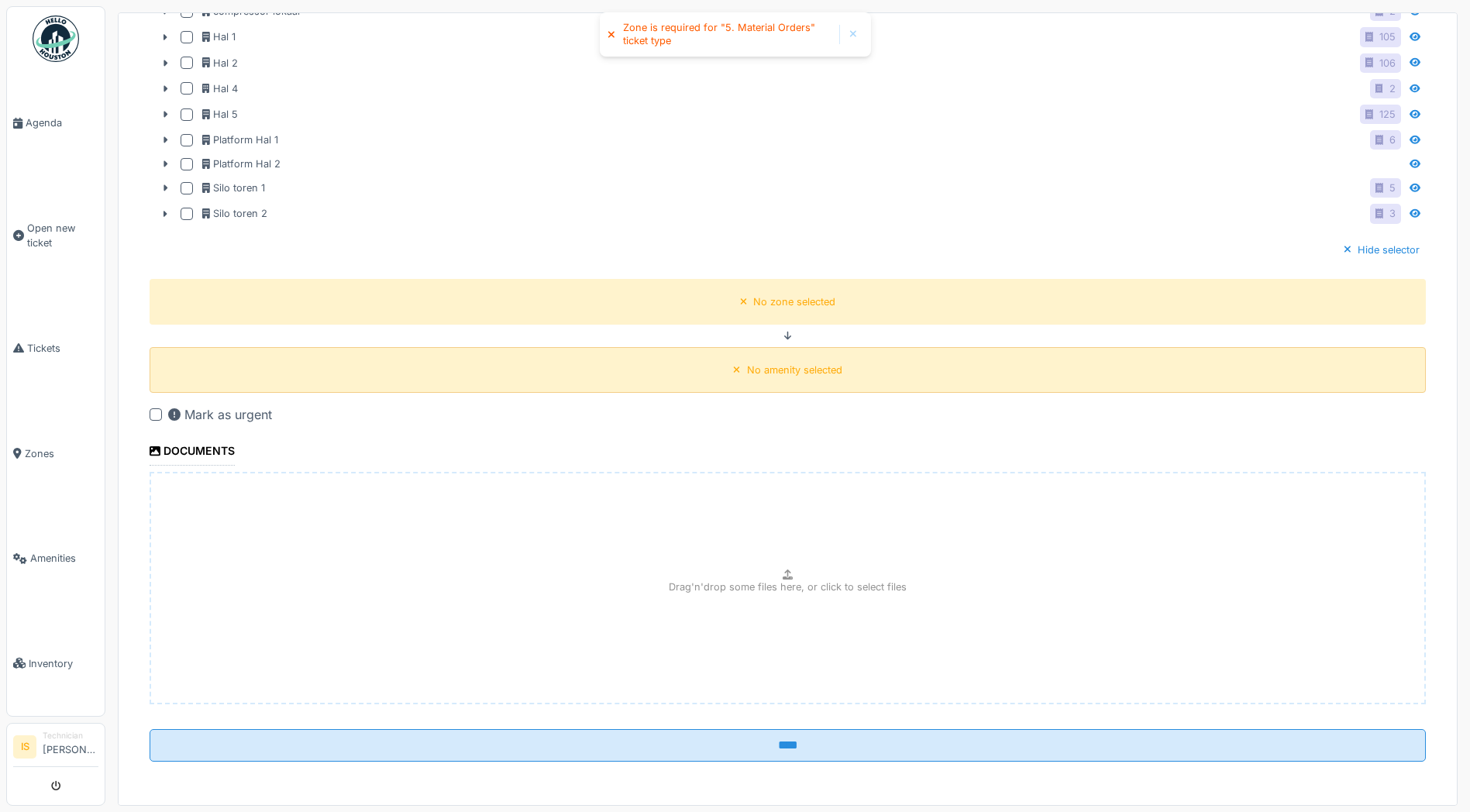 click on "No amenity selected" at bounding box center (794, 370) 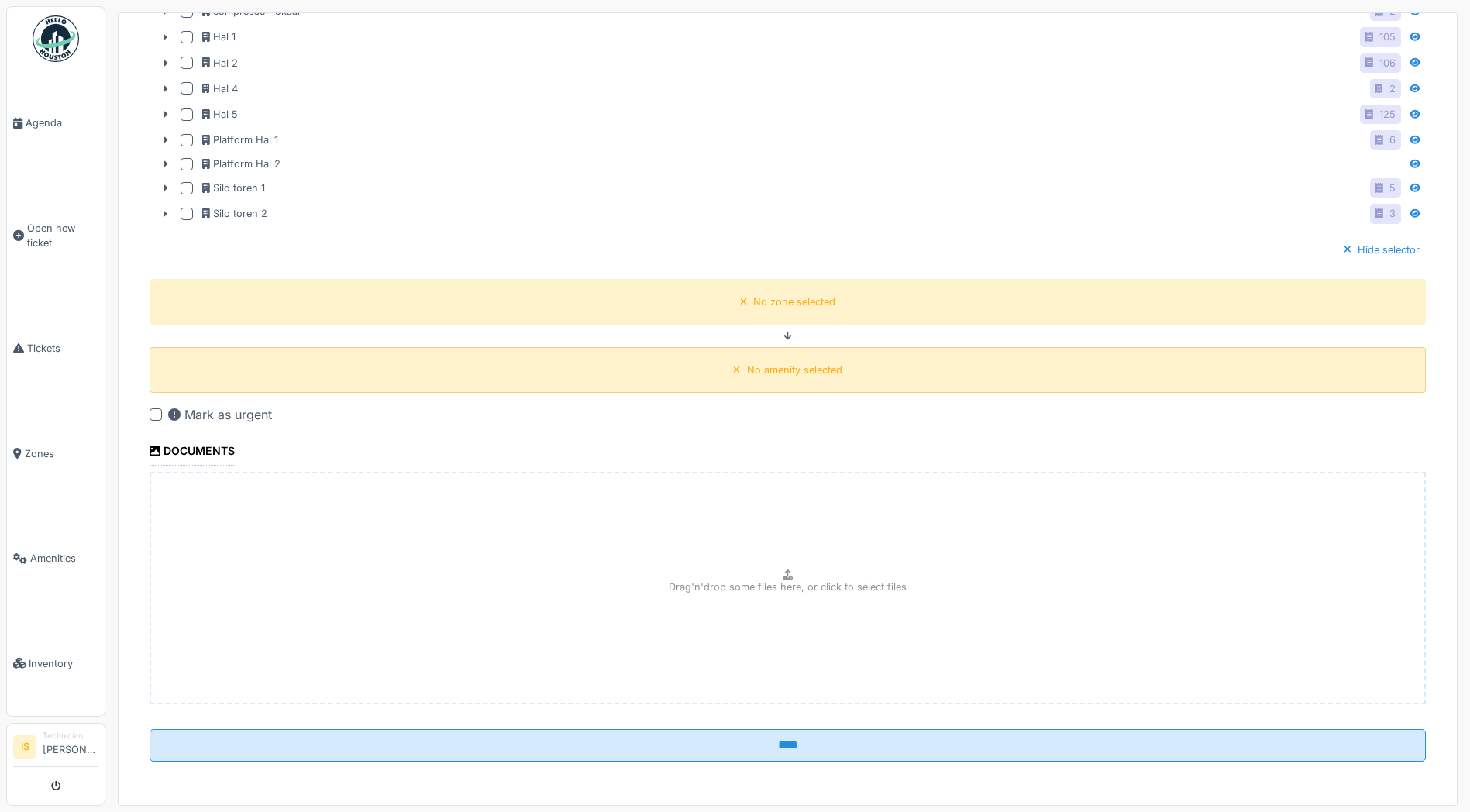 click 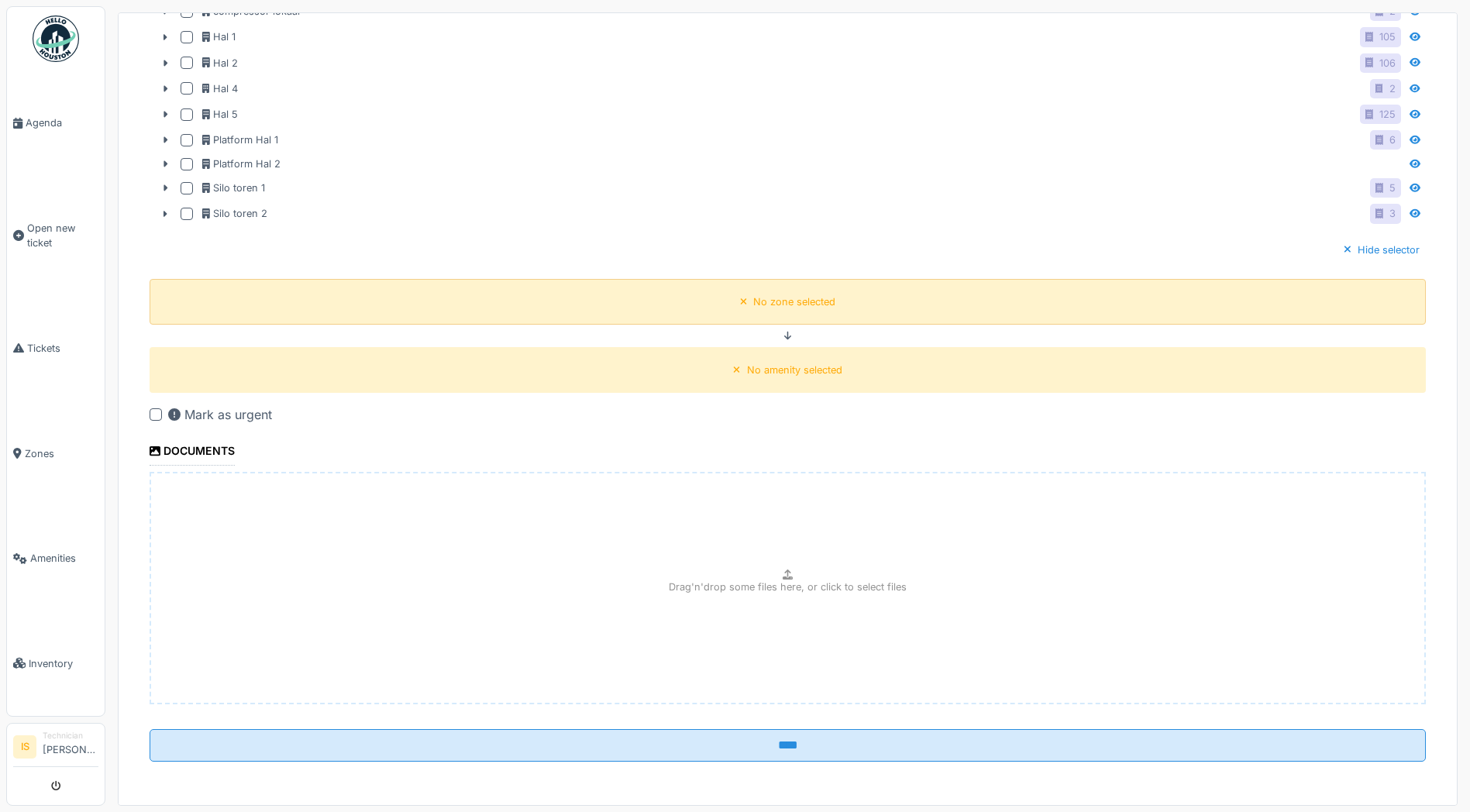 click on "No zone selected" at bounding box center [794, 301] 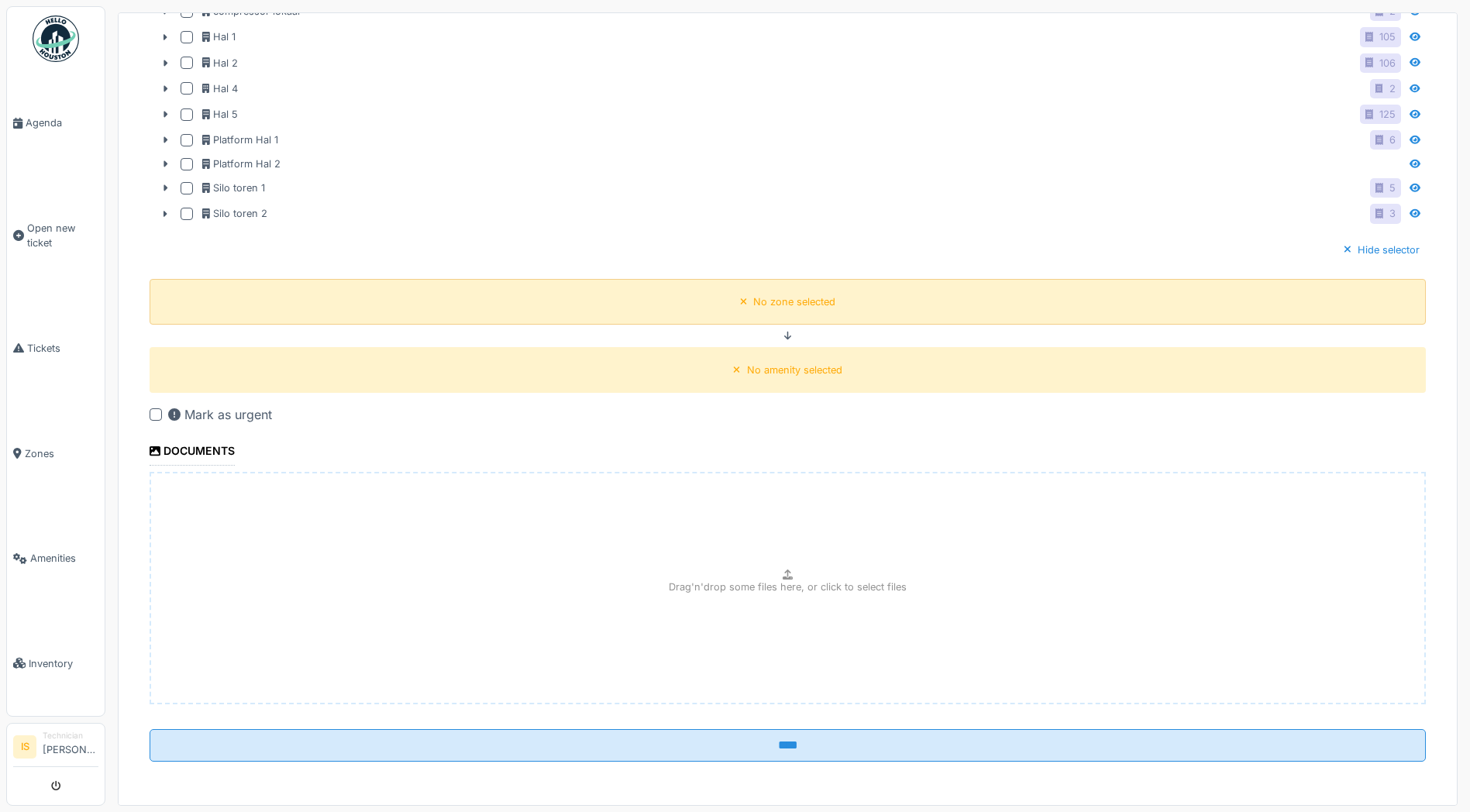 click on "No zone selected" at bounding box center [787, 301] 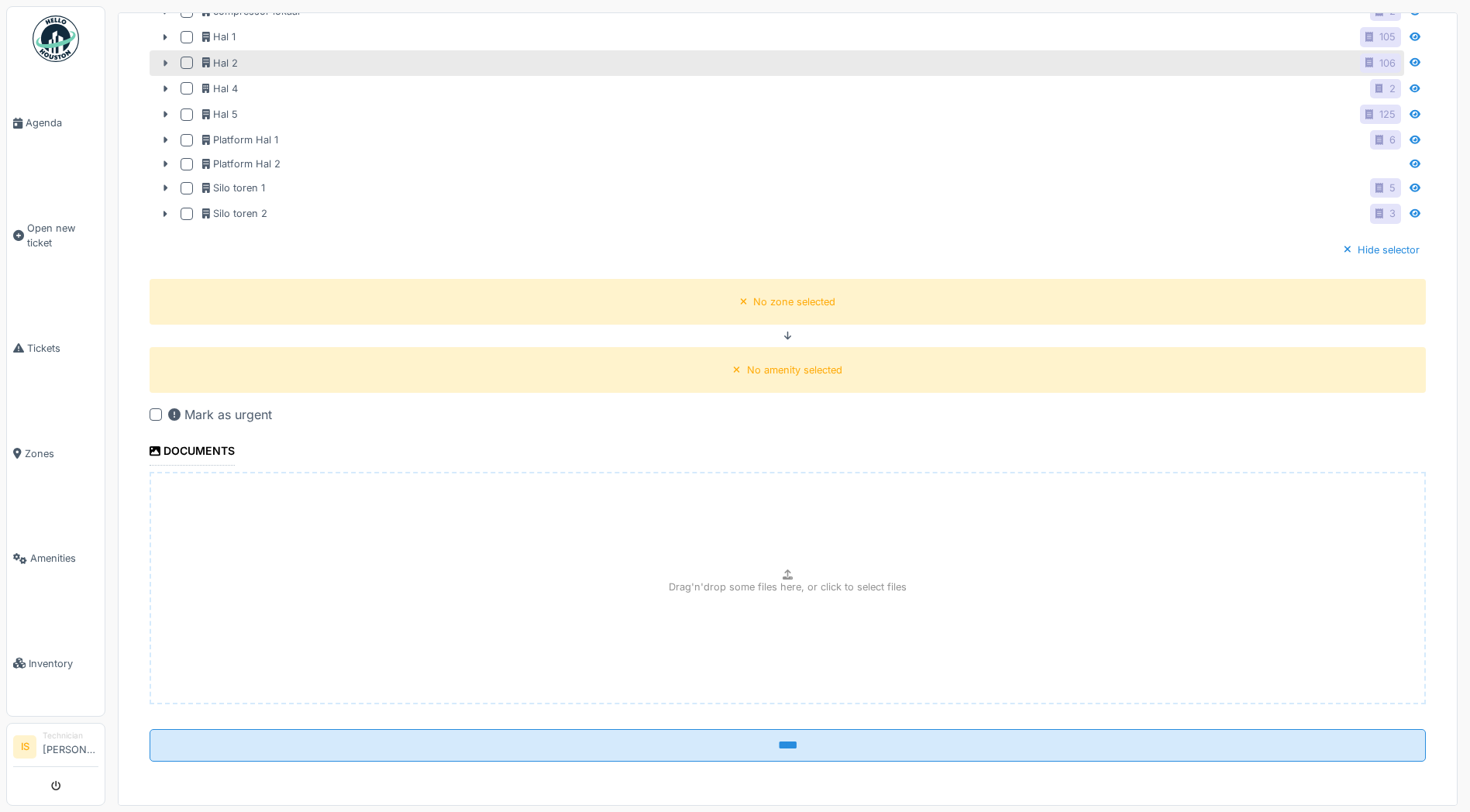 click 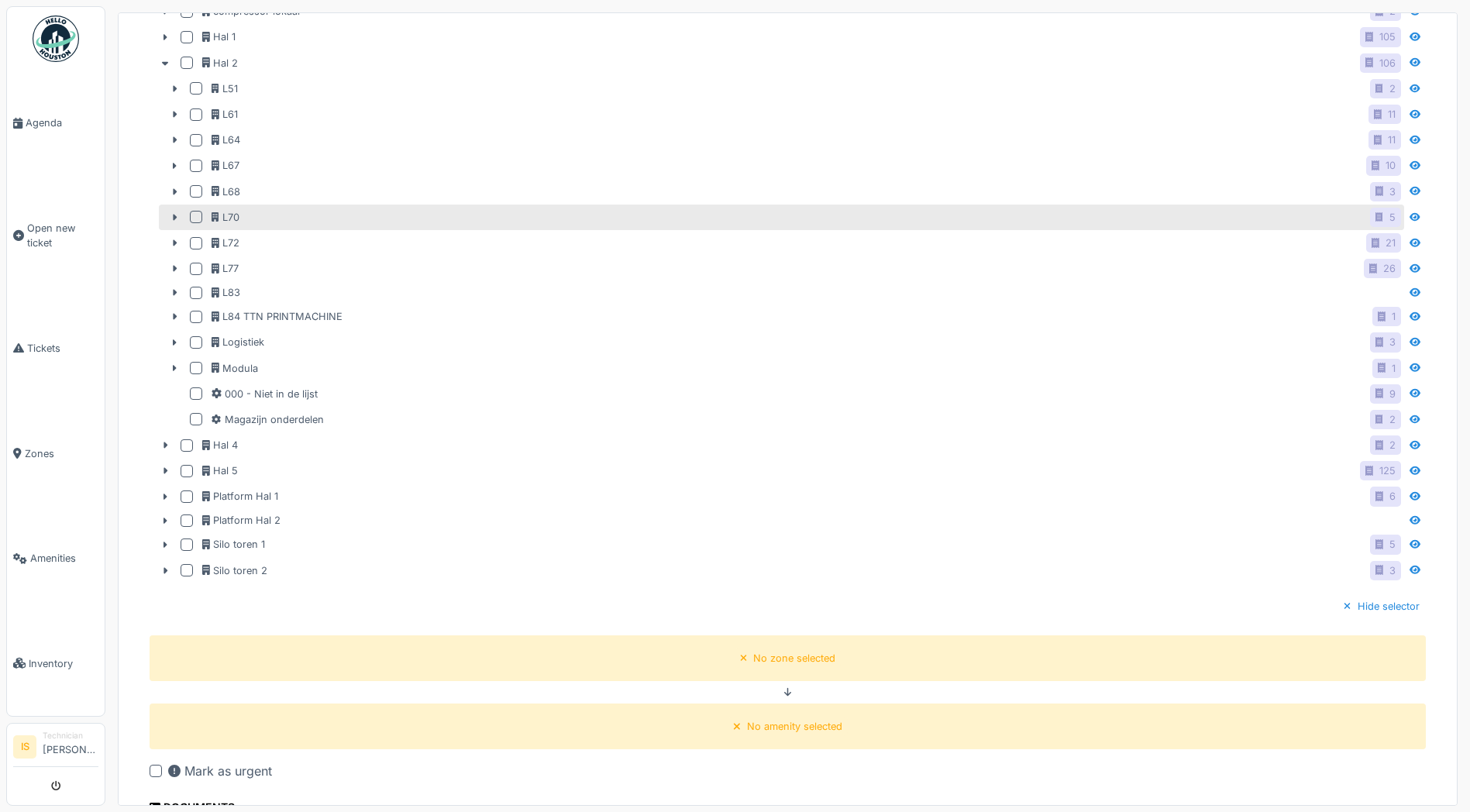 click at bounding box center [196, 217] 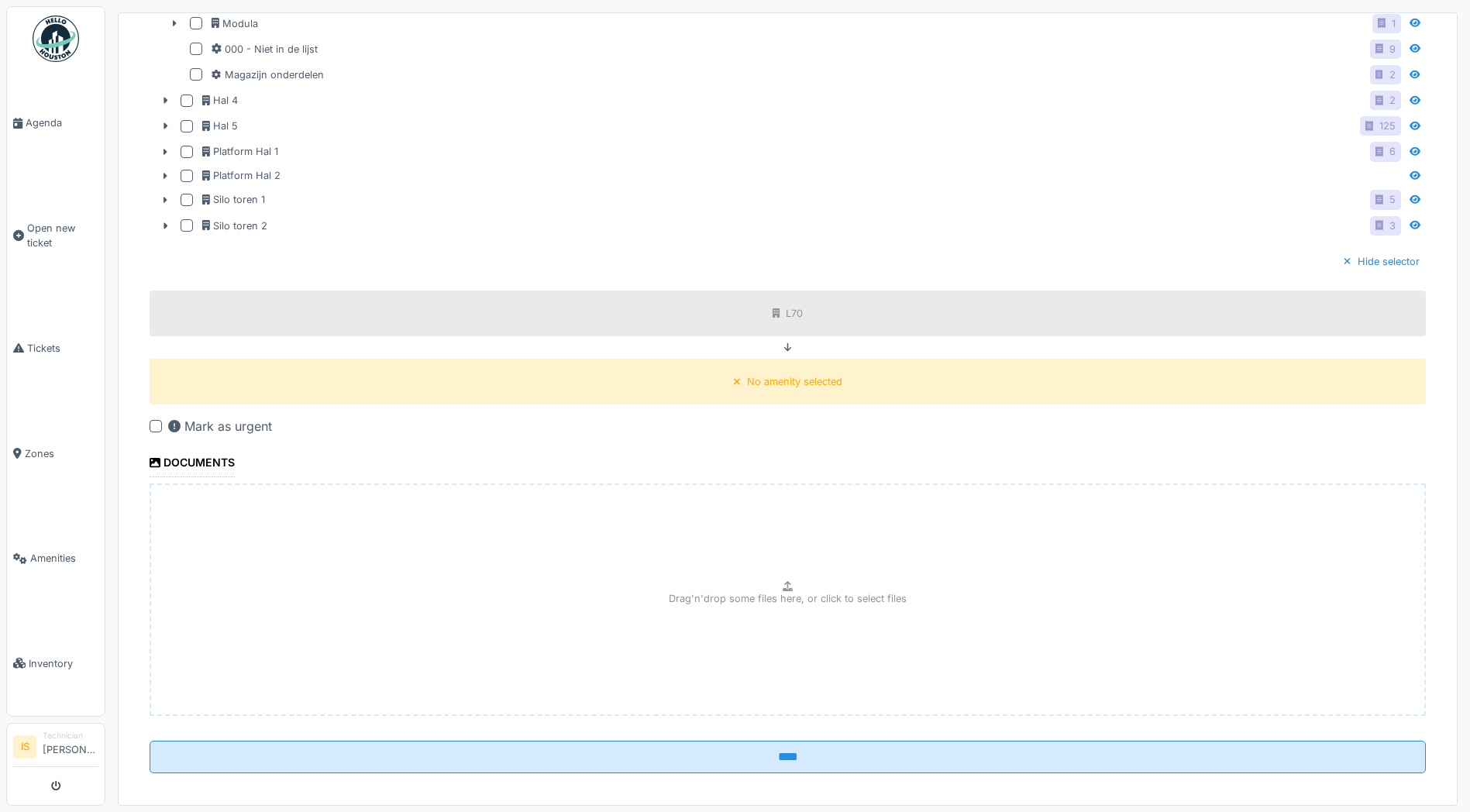scroll, scrollTop: 1015, scrollLeft: 0, axis: vertical 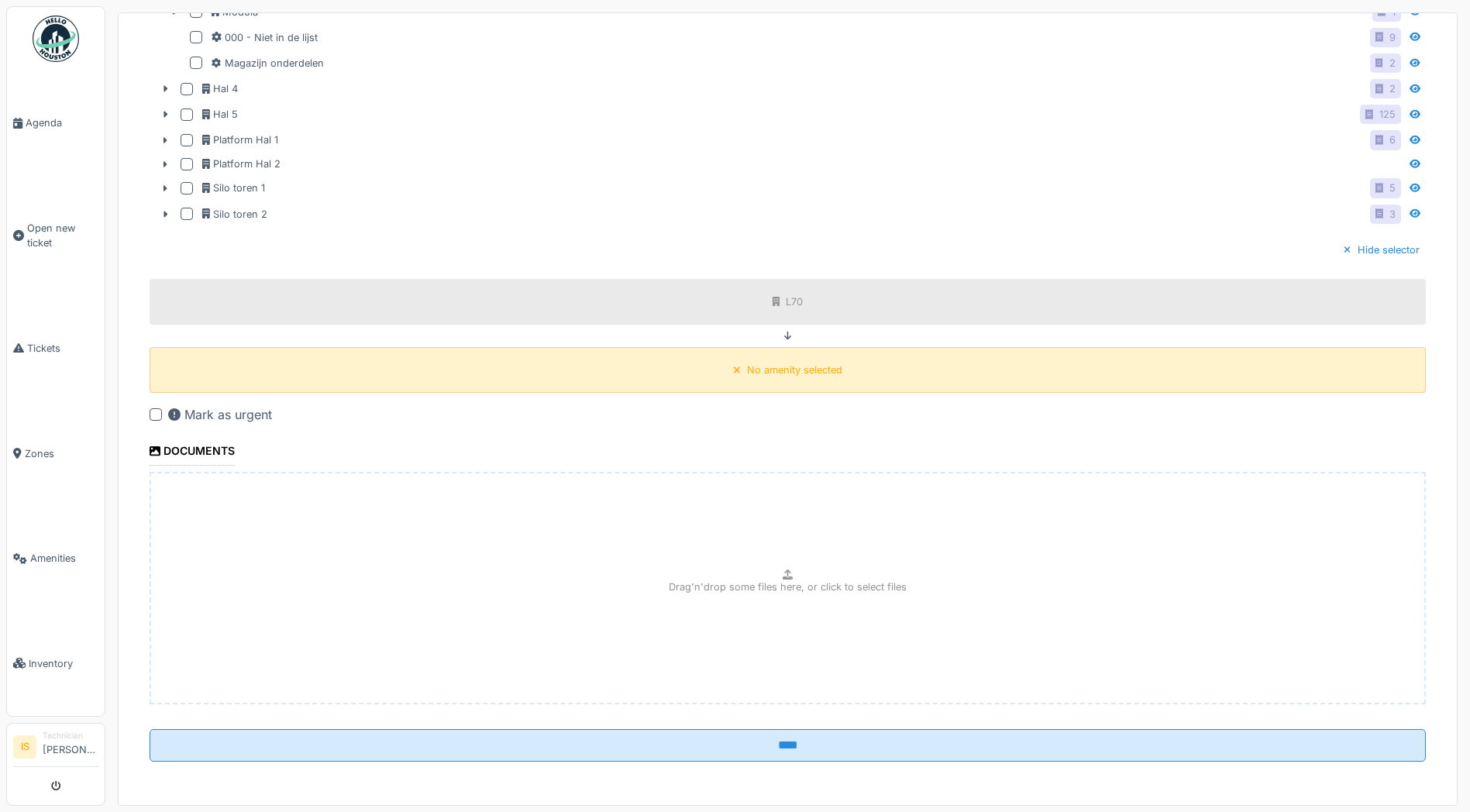 click on "No amenity selected" at bounding box center (787, 370) 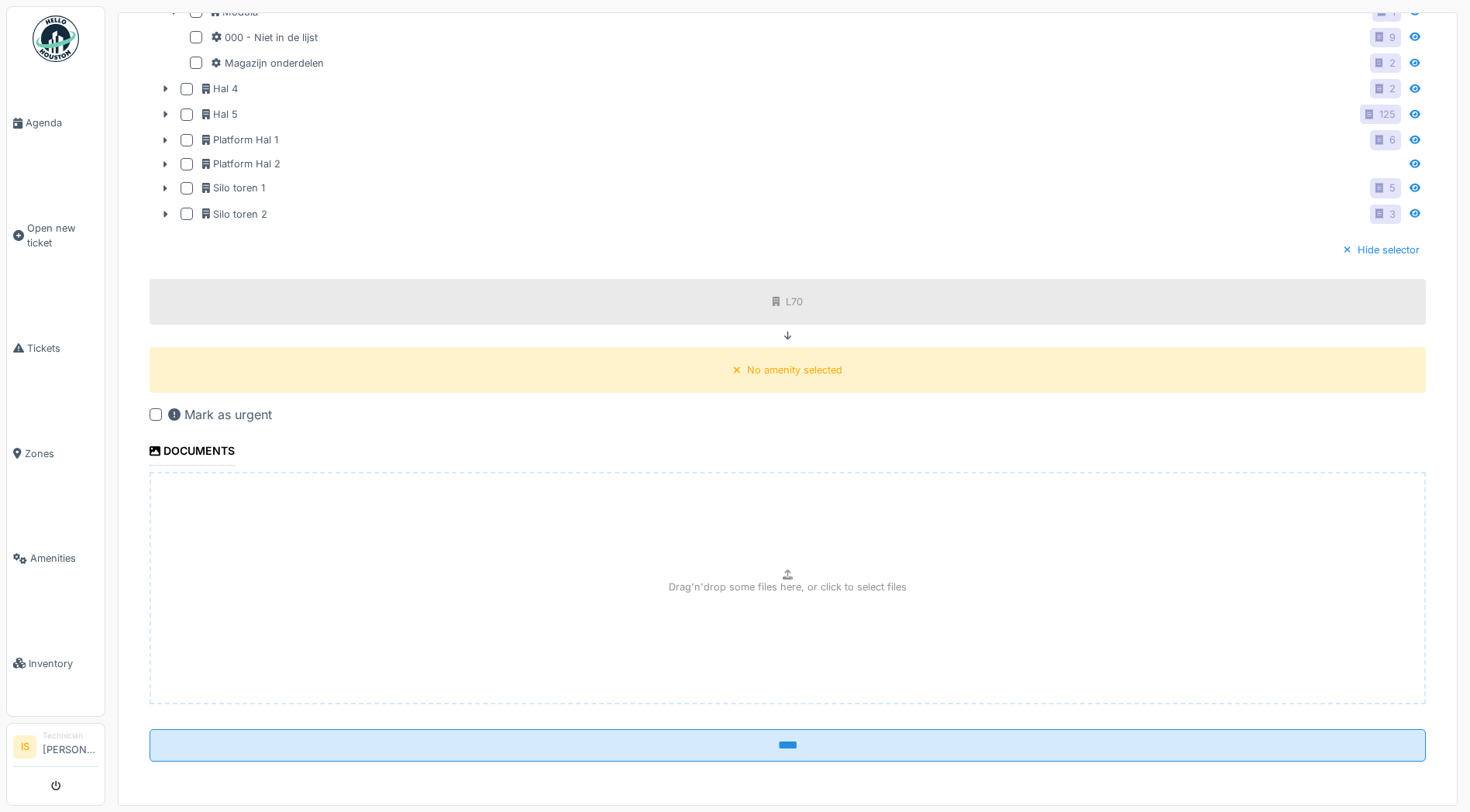 scroll, scrollTop: 5, scrollLeft: 0, axis: vertical 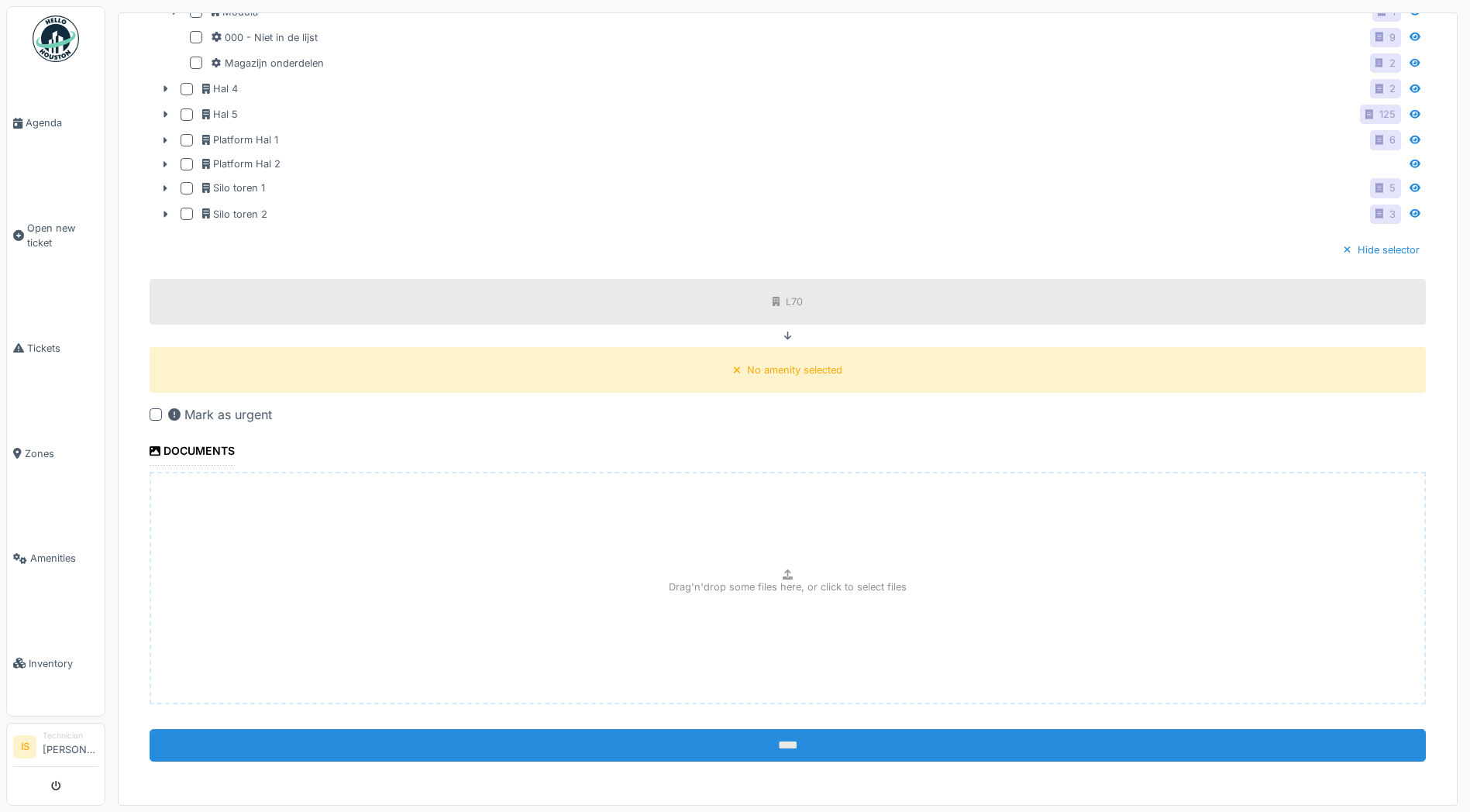 click on "****" at bounding box center (787, 745) 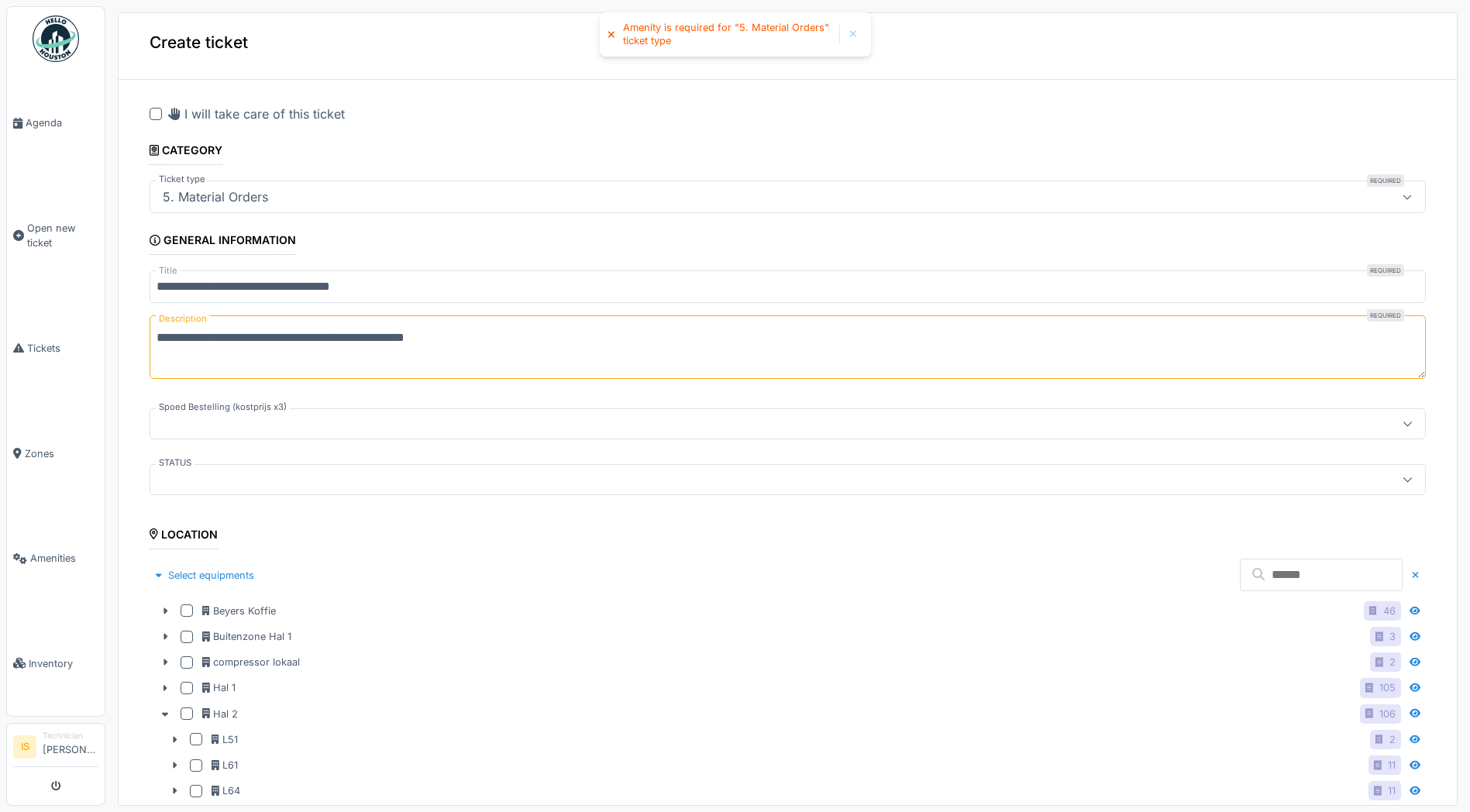scroll, scrollTop: 0, scrollLeft: 0, axis: both 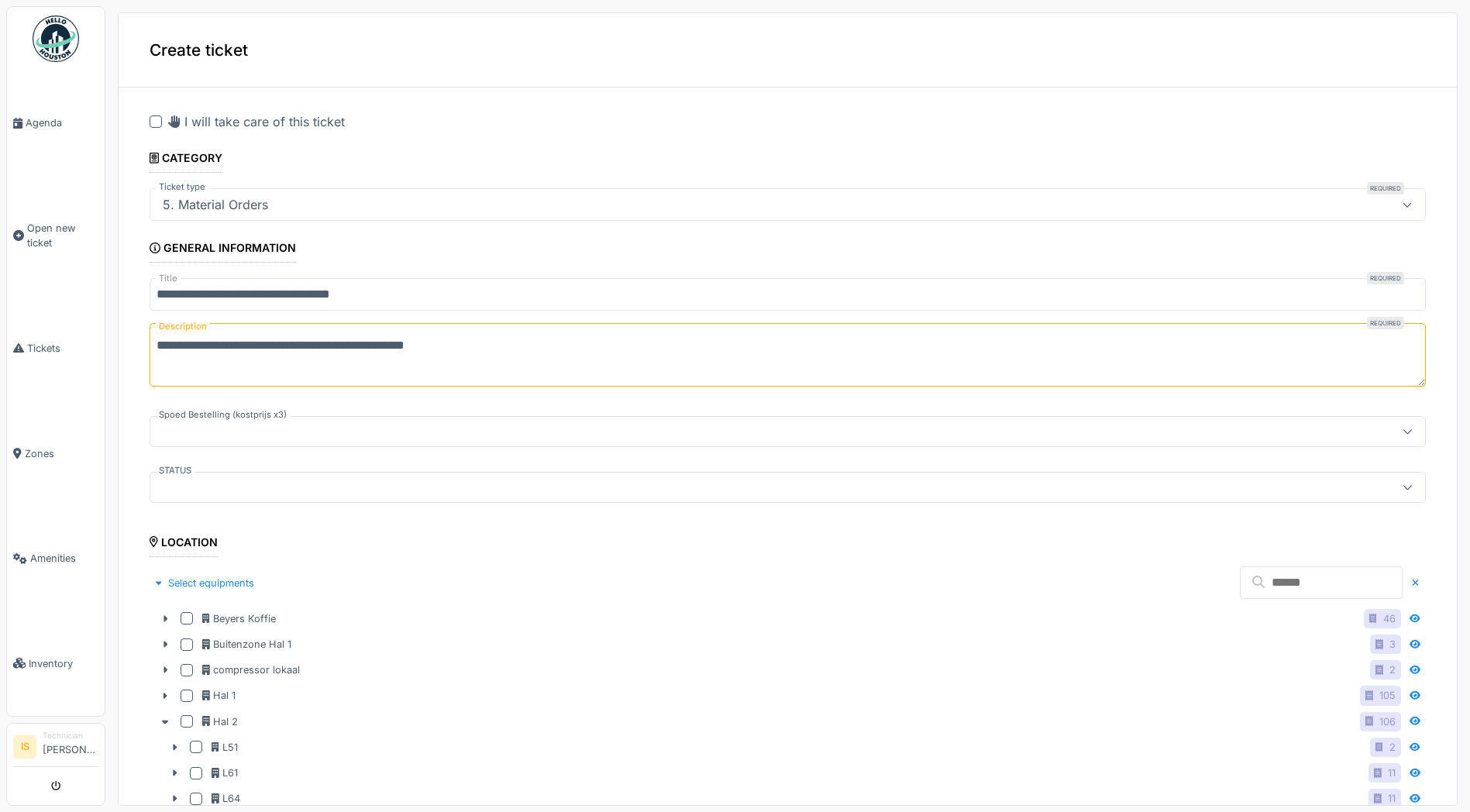 click at bounding box center (724, 487) 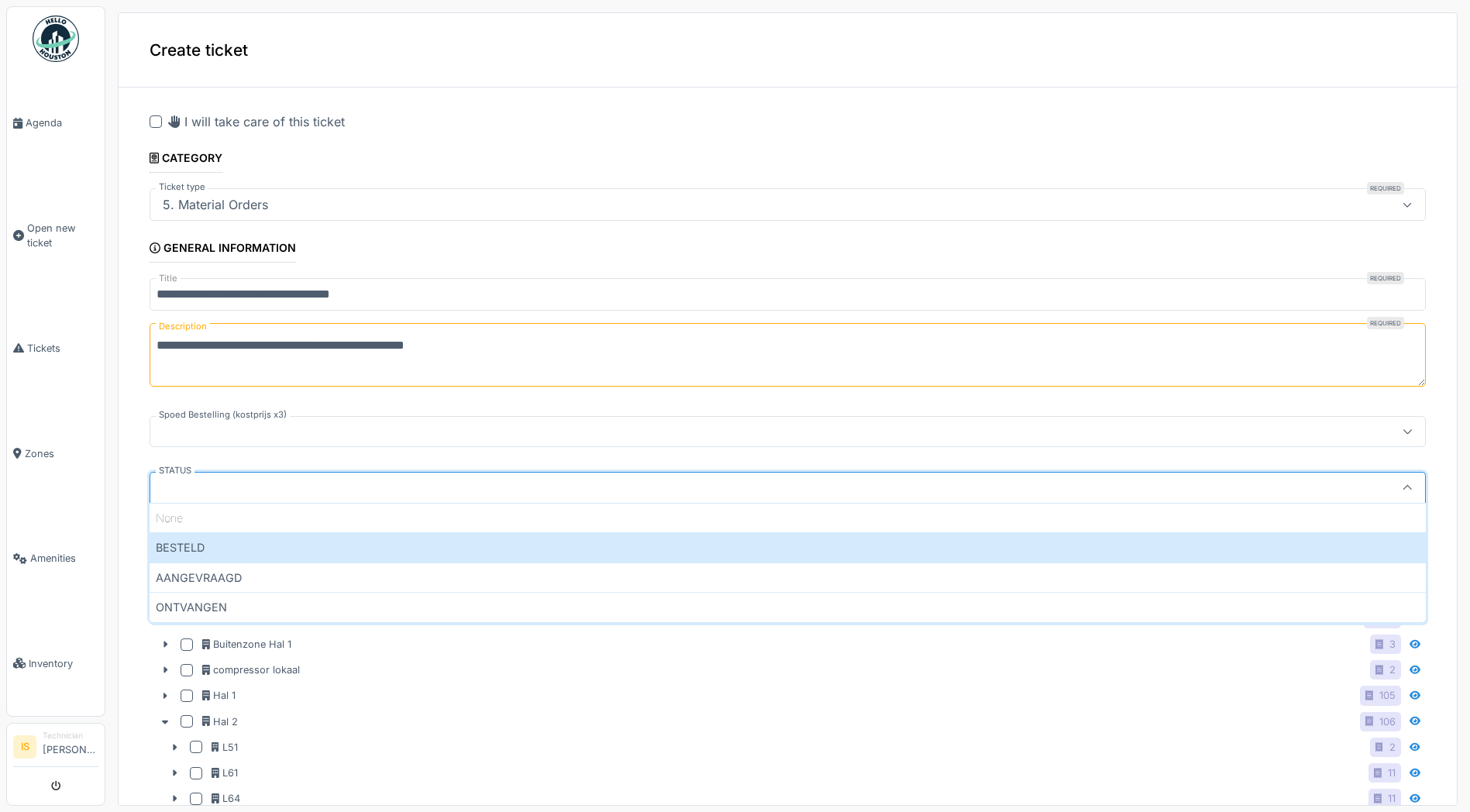 scroll, scrollTop: 3, scrollLeft: 0, axis: vertical 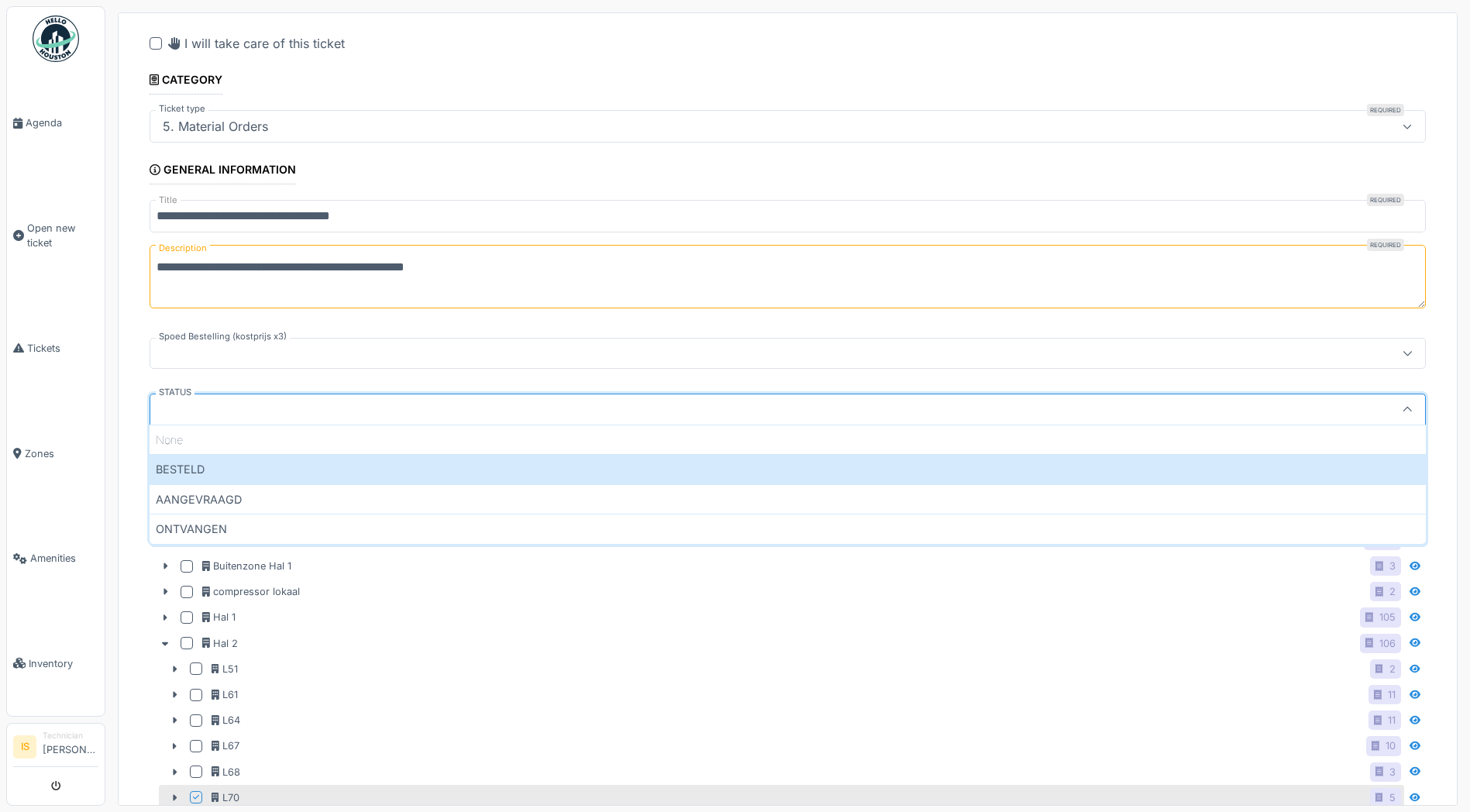 click at bounding box center [724, 353] 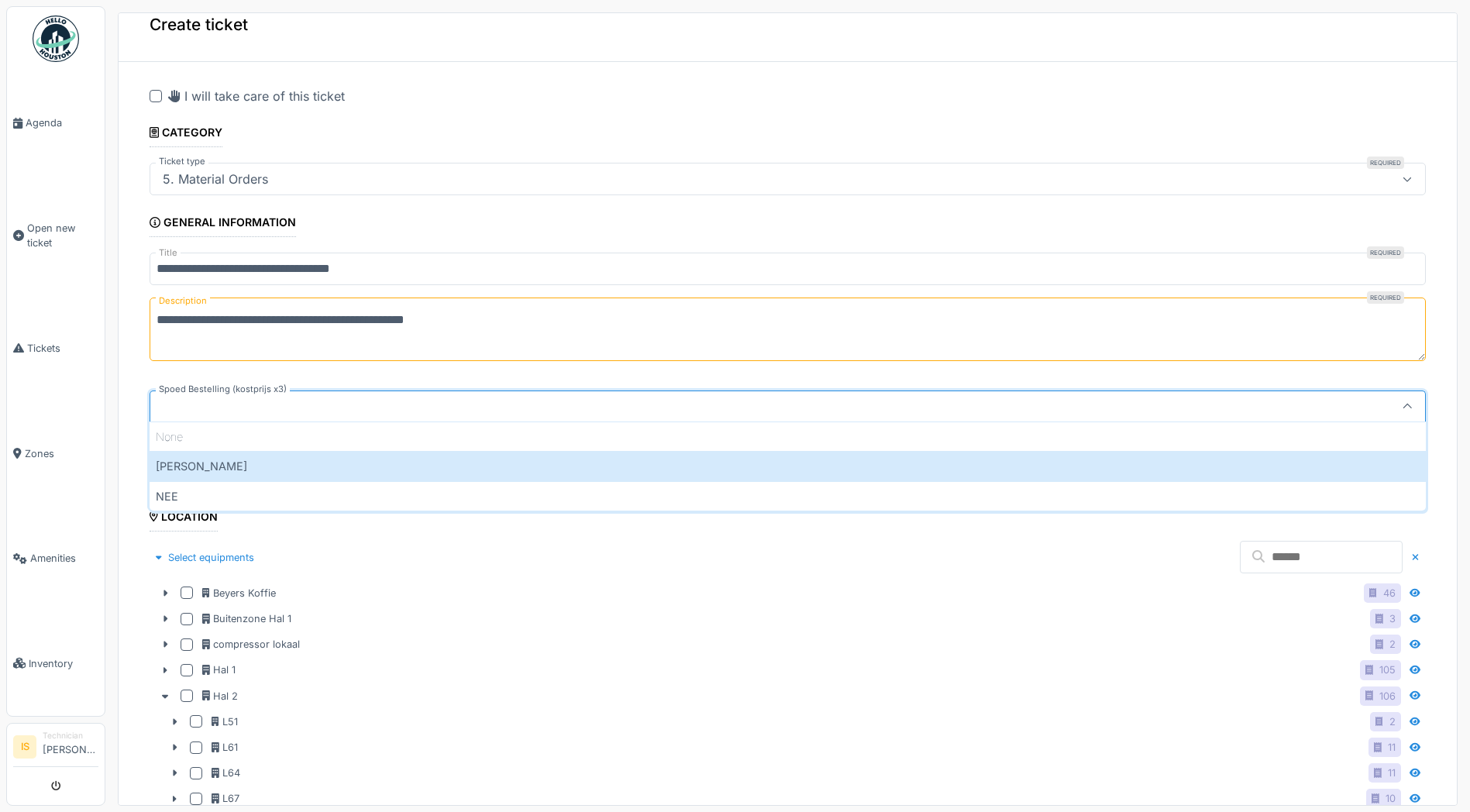 scroll, scrollTop: 22, scrollLeft: 0, axis: vertical 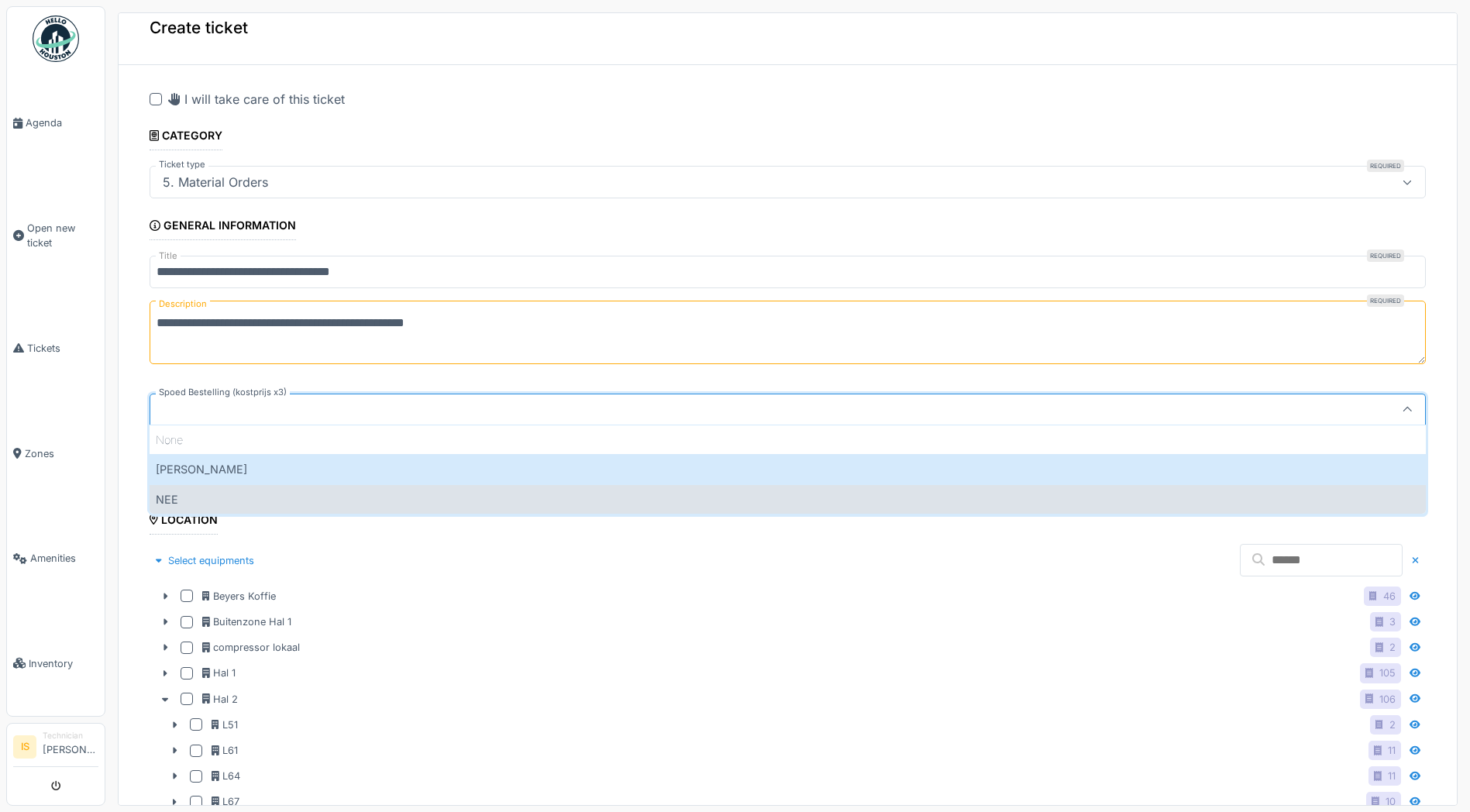 click on "NEE" at bounding box center [787, 499] 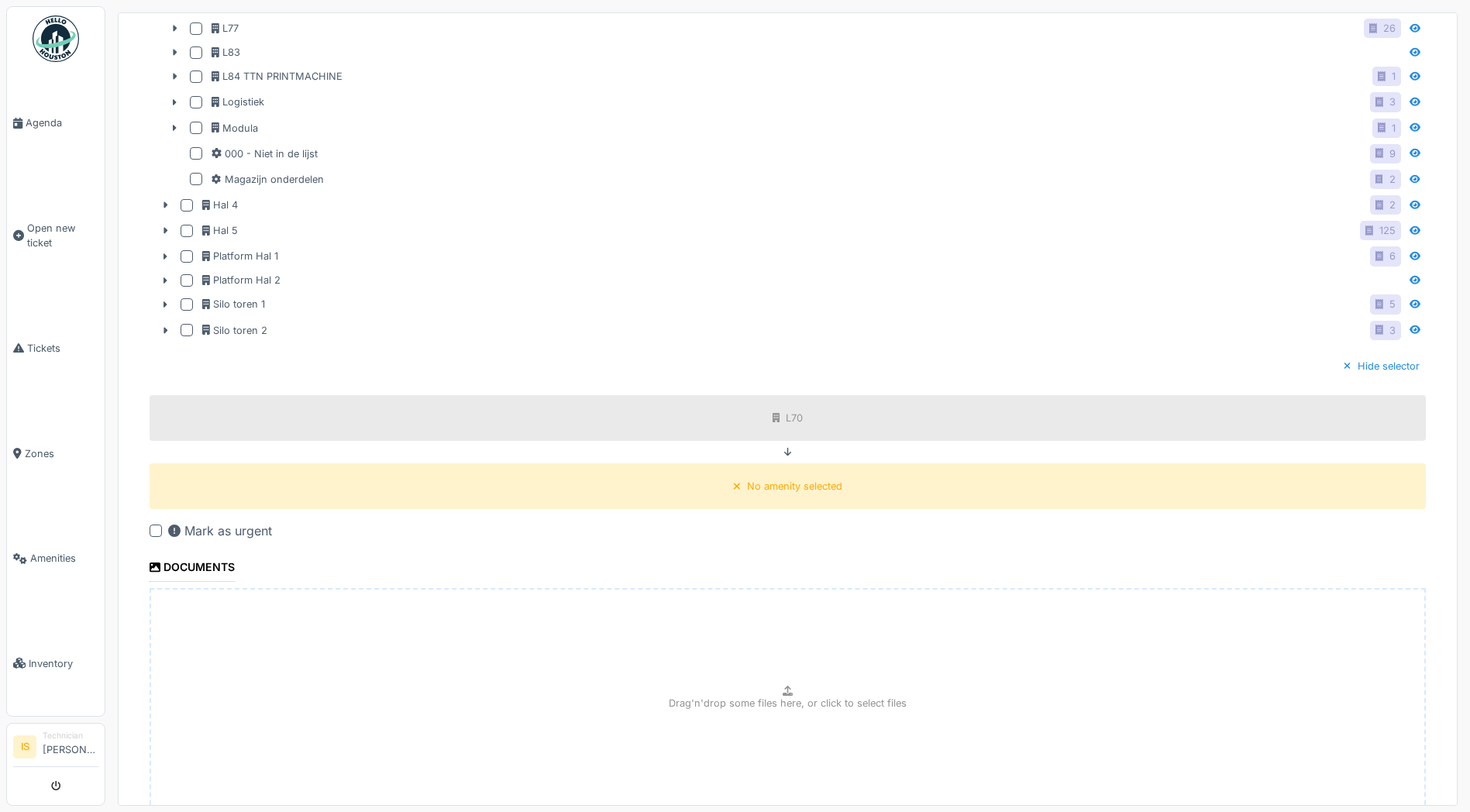 scroll, scrollTop: 1017, scrollLeft: 0, axis: vertical 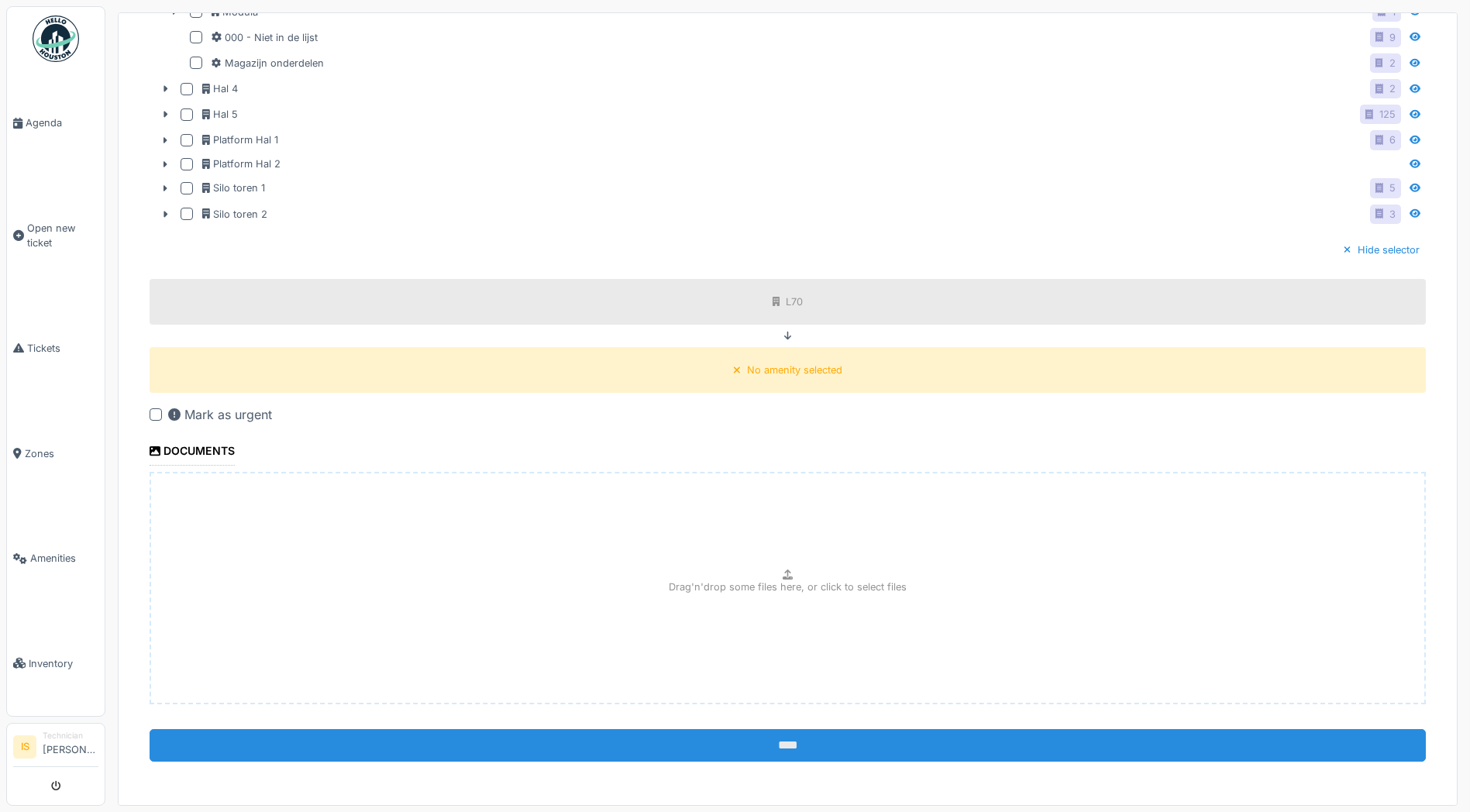 click on "****" at bounding box center (787, 745) 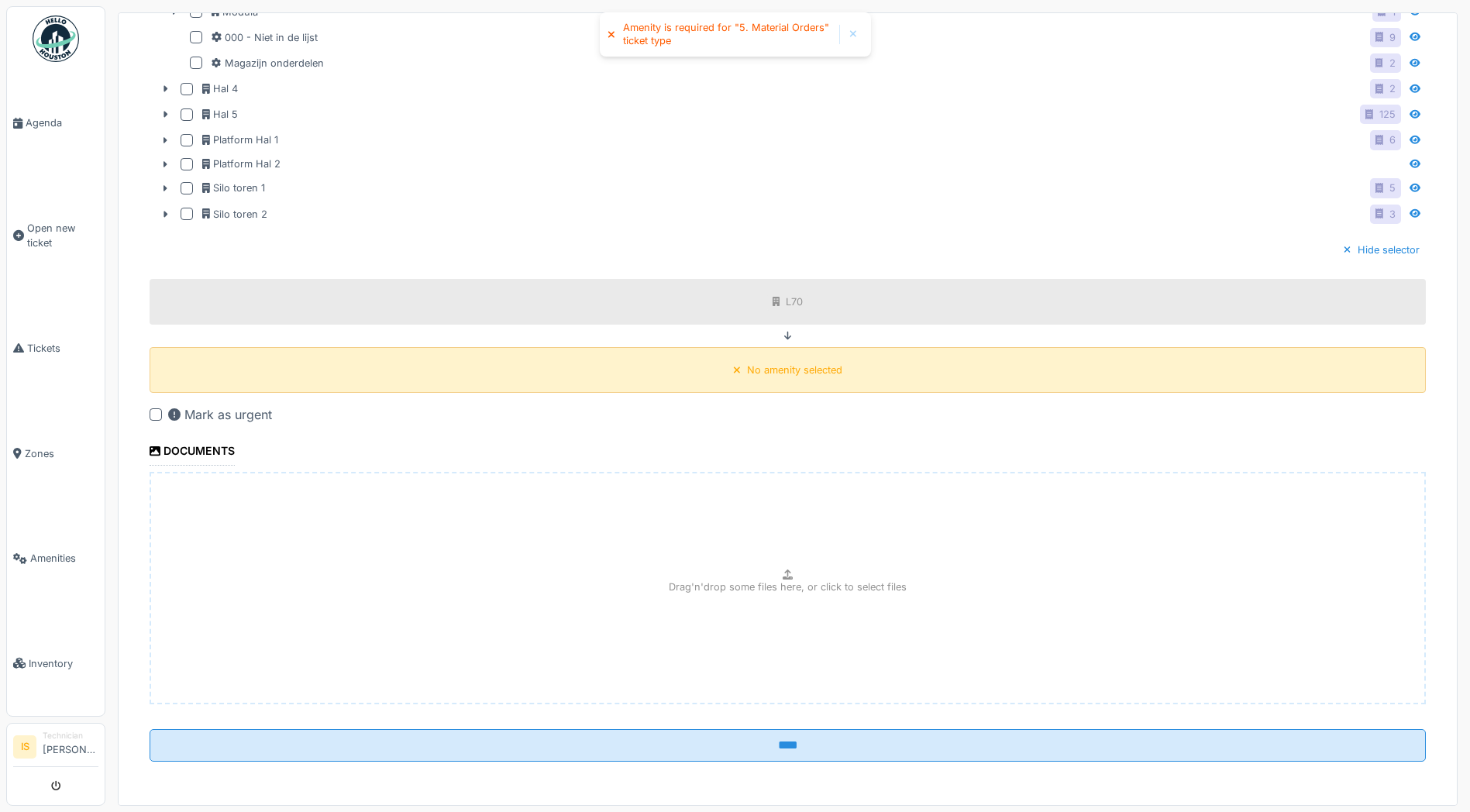 click on "No amenity selected" at bounding box center (794, 370) 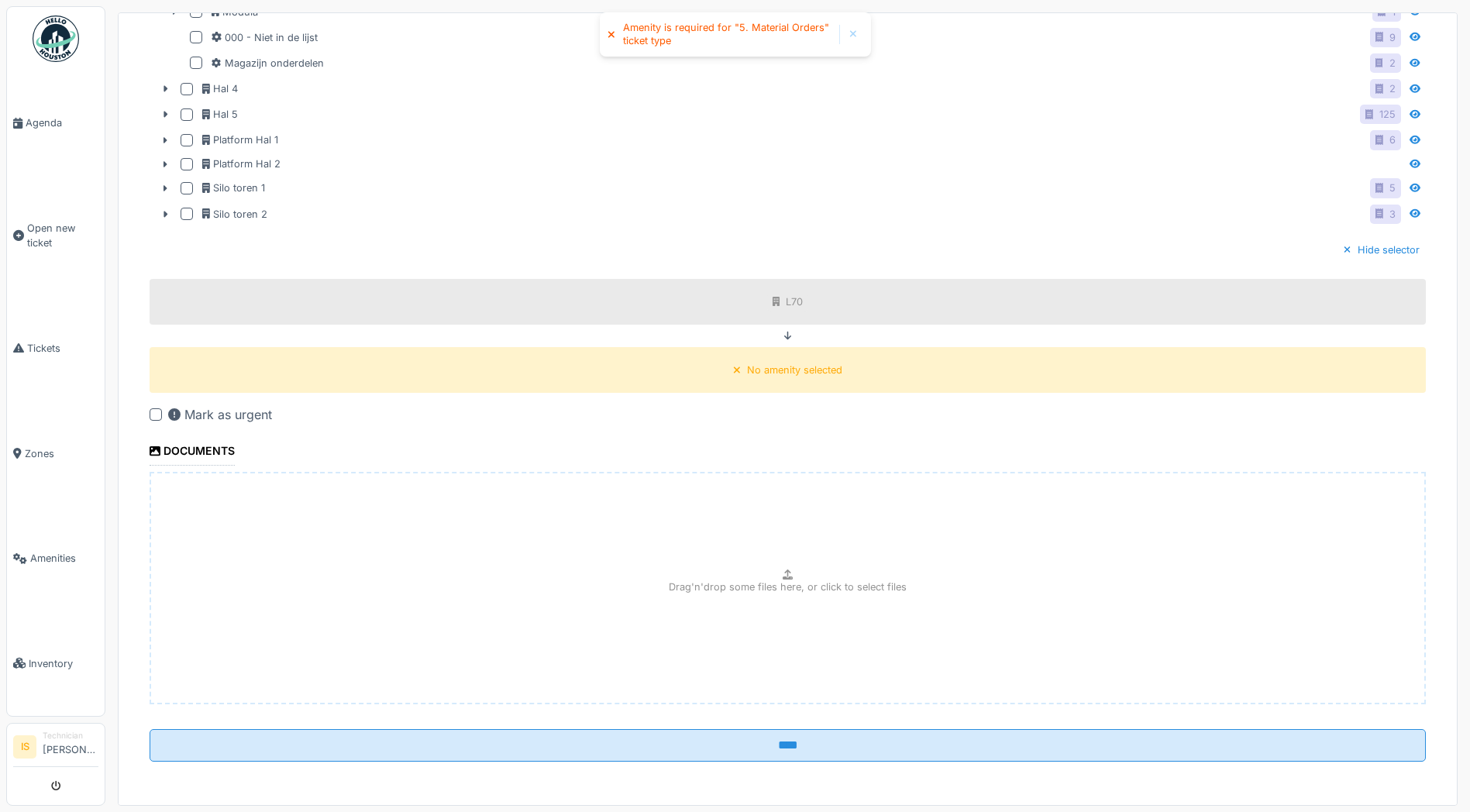 click 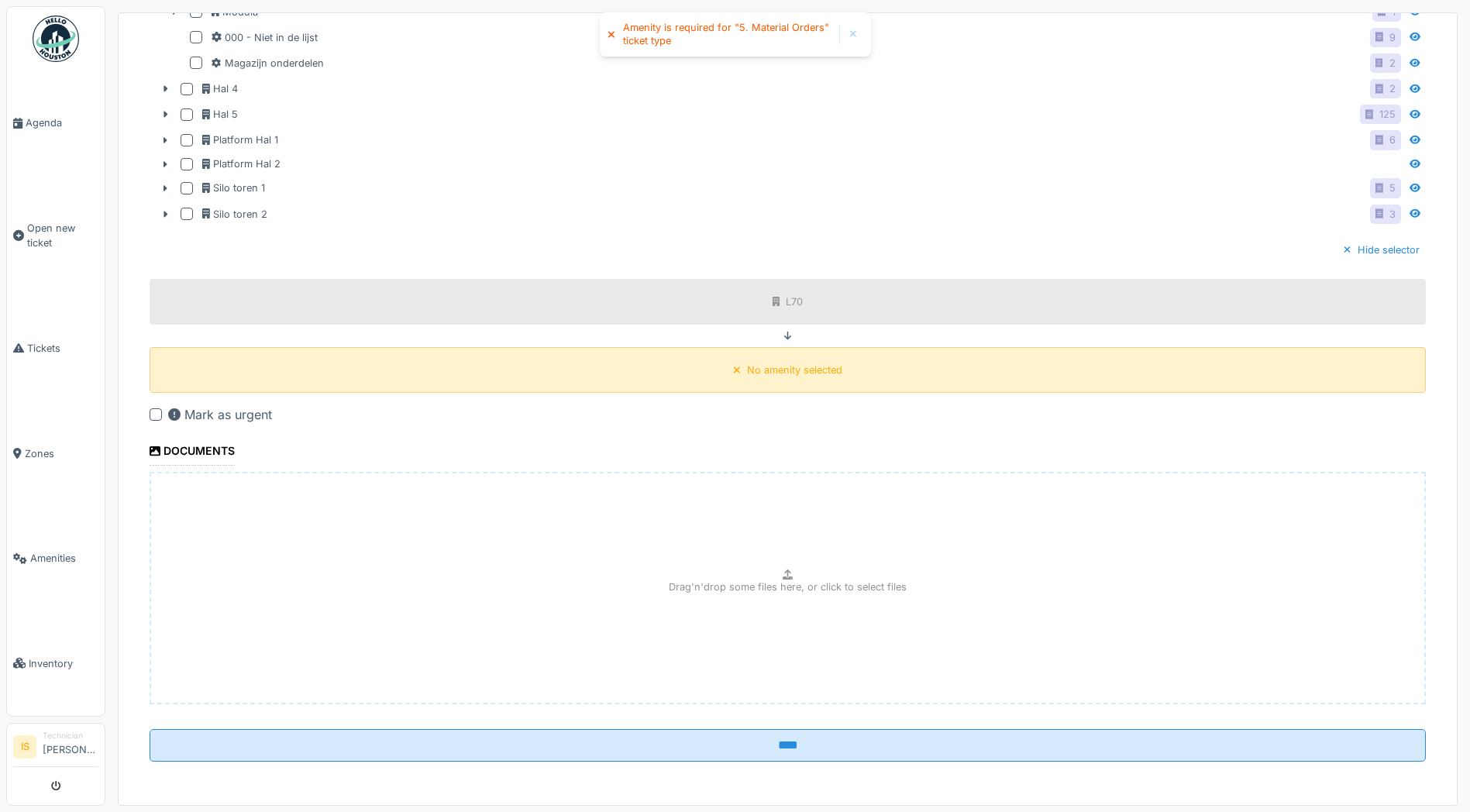 click on "No amenity selected" at bounding box center (787, 370) 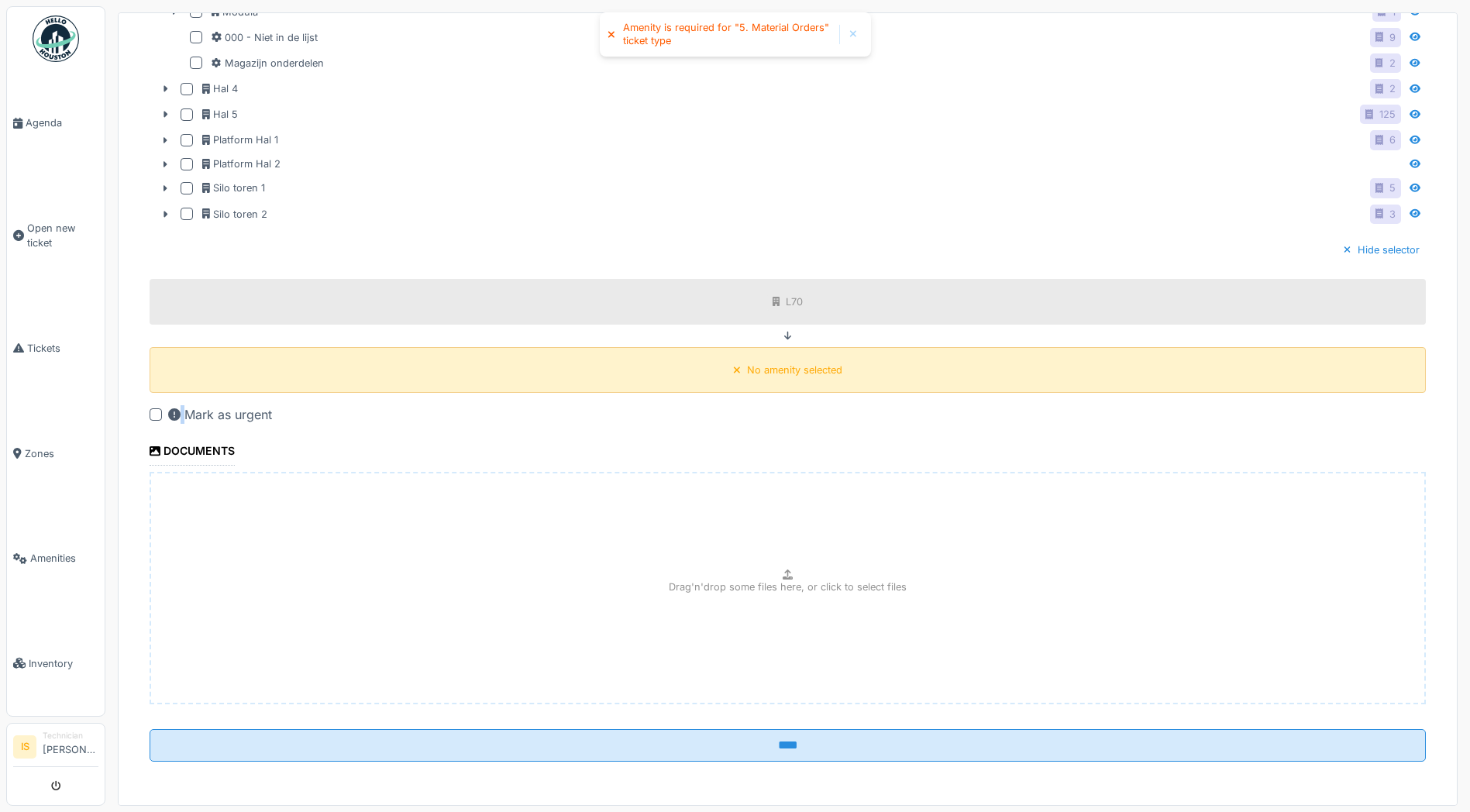 click on "No amenity selected" at bounding box center [787, 370] 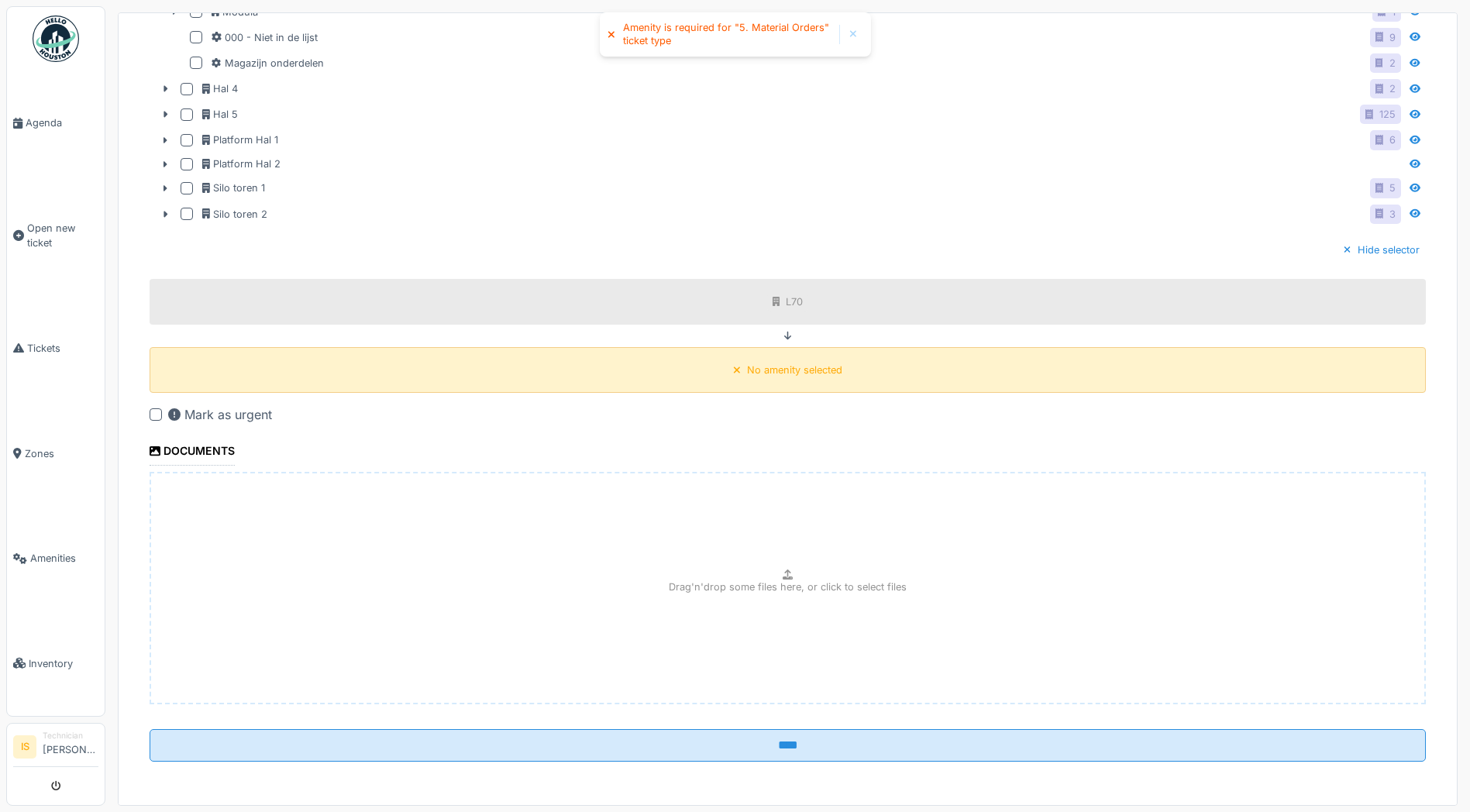 click on "No amenity selected" at bounding box center (787, 370) 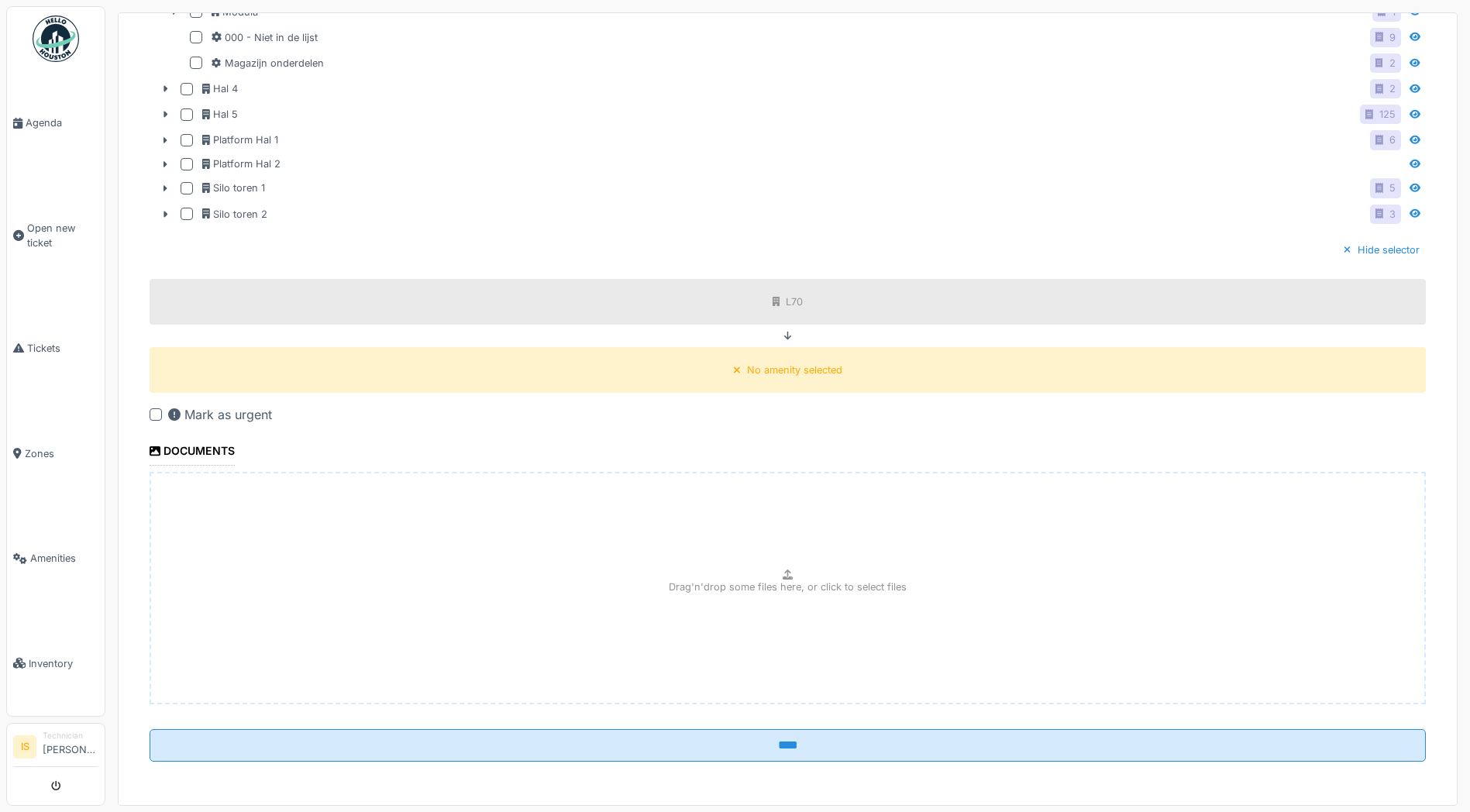 click on "Mark as urgent" at bounding box center [220, 415] 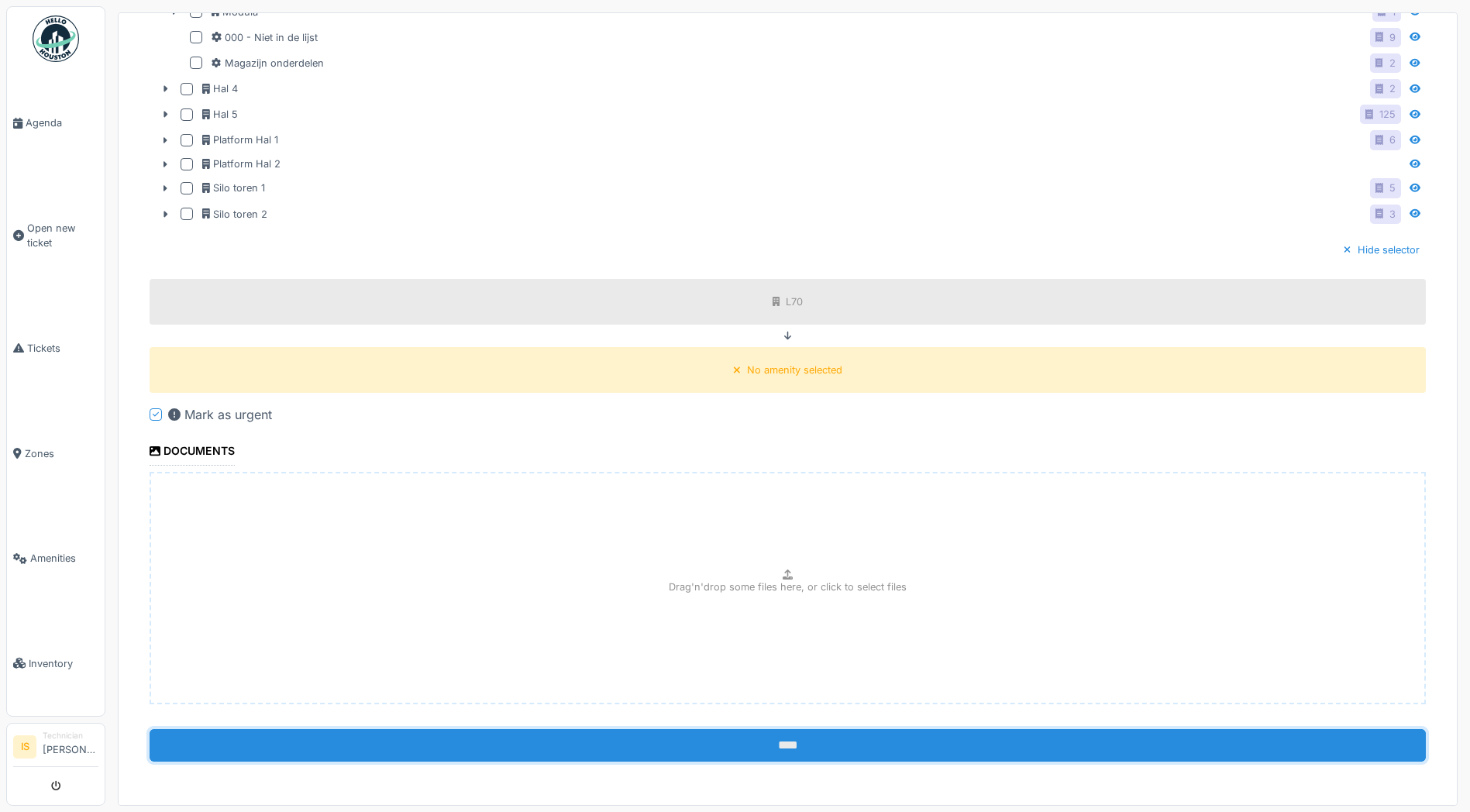 click on "****" at bounding box center [787, 745] 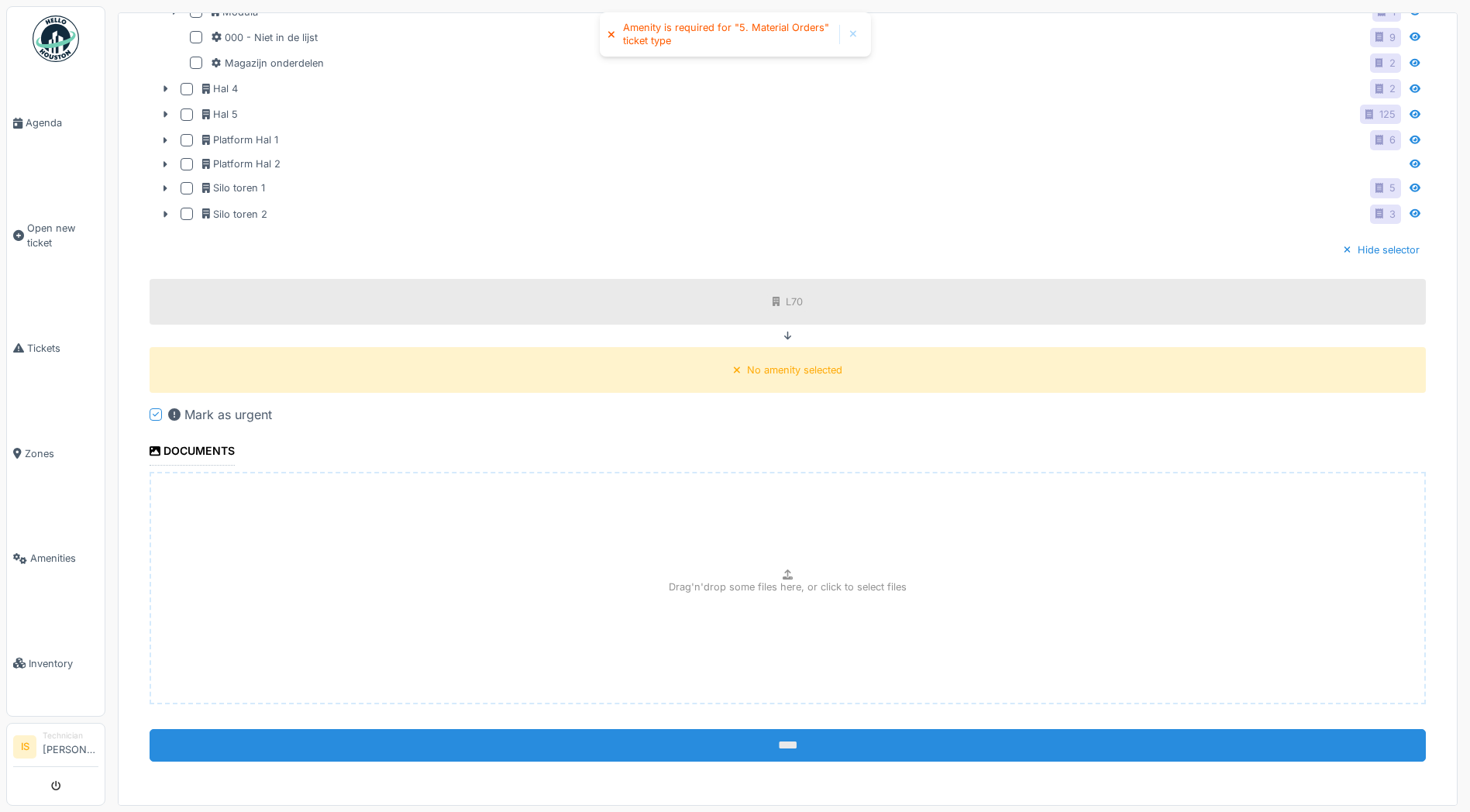 click on "****" at bounding box center [787, 745] 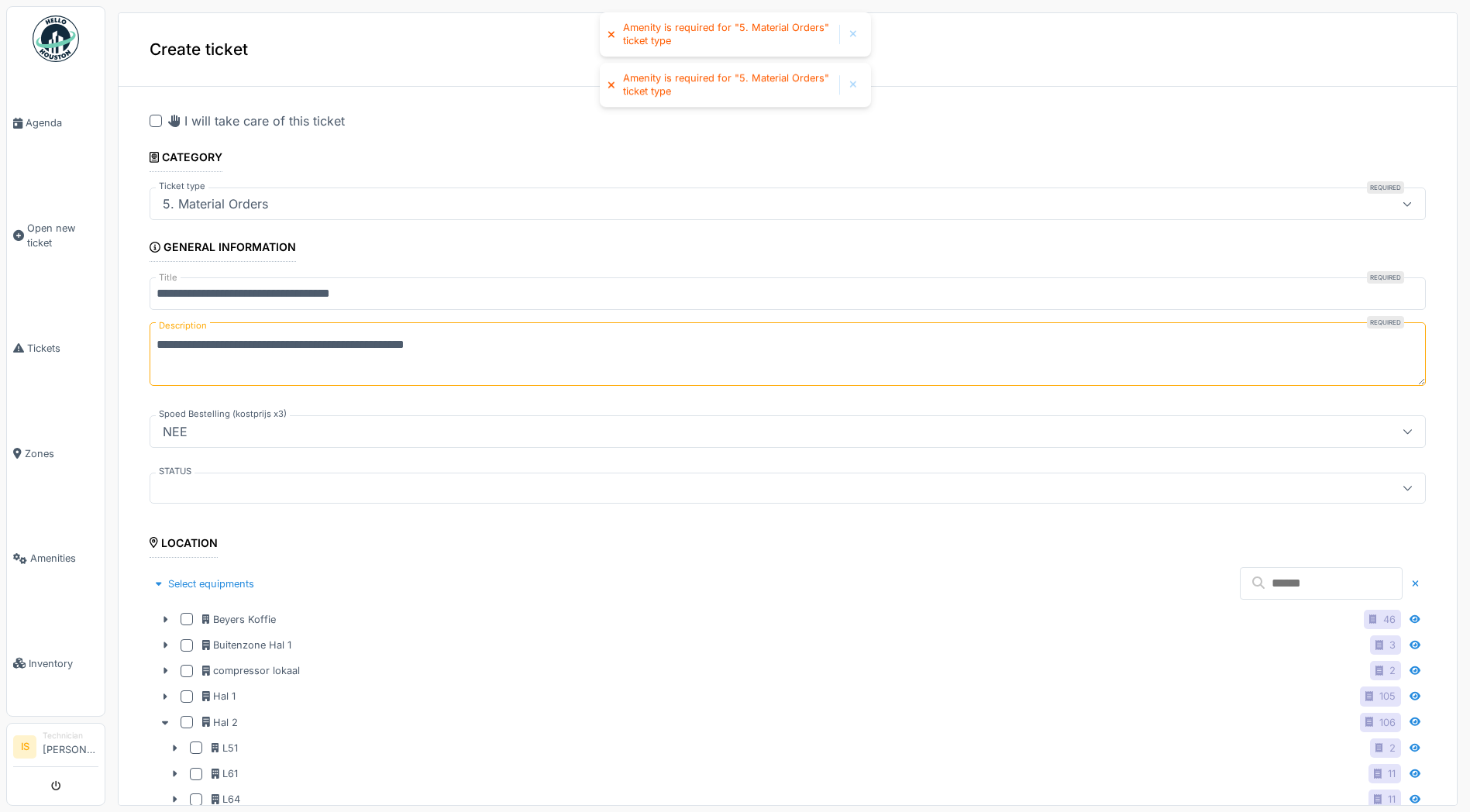 scroll, scrollTop: 0, scrollLeft: 0, axis: both 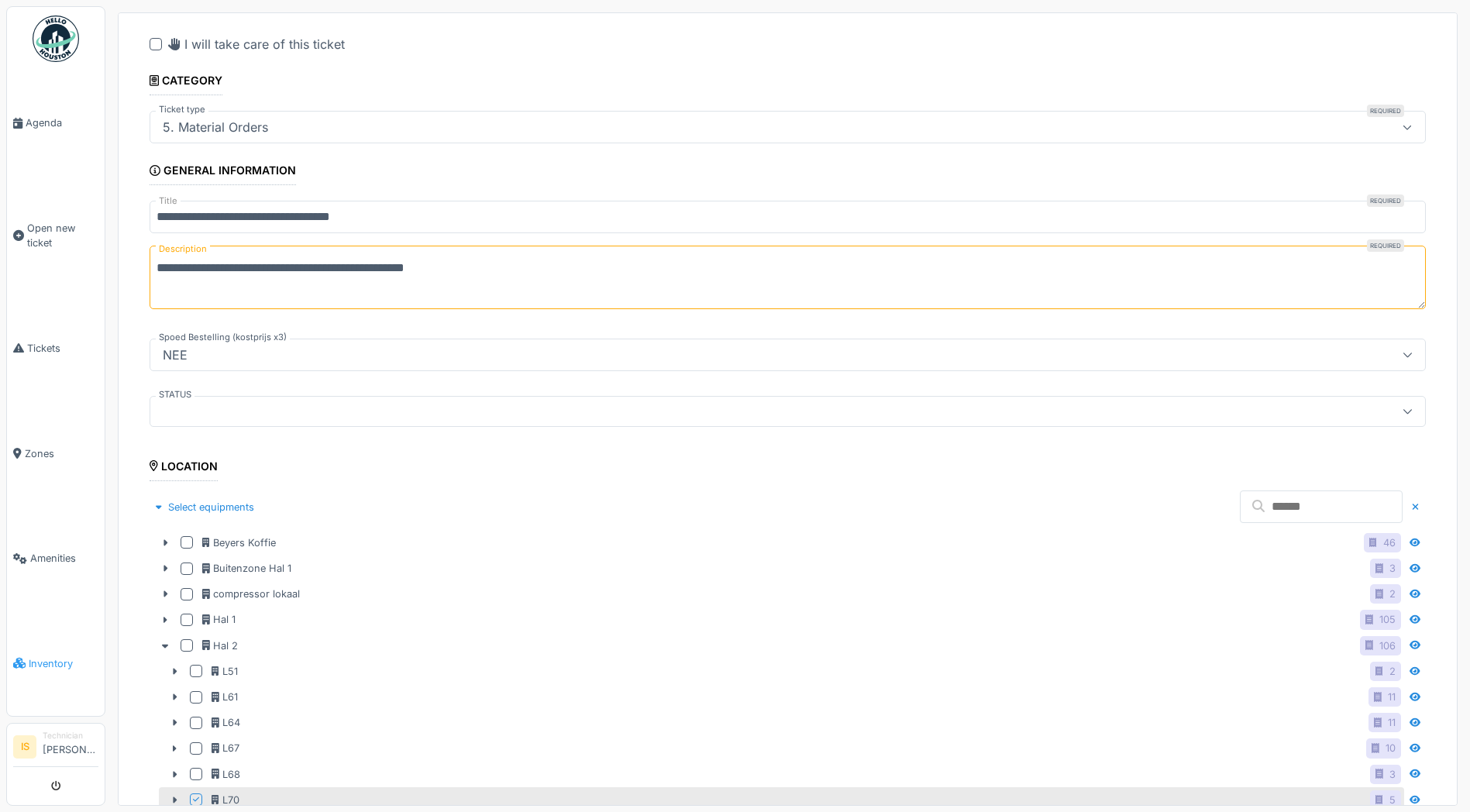 click on "Inventory" at bounding box center (64, 663) 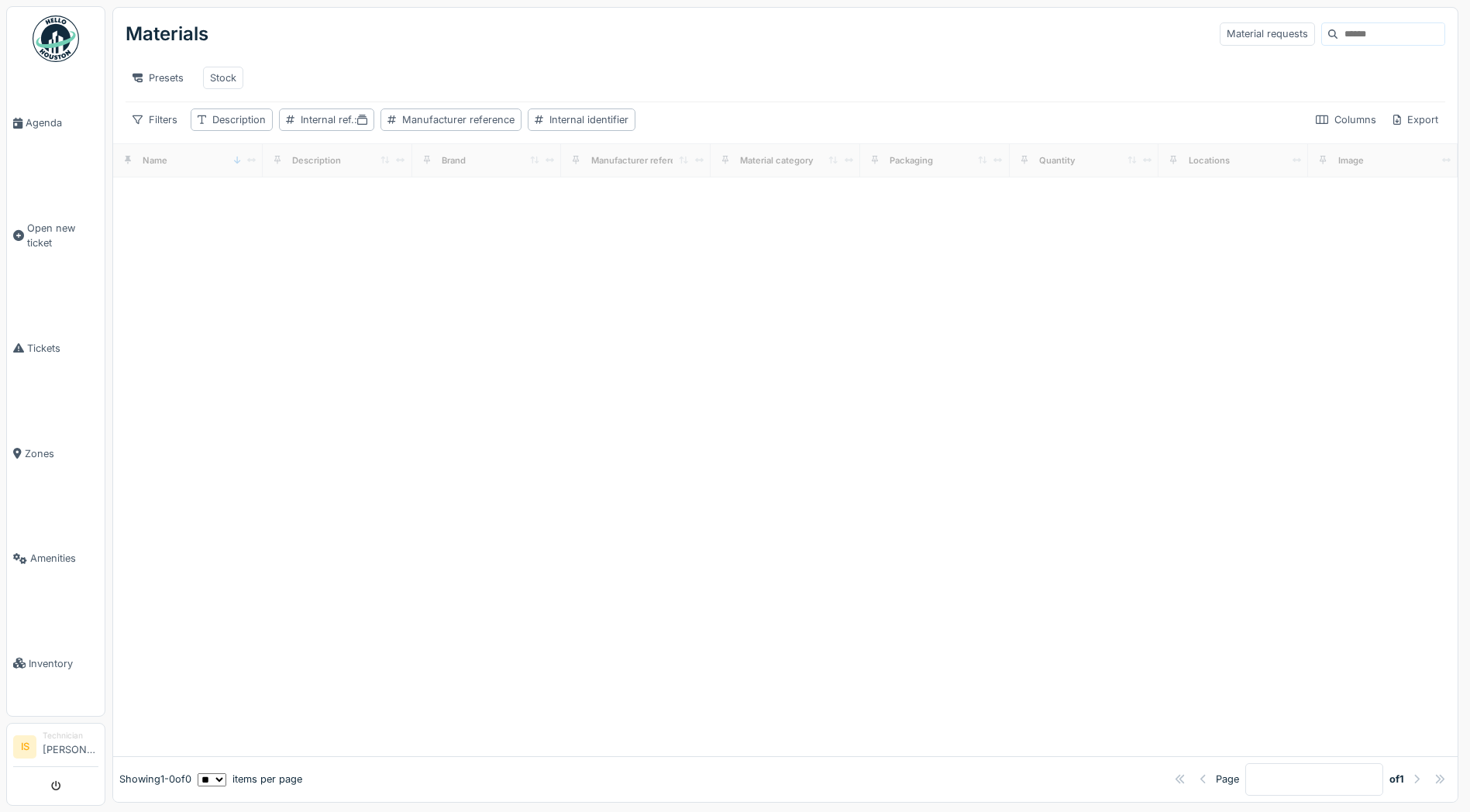 scroll, scrollTop: 0, scrollLeft: 0, axis: both 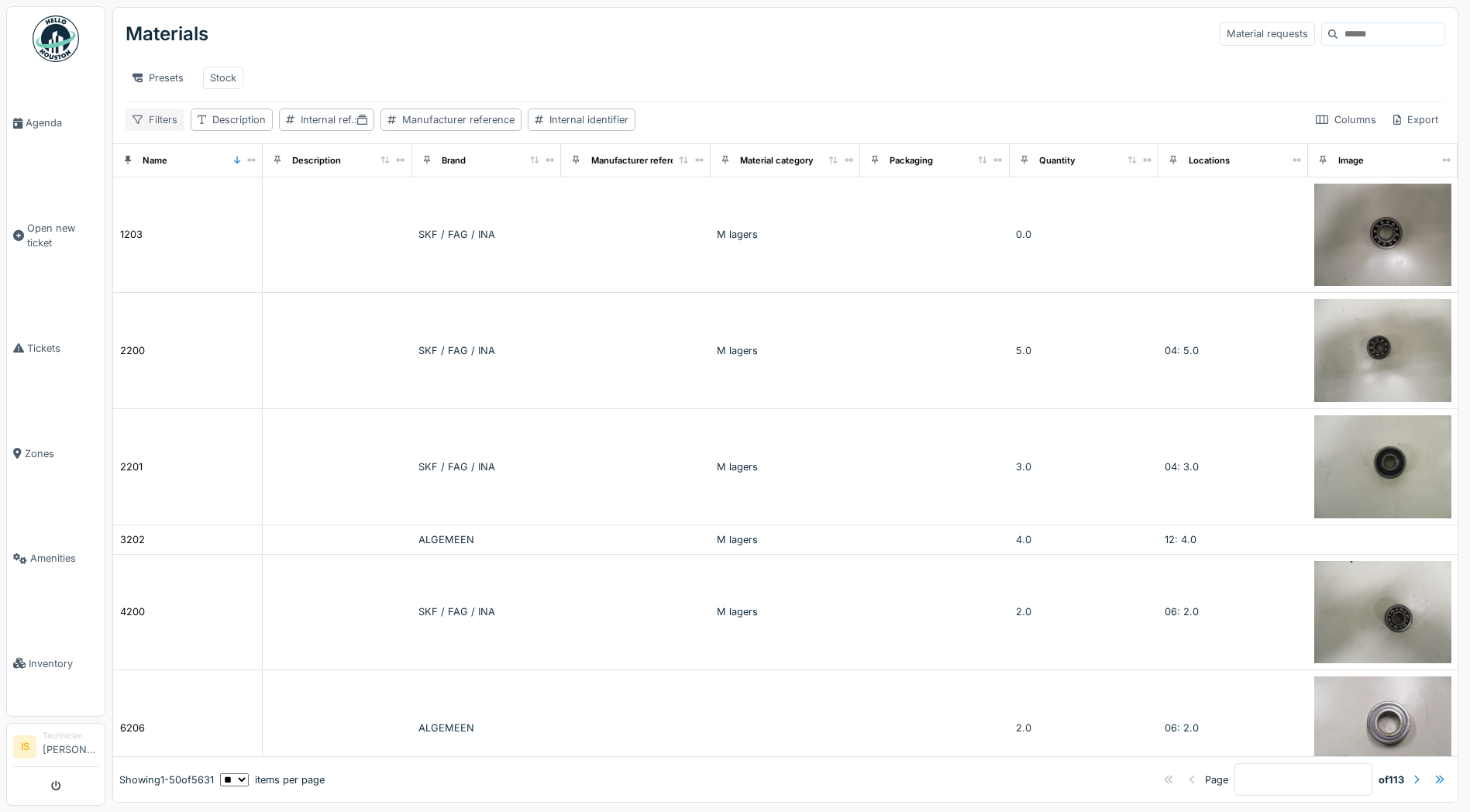 click on "Filters" at bounding box center (155, 119) 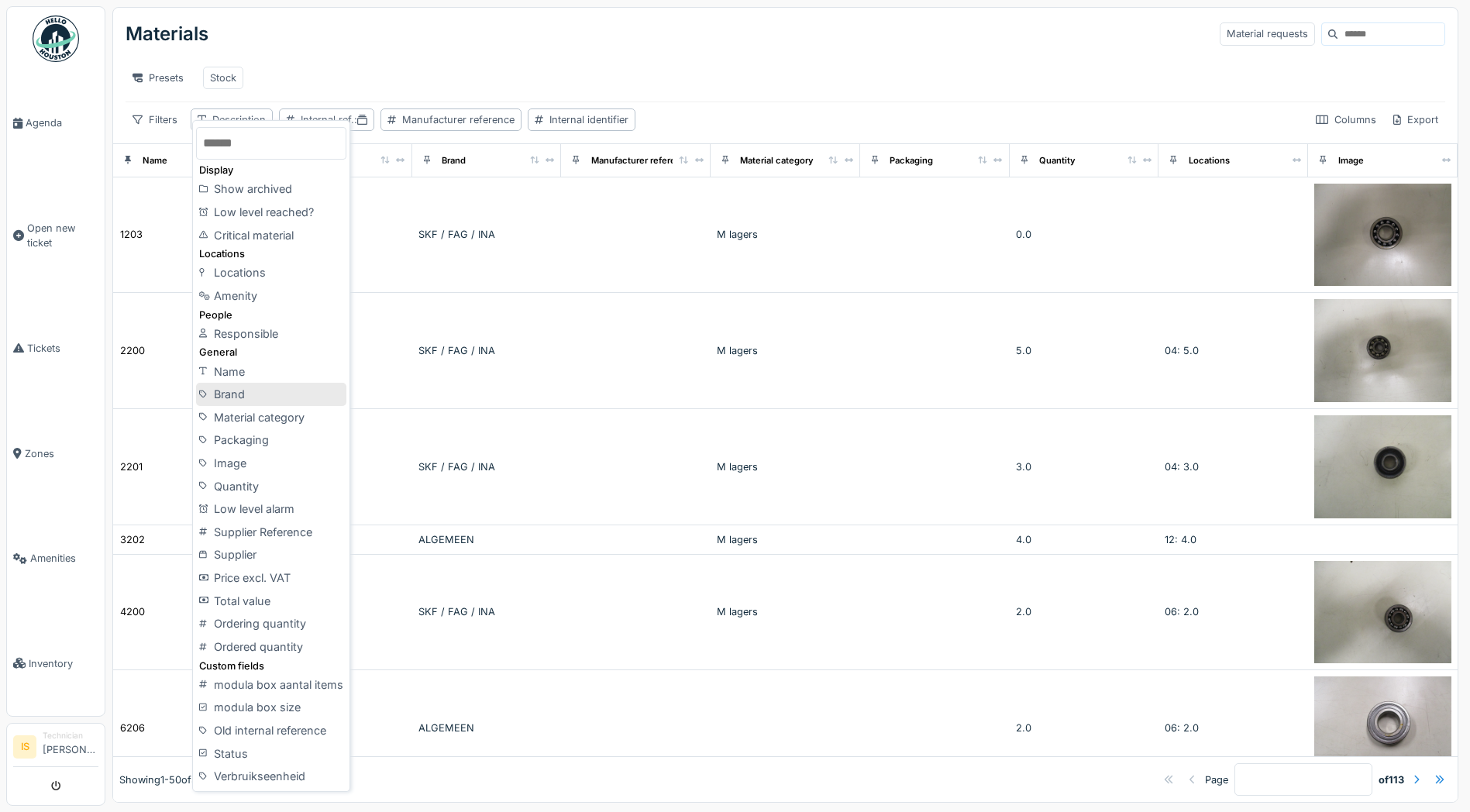 click on "Brand" at bounding box center (271, 394) 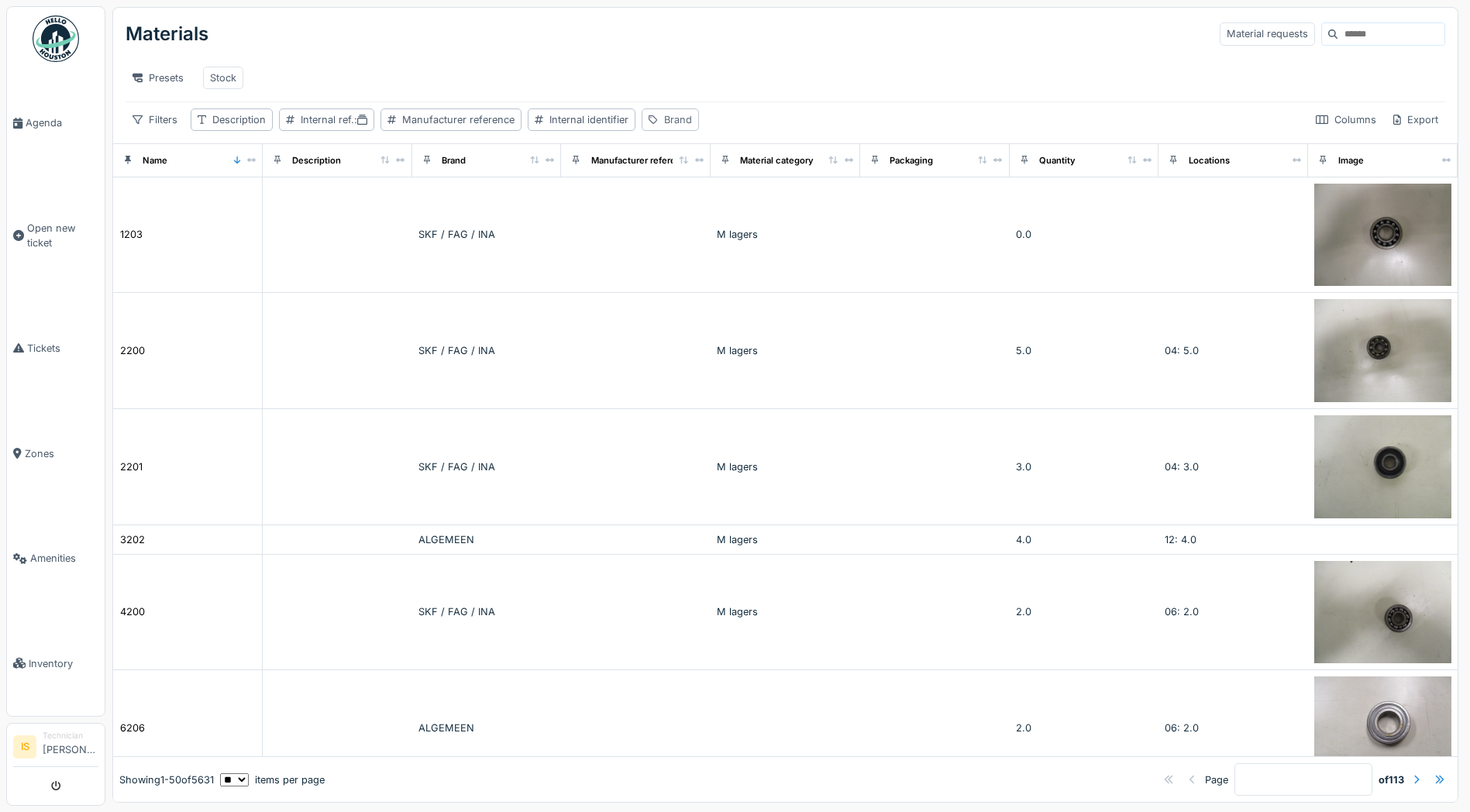 click on "Brand" at bounding box center (678, 119) 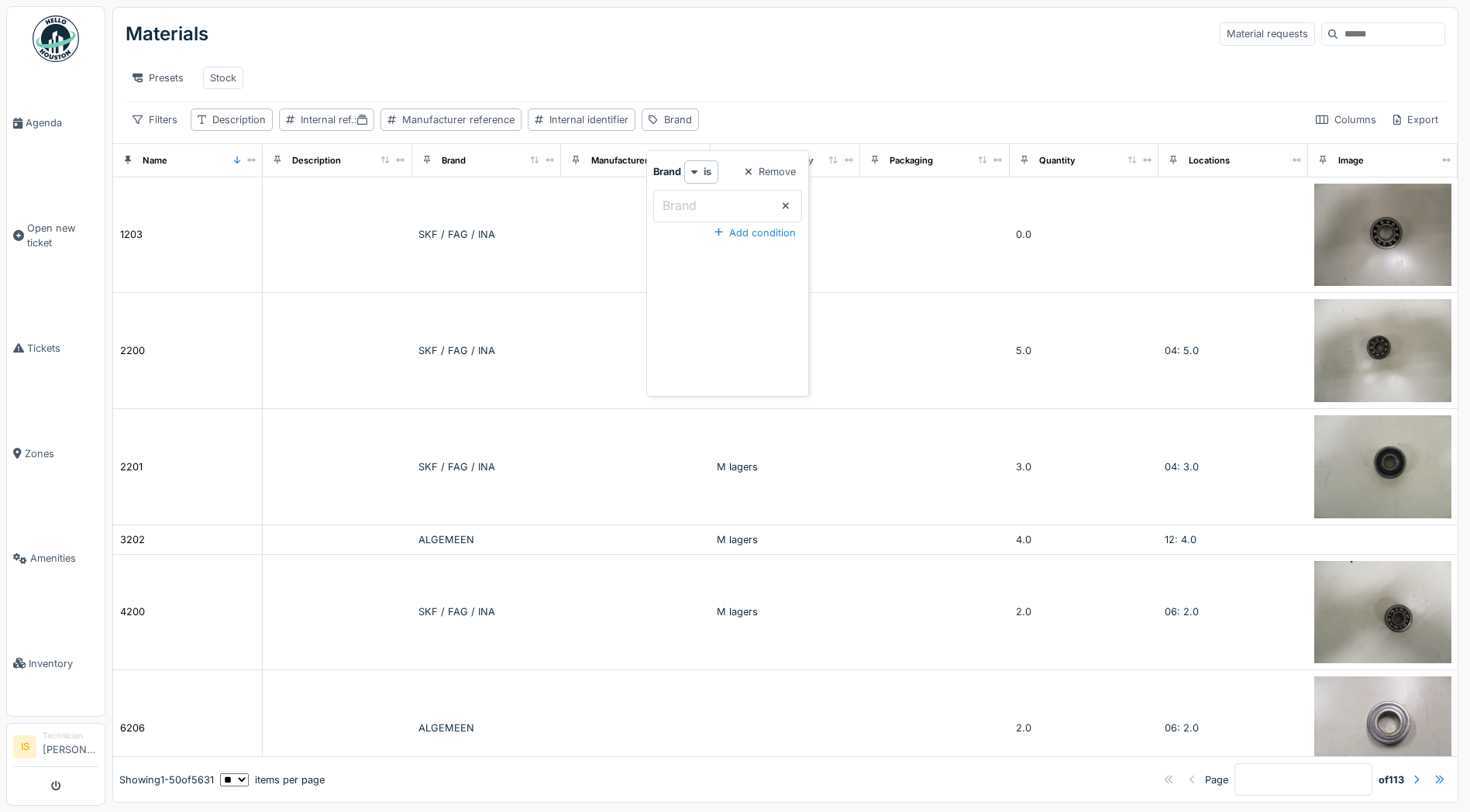 click on "Presets   Stock" at bounding box center (785, 77) 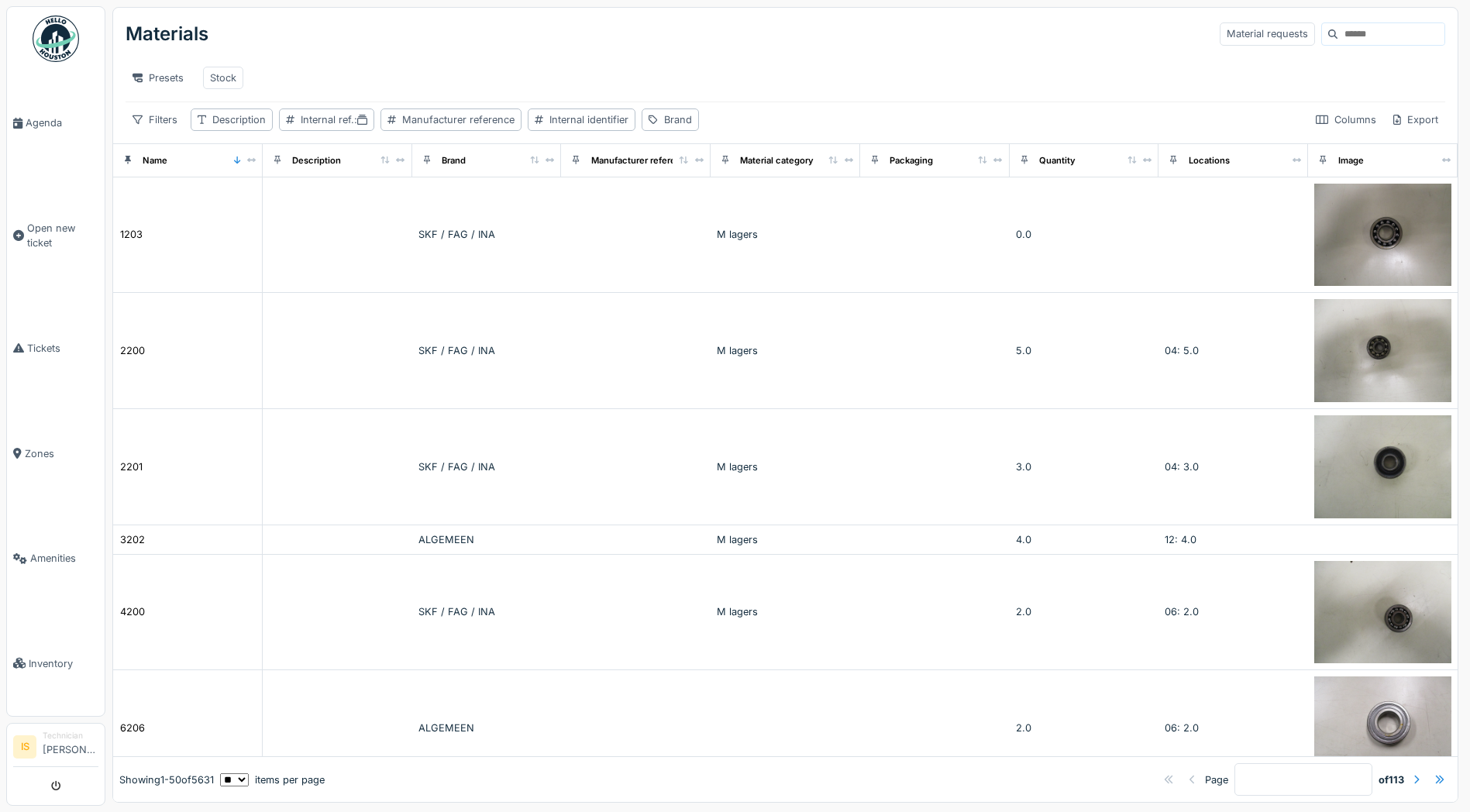 click at bounding box center [1391, 34] 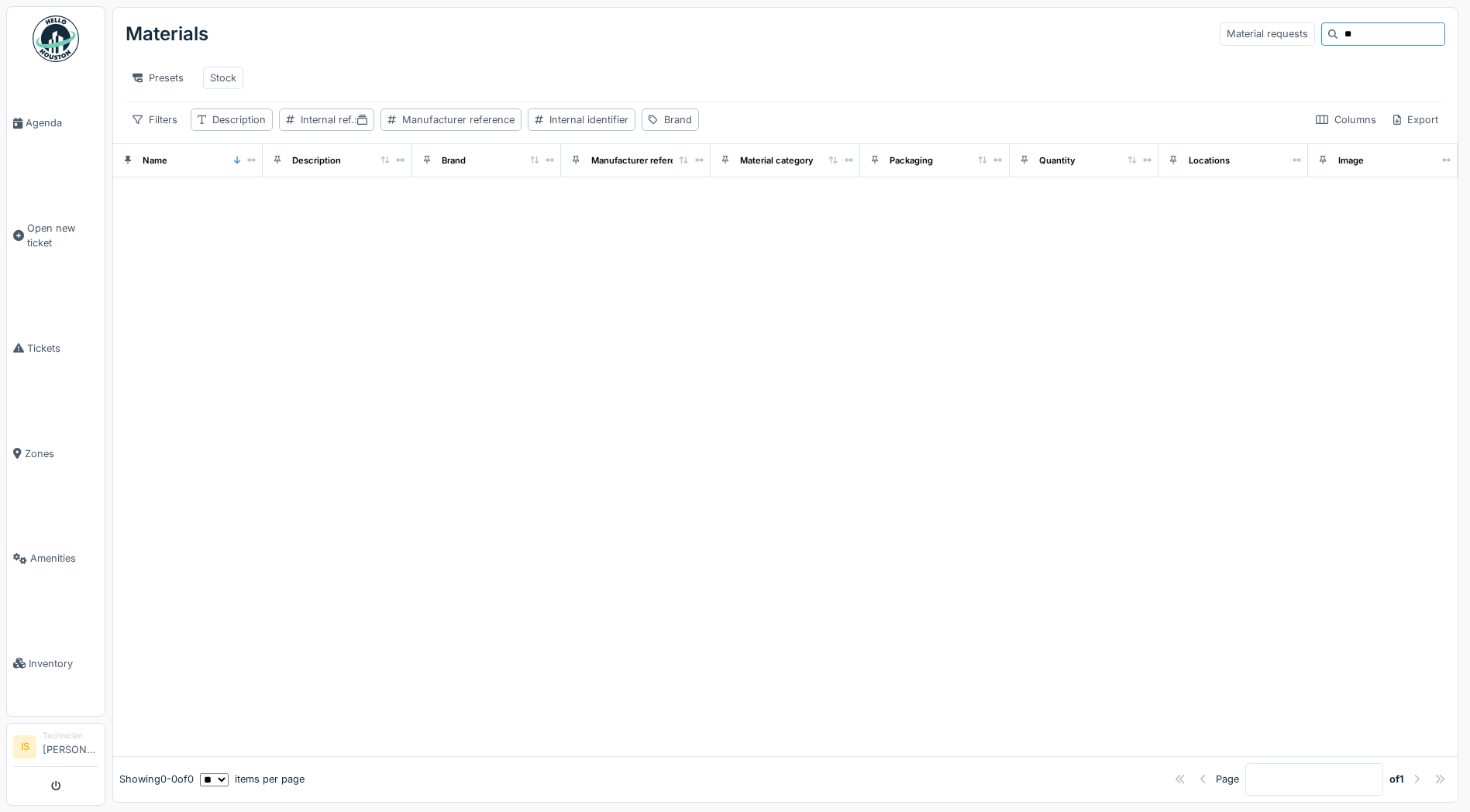 type on "*" 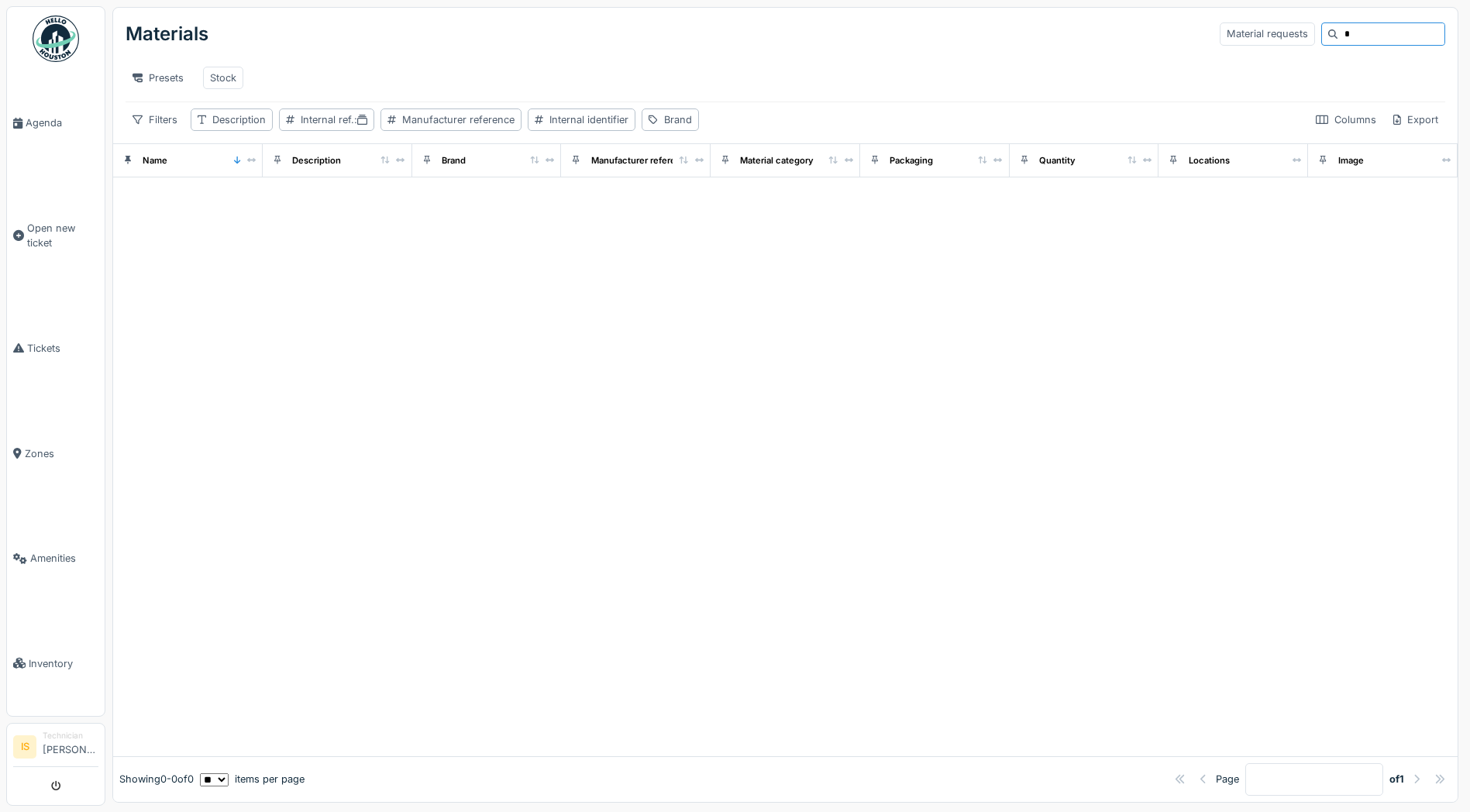 type 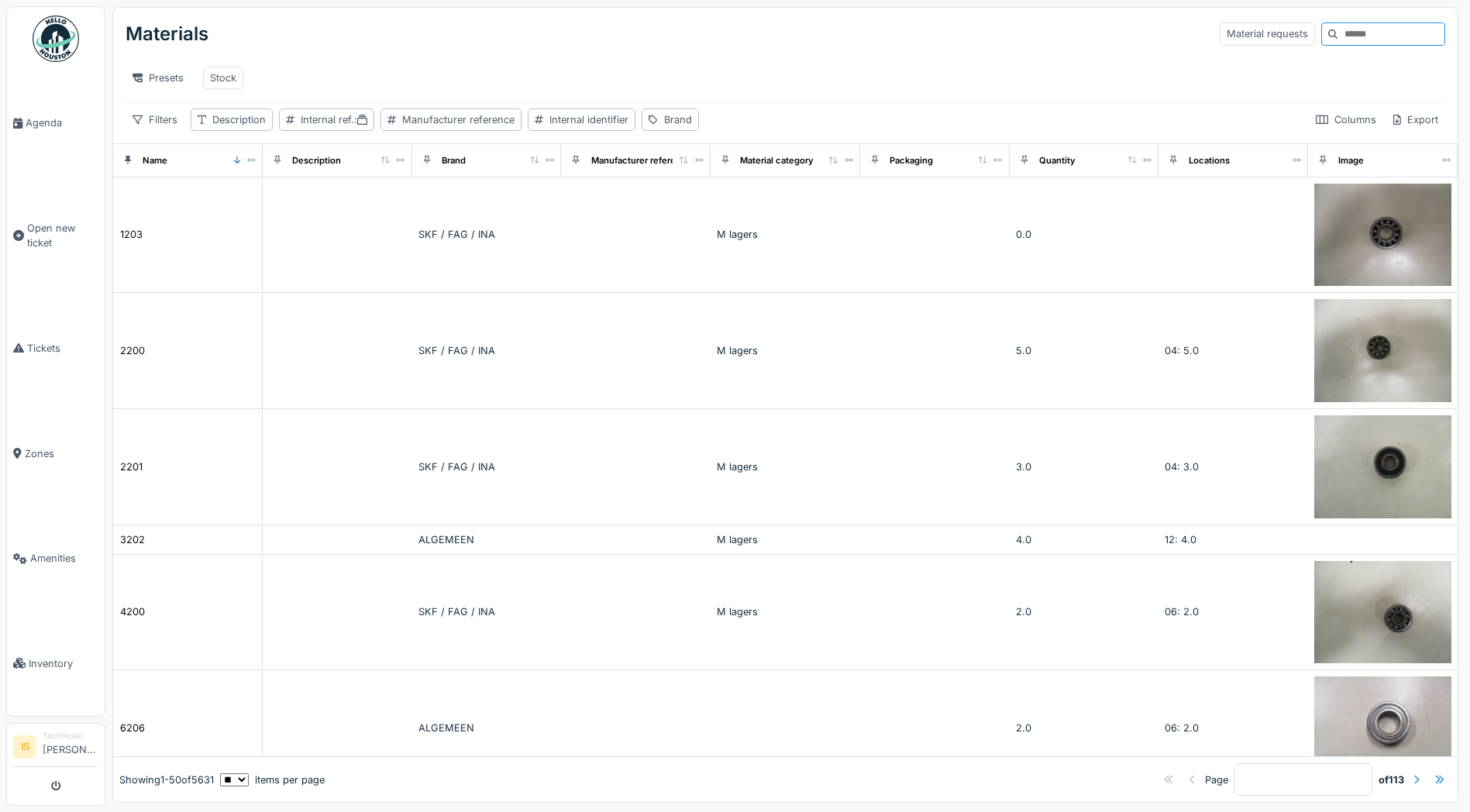 click on "Manufacturer reference" at bounding box center [620, 160] 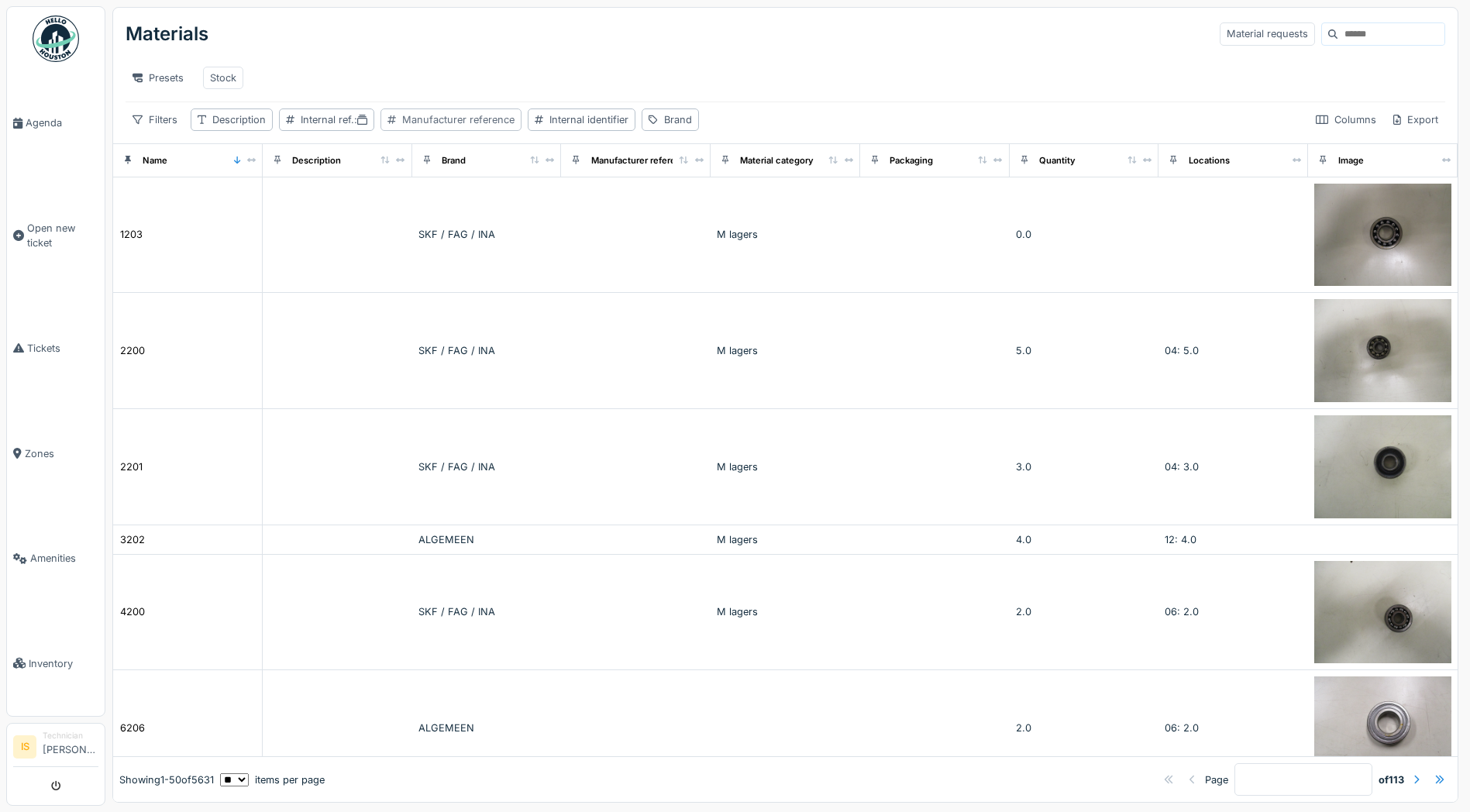 click on "Manufacturer reference" at bounding box center (458, 119) 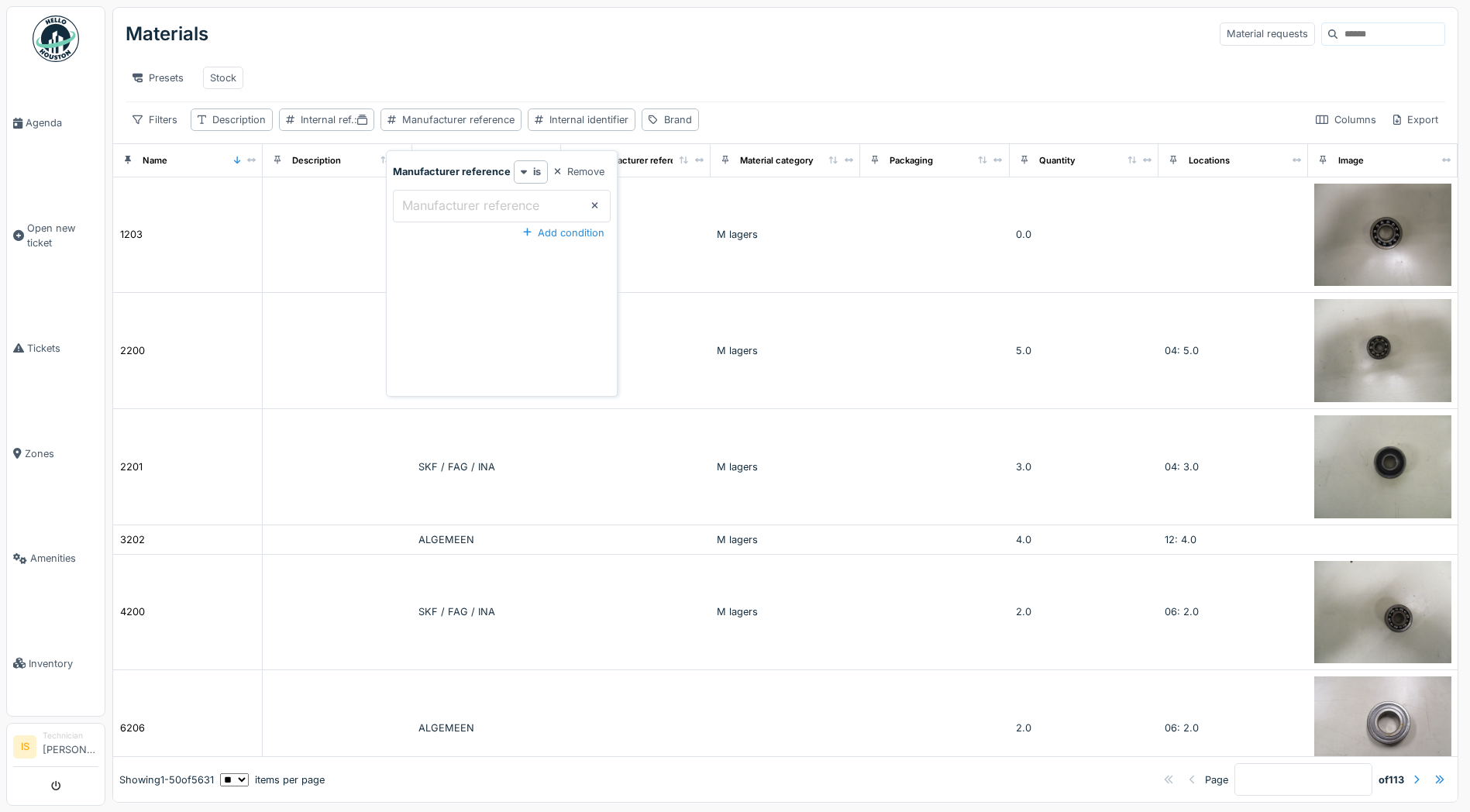 click on "Manufacturer reference" at bounding box center [470, 205] 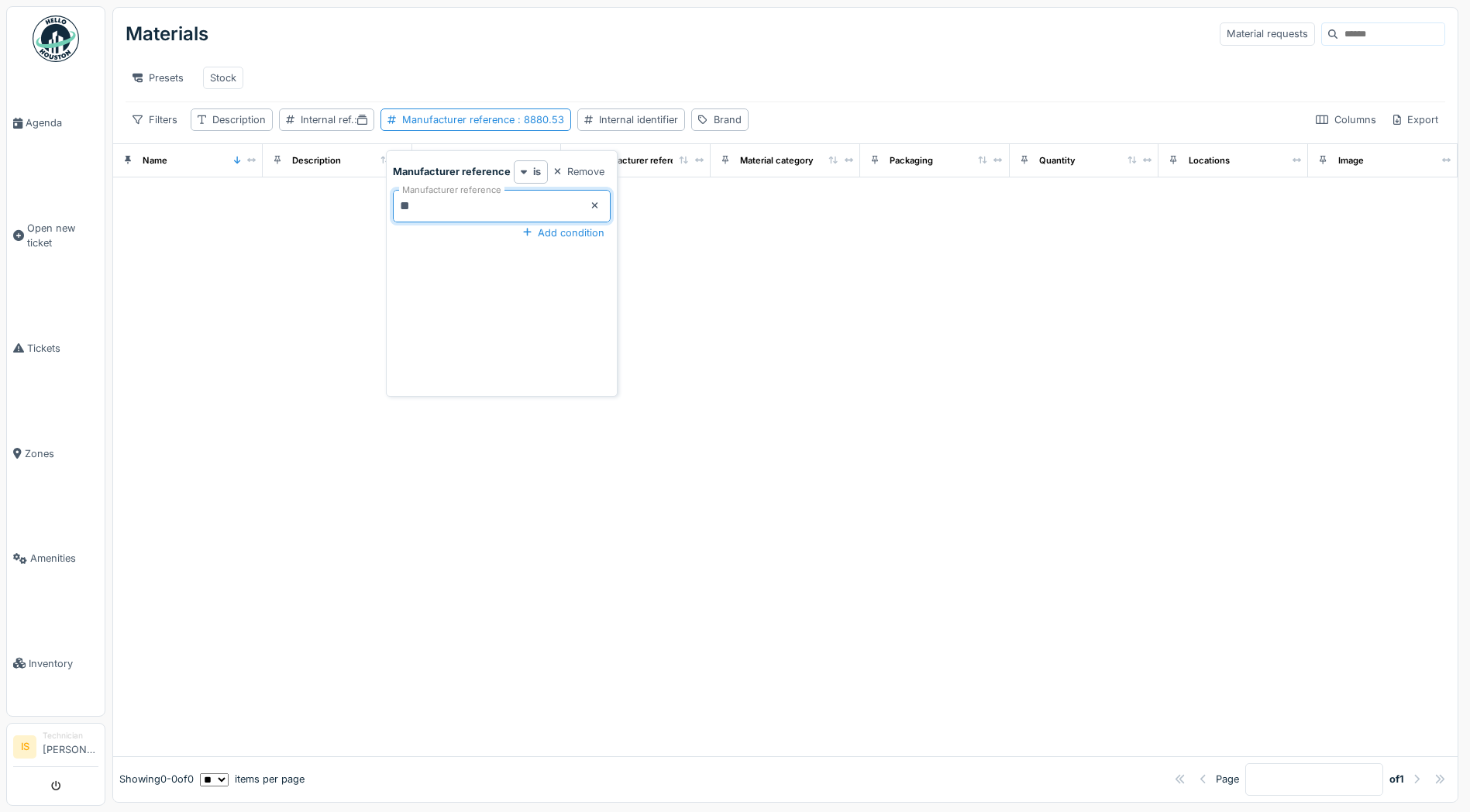type on "*" 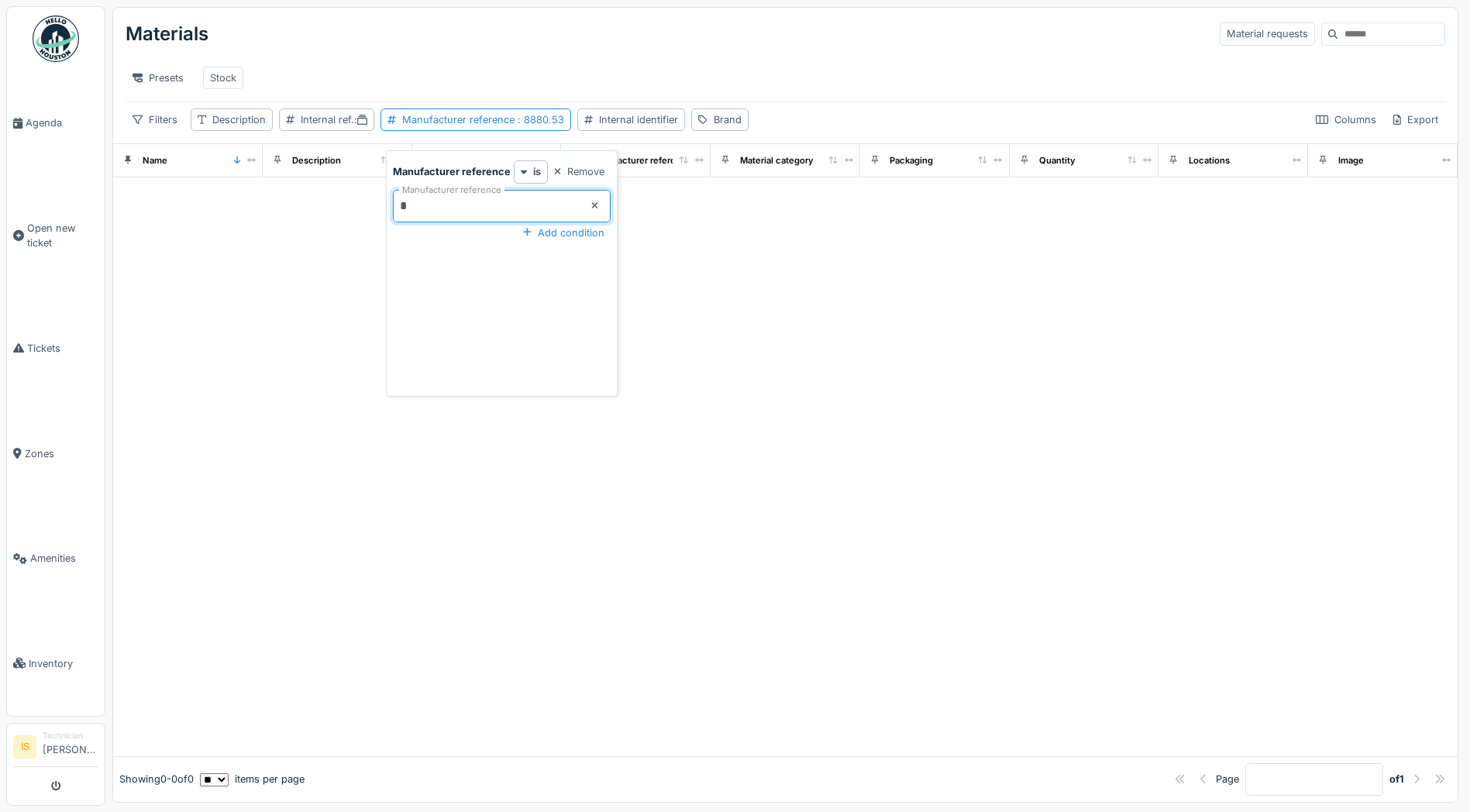 type 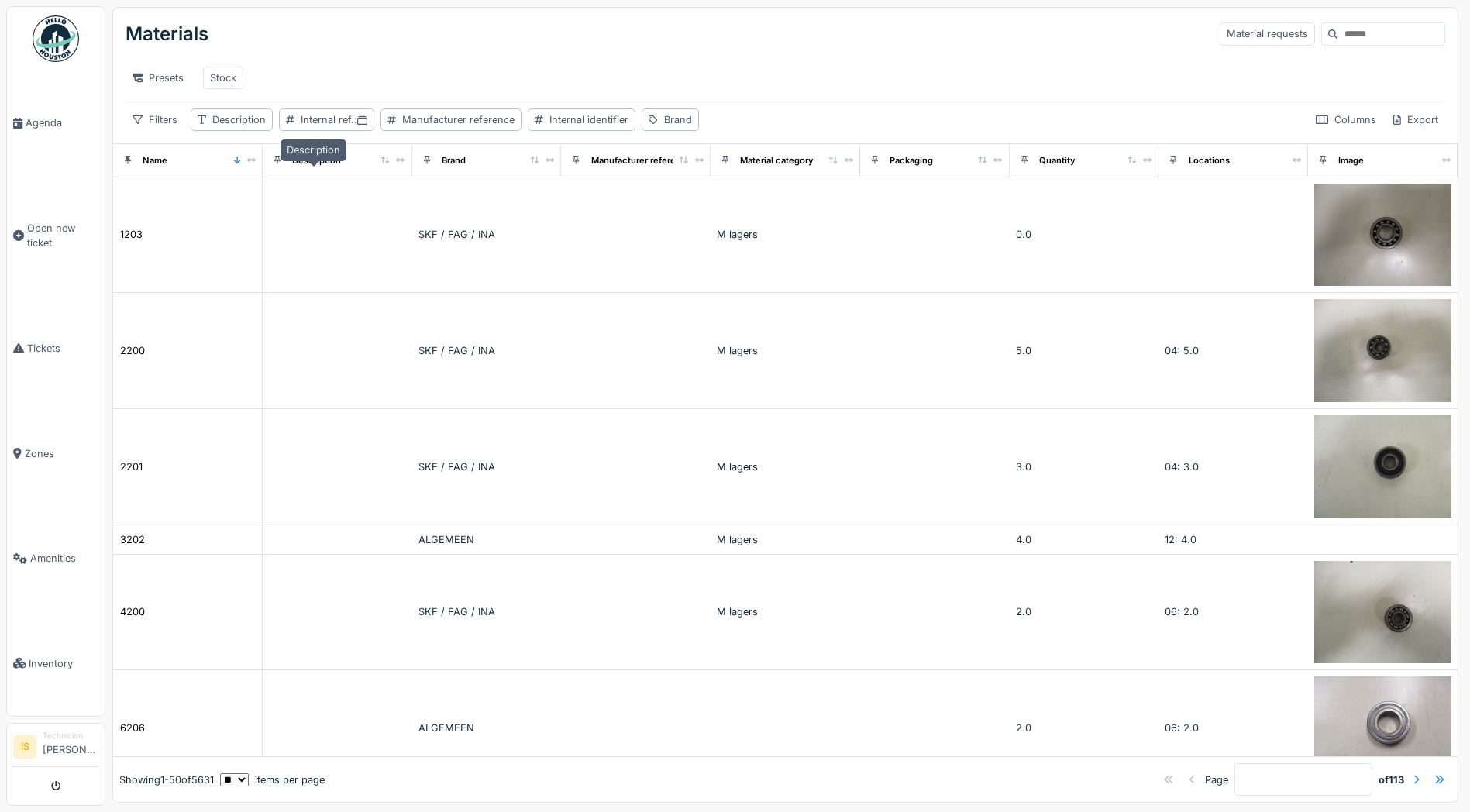 click on "Description" at bounding box center (316, 160) 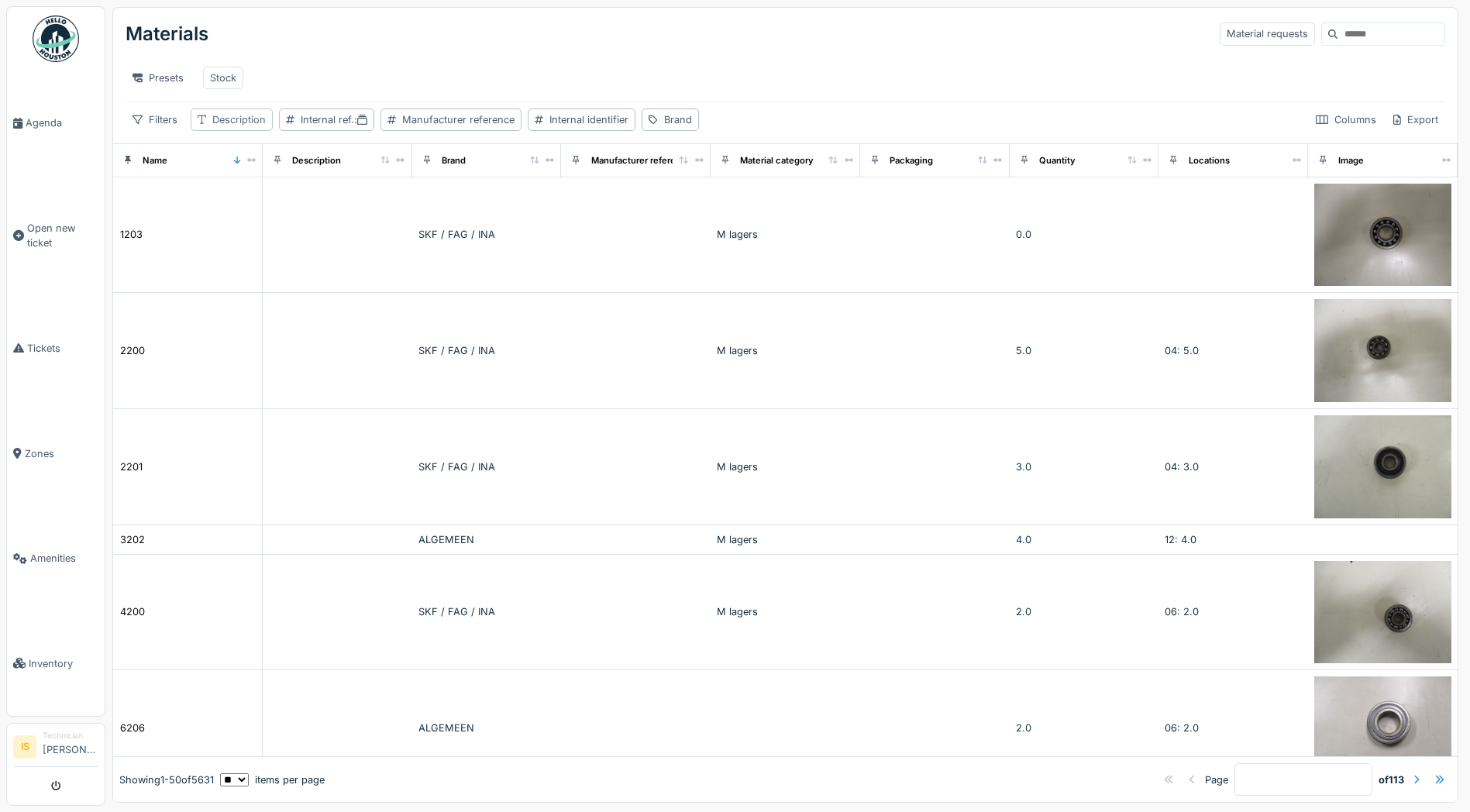 click on "Description" at bounding box center (239, 119) 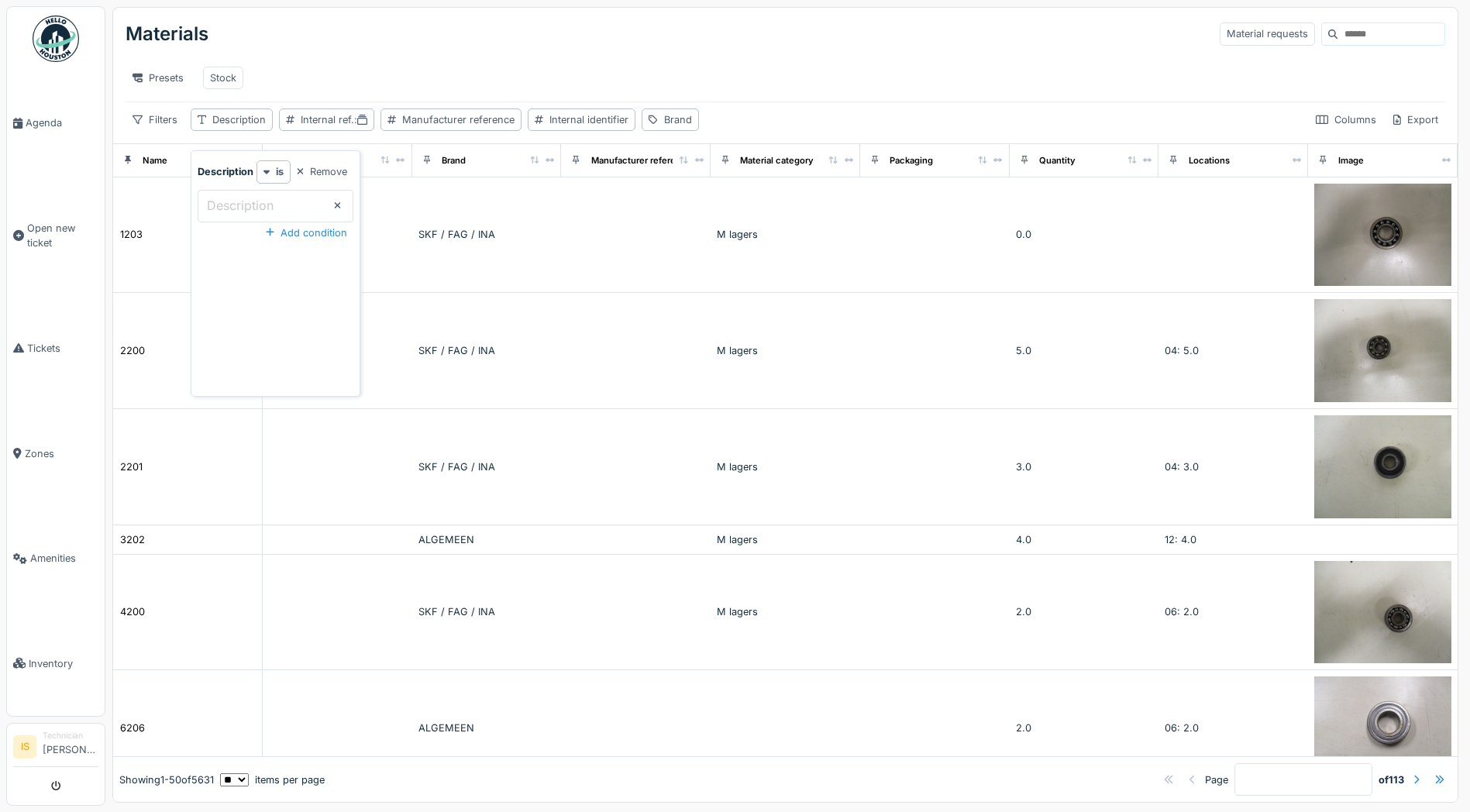 click on "Description" at bounding box center (240, 205) 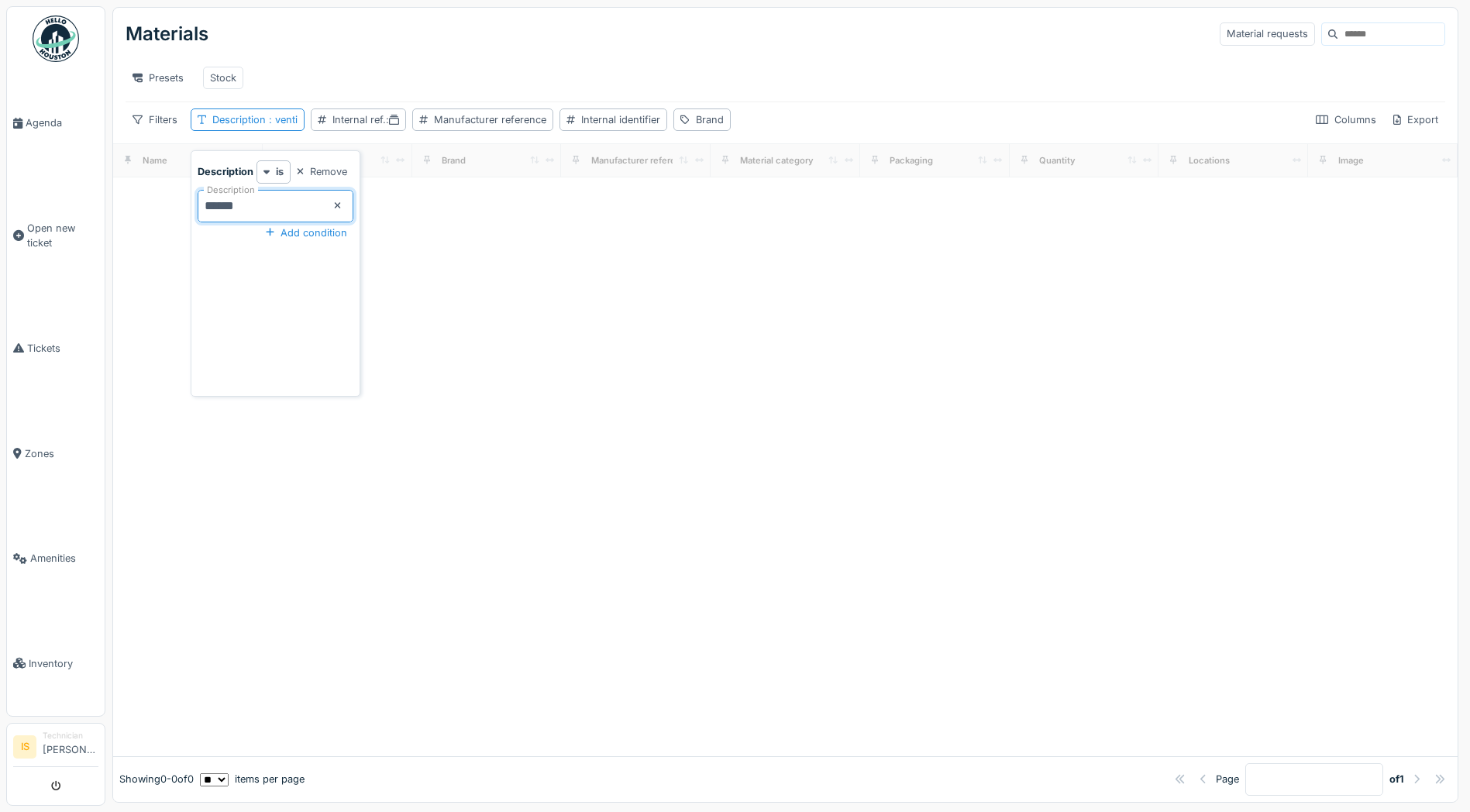 type on "*******" 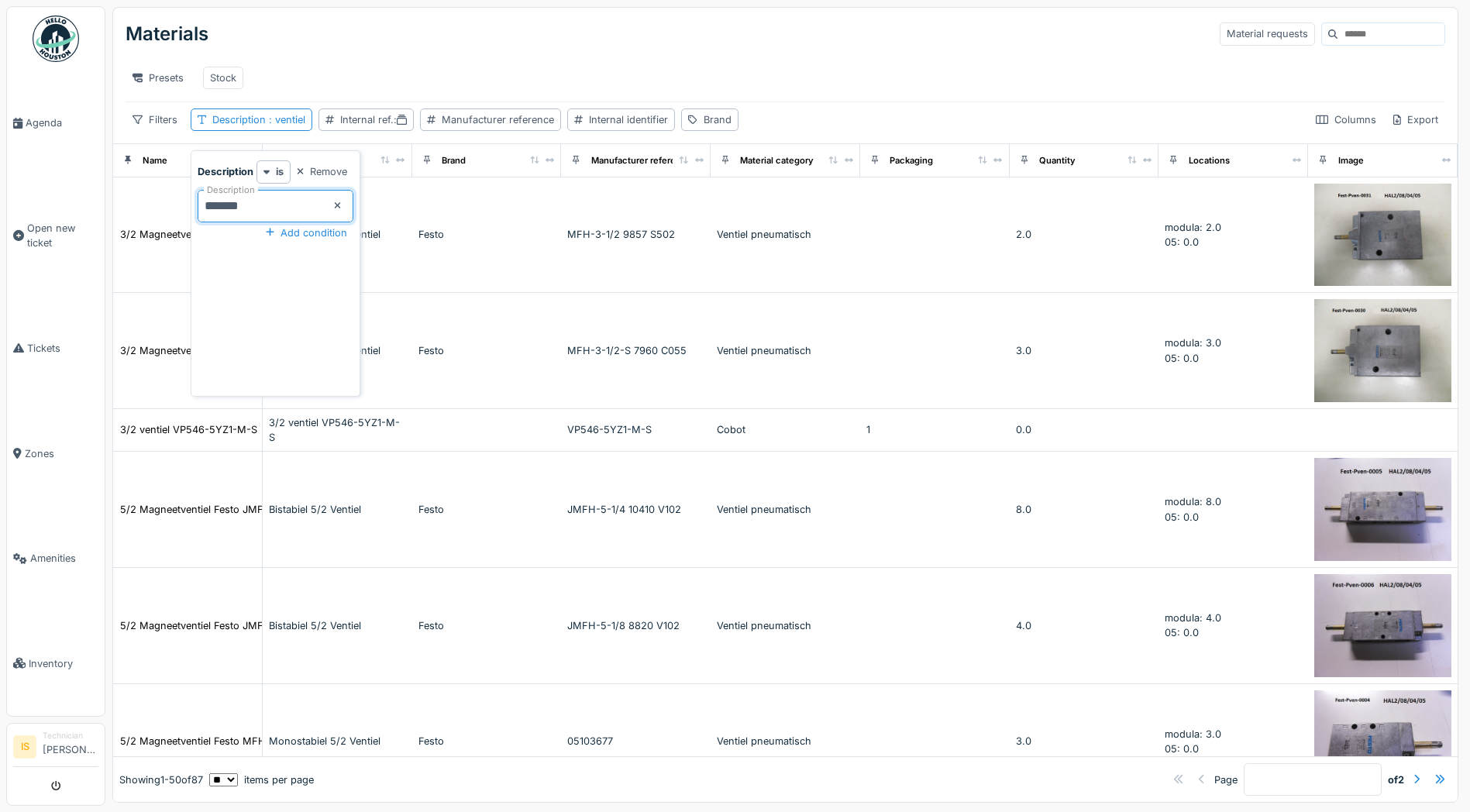 scroll, scrollTop: 9, scrollLeft: 0, axis: vertical 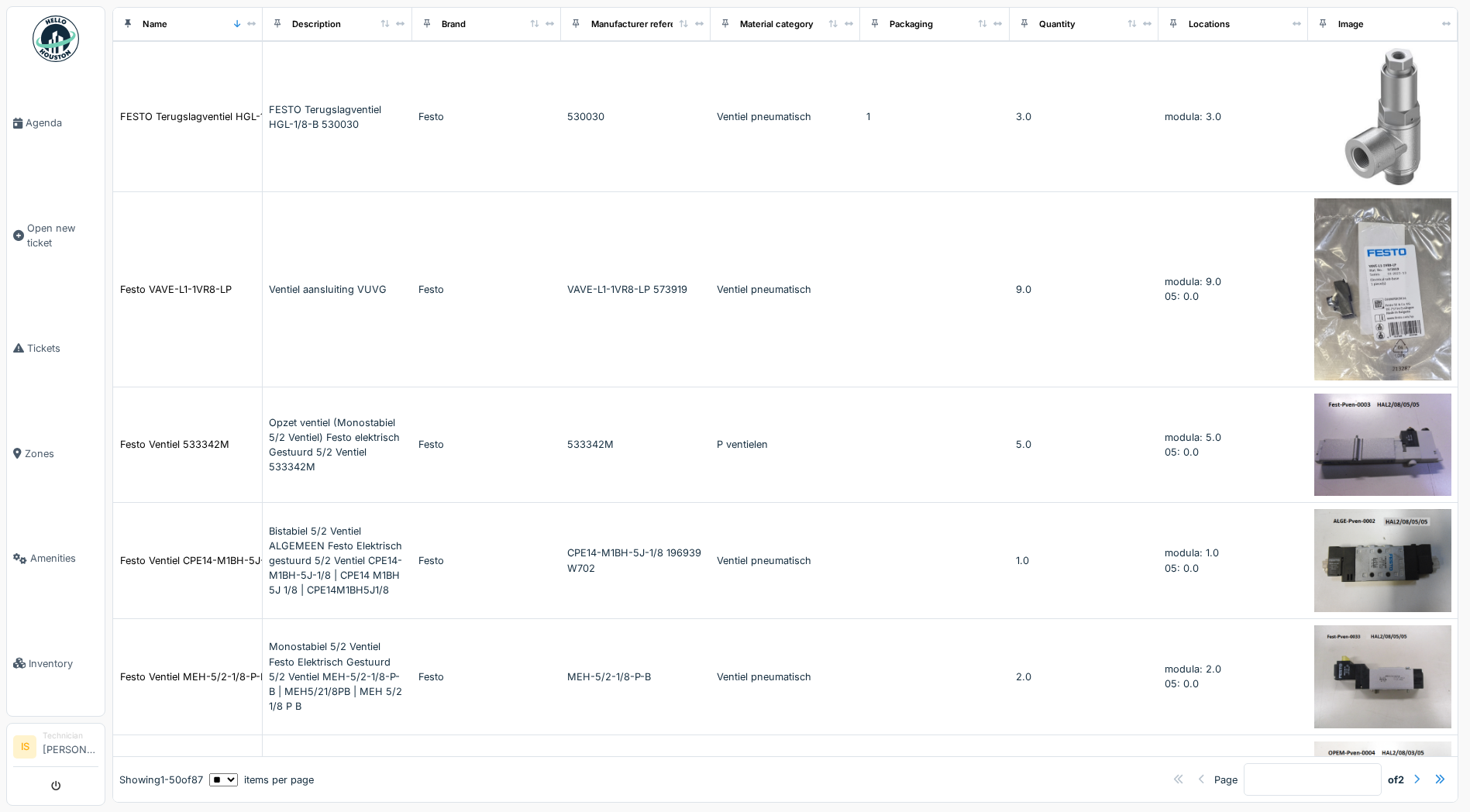 click at bounding box center (1417, 779) 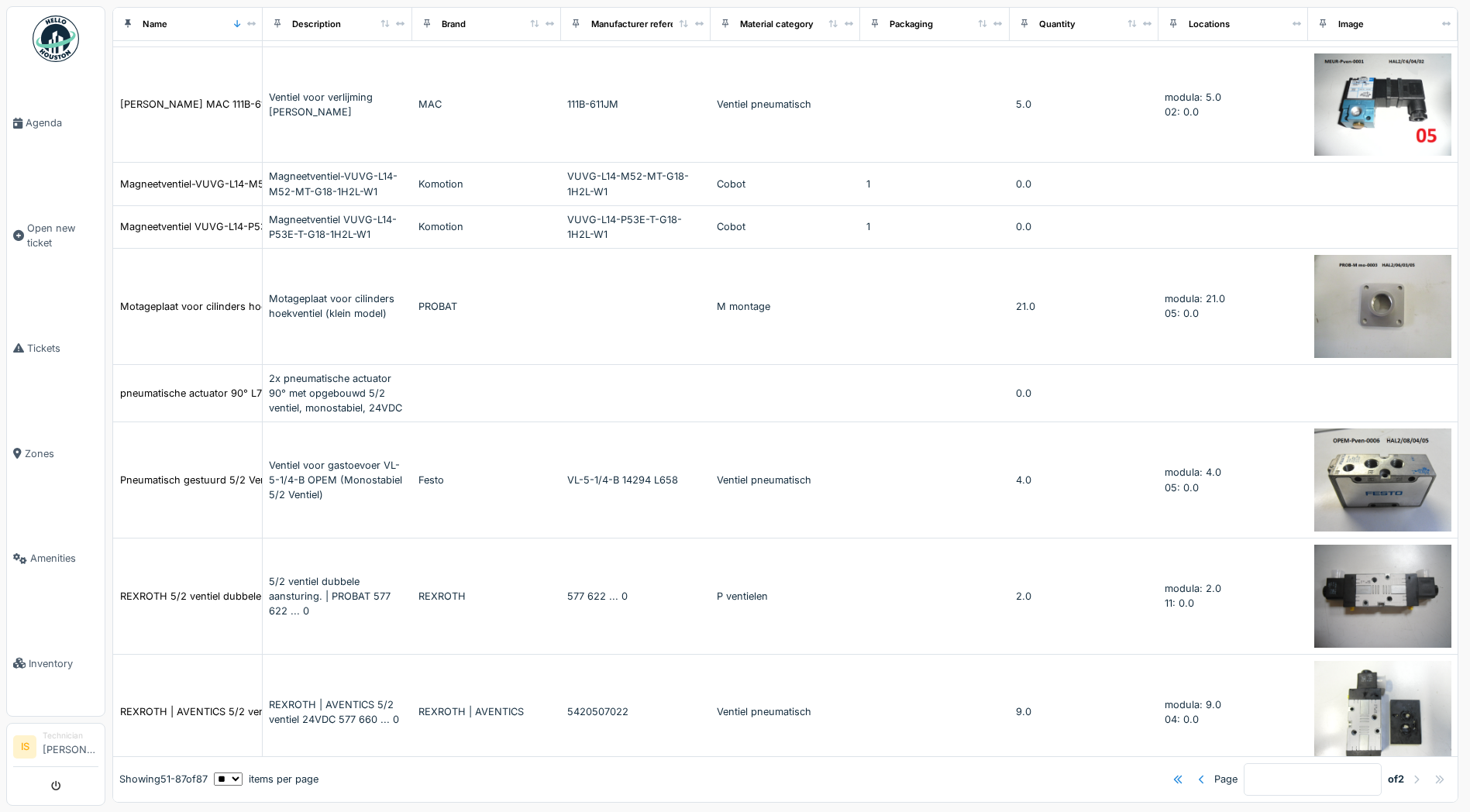 scroll, scrollTop: 1288, scrollLeft: 0, axis: vertical 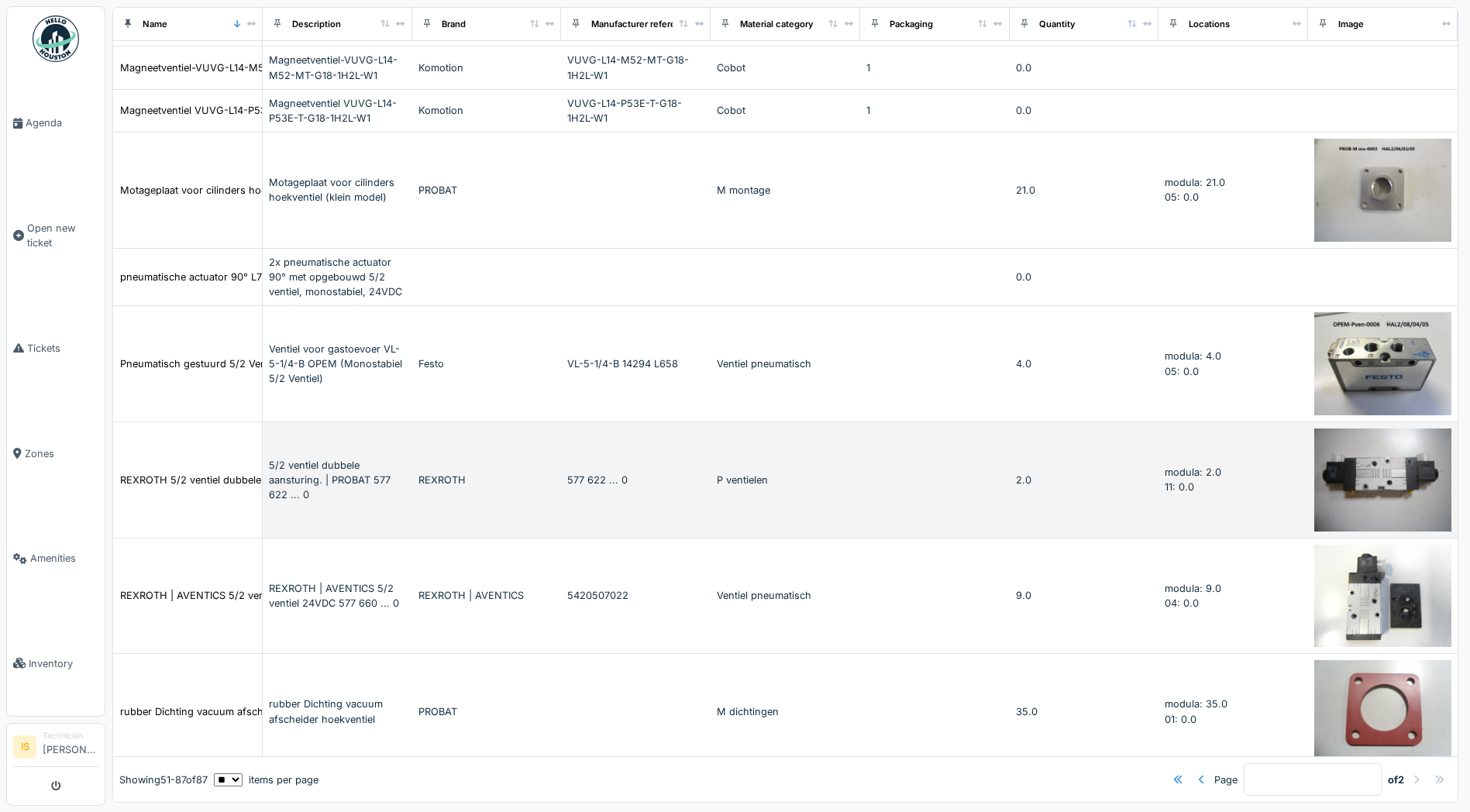 click at bounding box center [1382, 480] 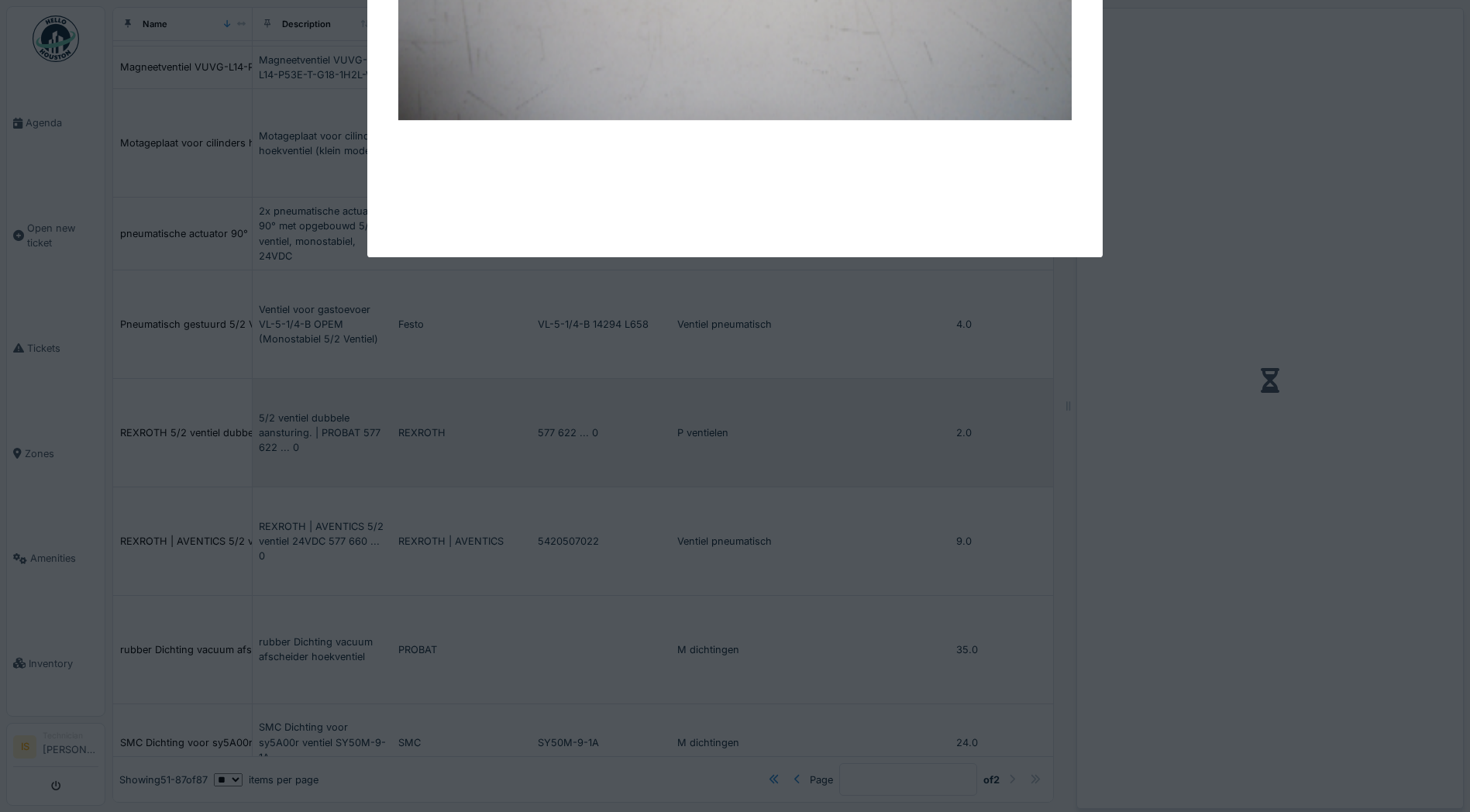 scroll, scrollTop: 0, scrollLeft: 0, axis: both 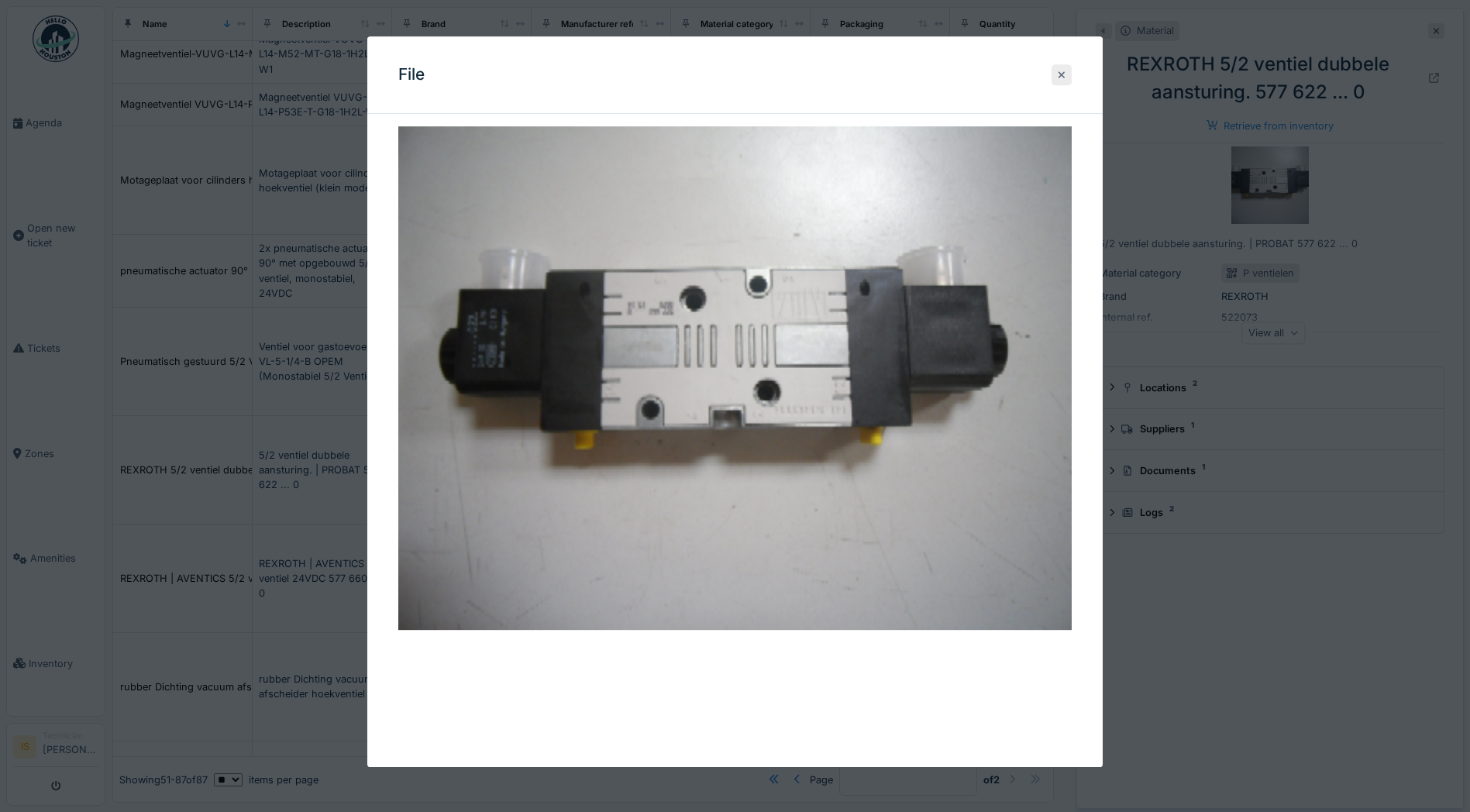 click at bounding box center (1062, 74) 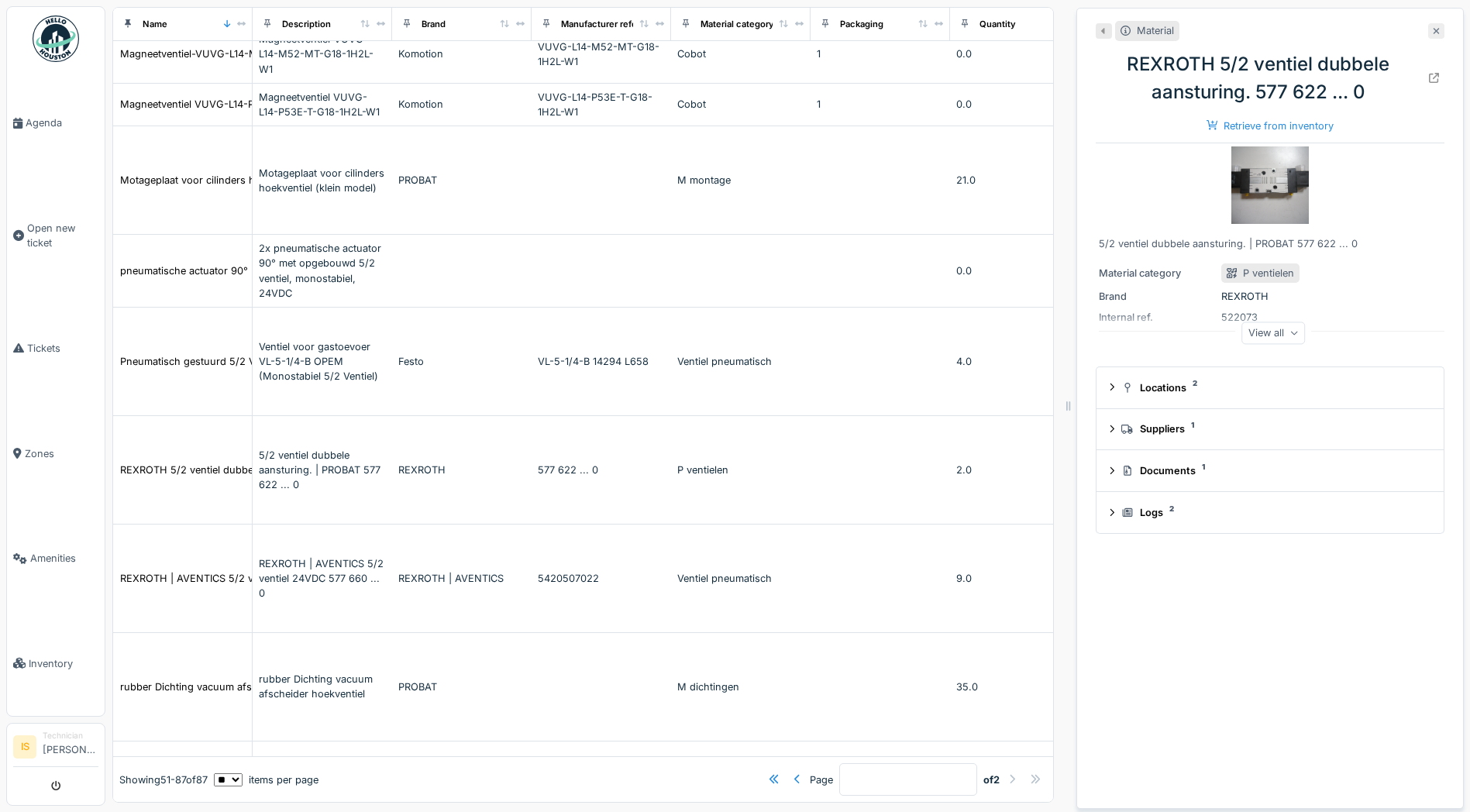 click 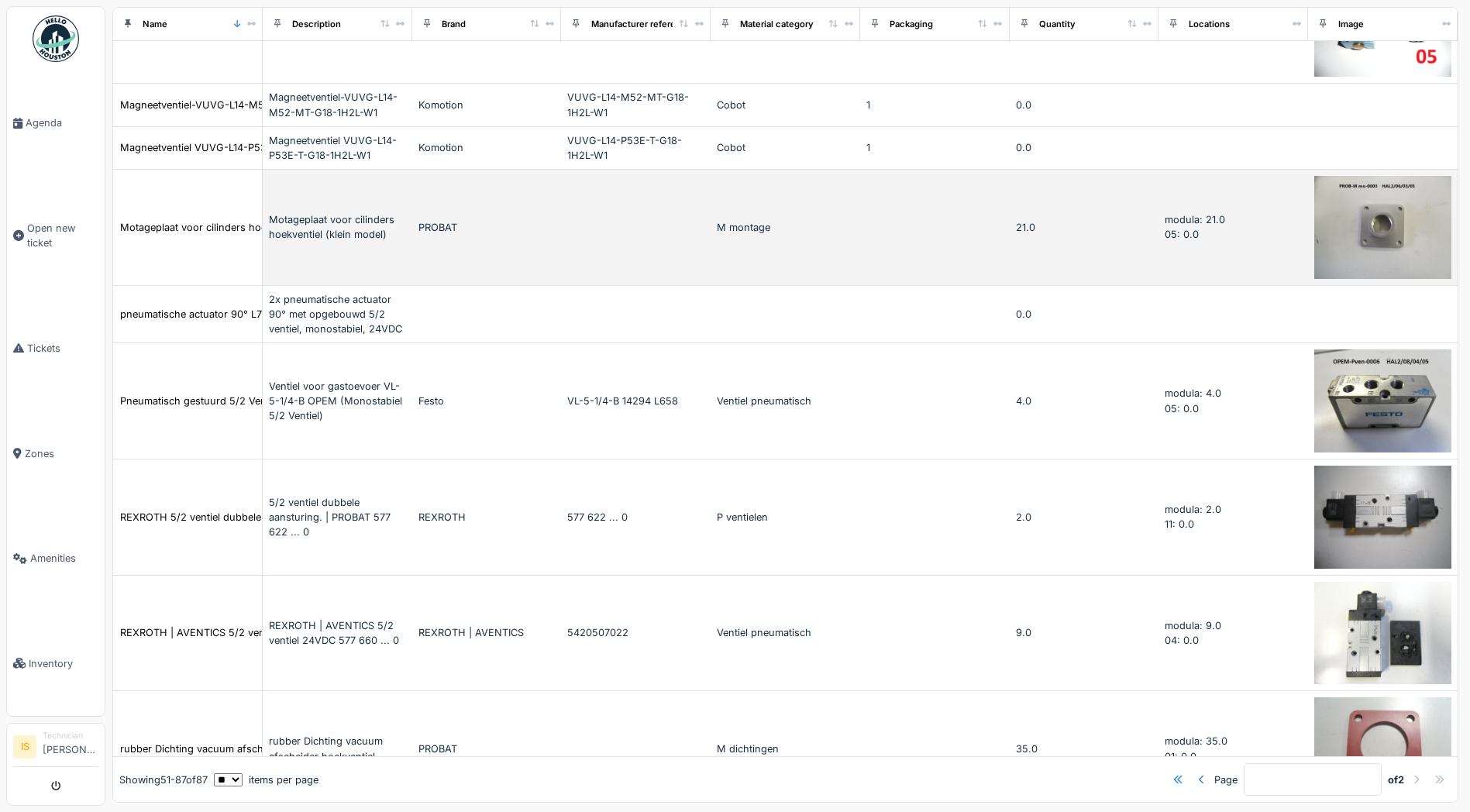 scroll, scrollTop: 1288, scrollLeft: 0, axis: vertical 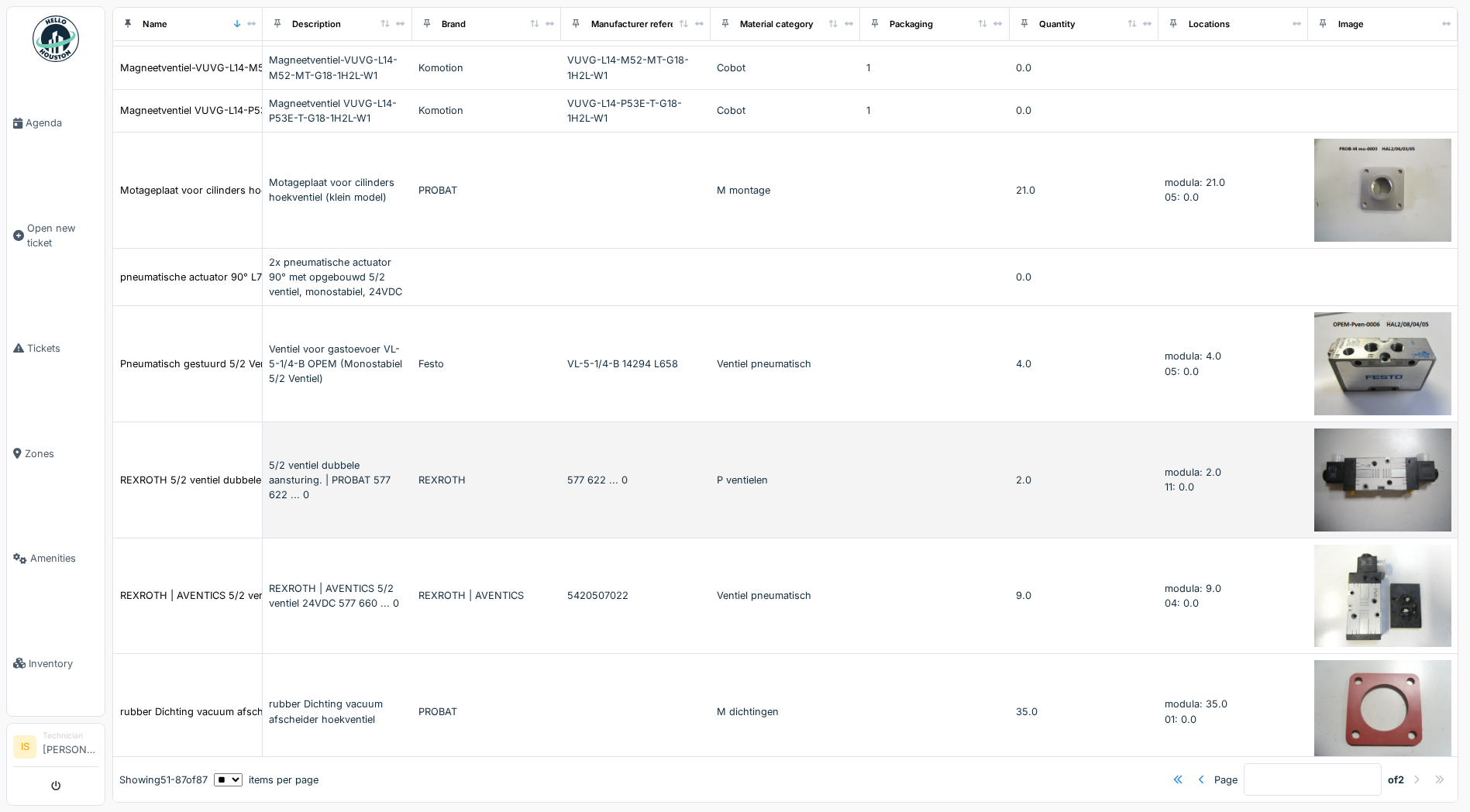drag, startPoint x: 206, startPoint y: 480, endPoint x: 143, endPoint y: 496, distance: 65 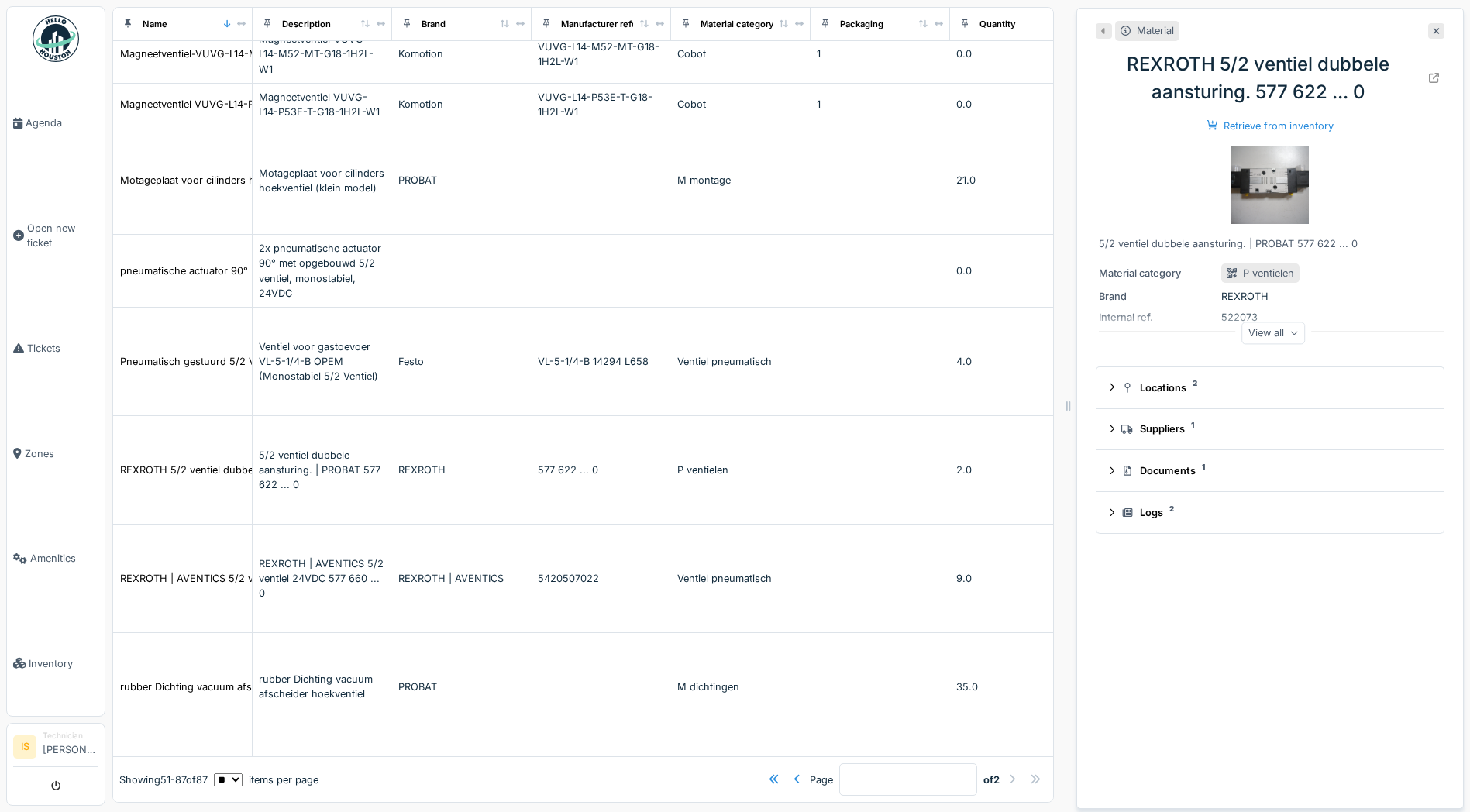 click on "Material REXROTH 5/2 ventiel dubbele aansturing. 577 622 ... 0 Retrieve from inventory 5/2 ventiel dubbele aansturing. | PROBAT
577 622 ... 0 Material category P ventielen Brand REXROTH Internal ref. 522073 Quantity 2.0 Low level alarm 1 Unit price 188,96 € Ordering quantity 1 Internal identifier 522073 Manufacturer reference 577 622 ... 0 modula box aantal items 4 modula box size BiboxA Old internal reference PROB-Pven-0009 Status Verbruikseenheid 1 View all Locations 2 Suppliers 1 Documents 1 Logs 2" at bounding box center [1270, 408] 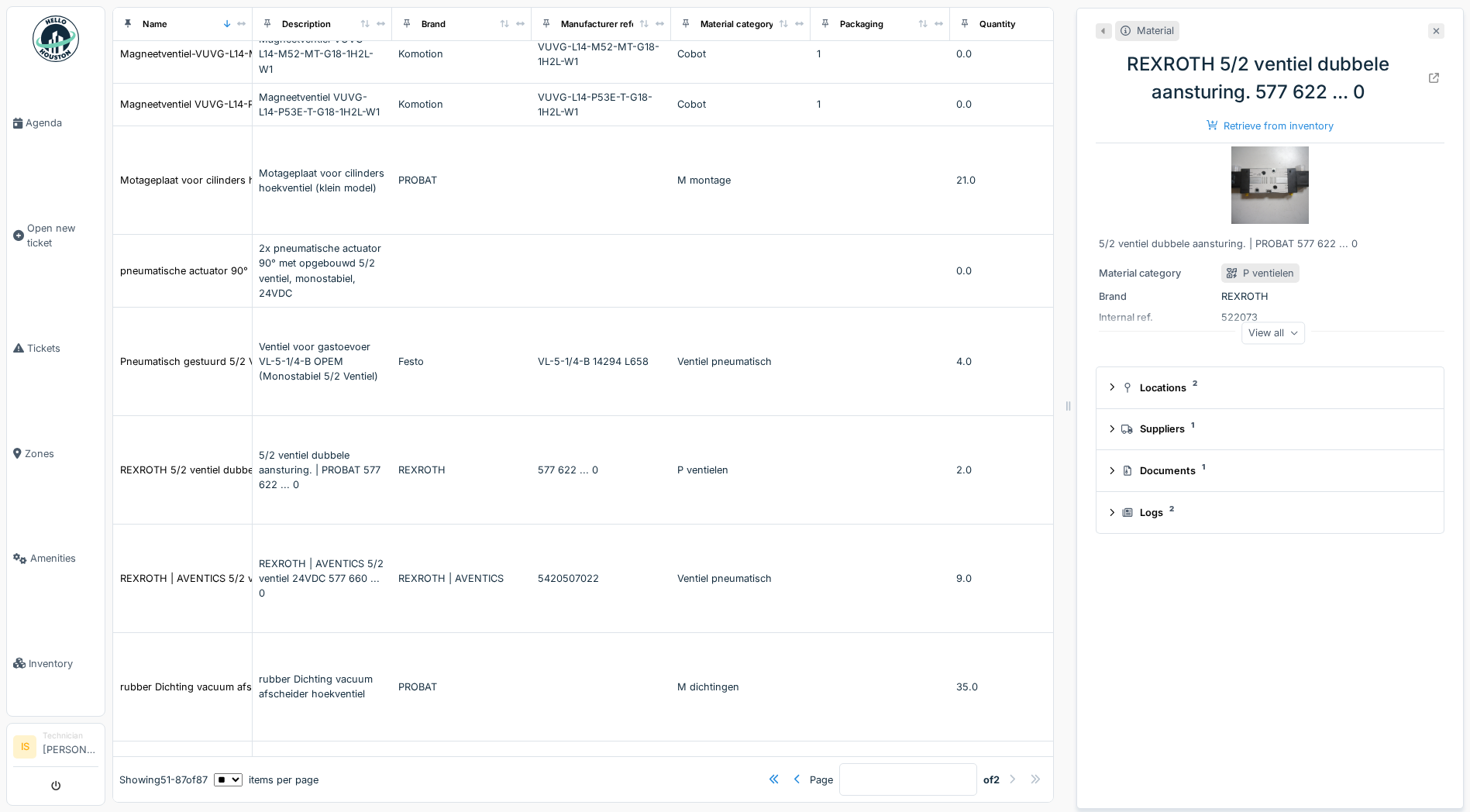 click at bounding box center (1436, 31) 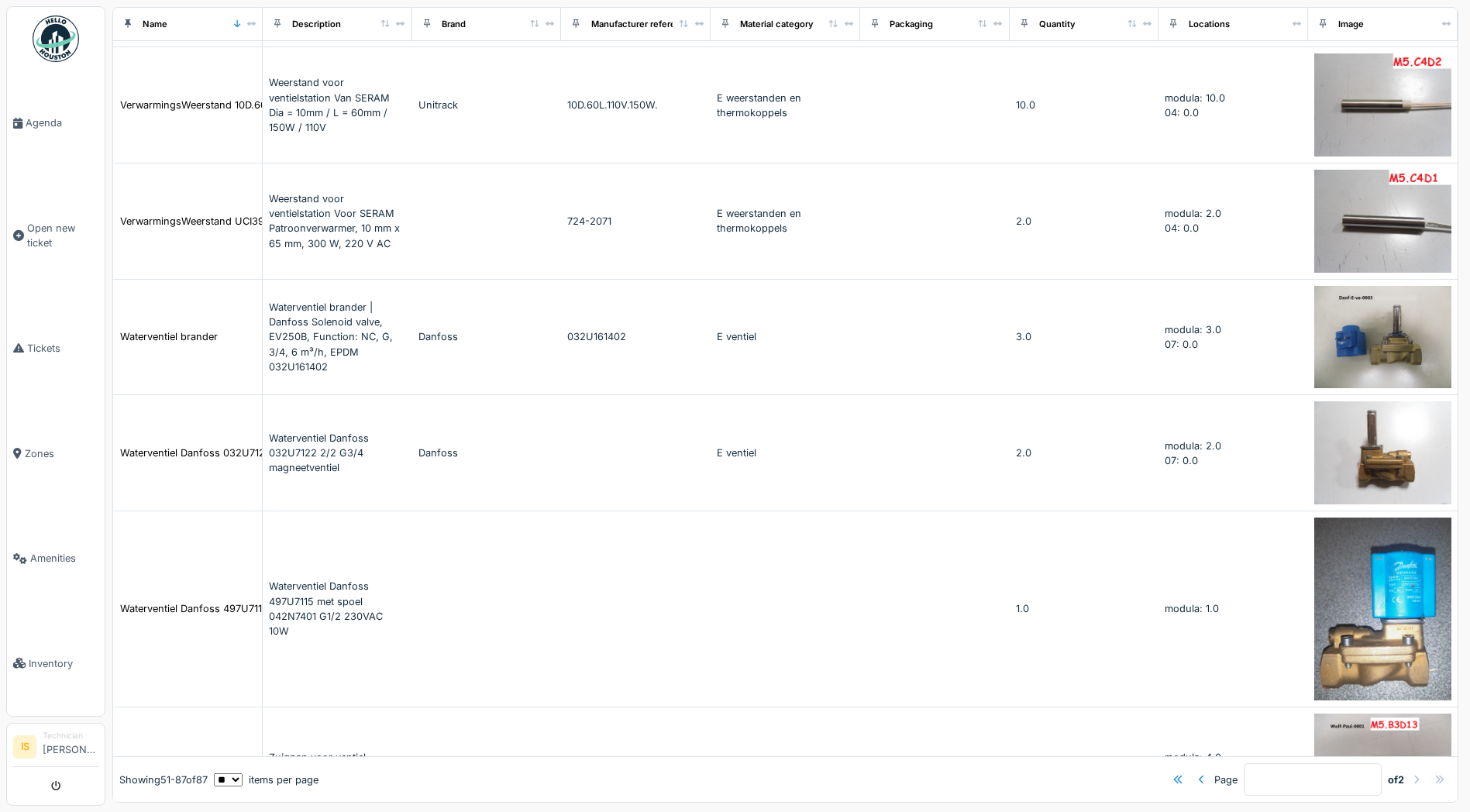 scroll, scrollTop: 3457, scrollLeft: 0, axis: vertical 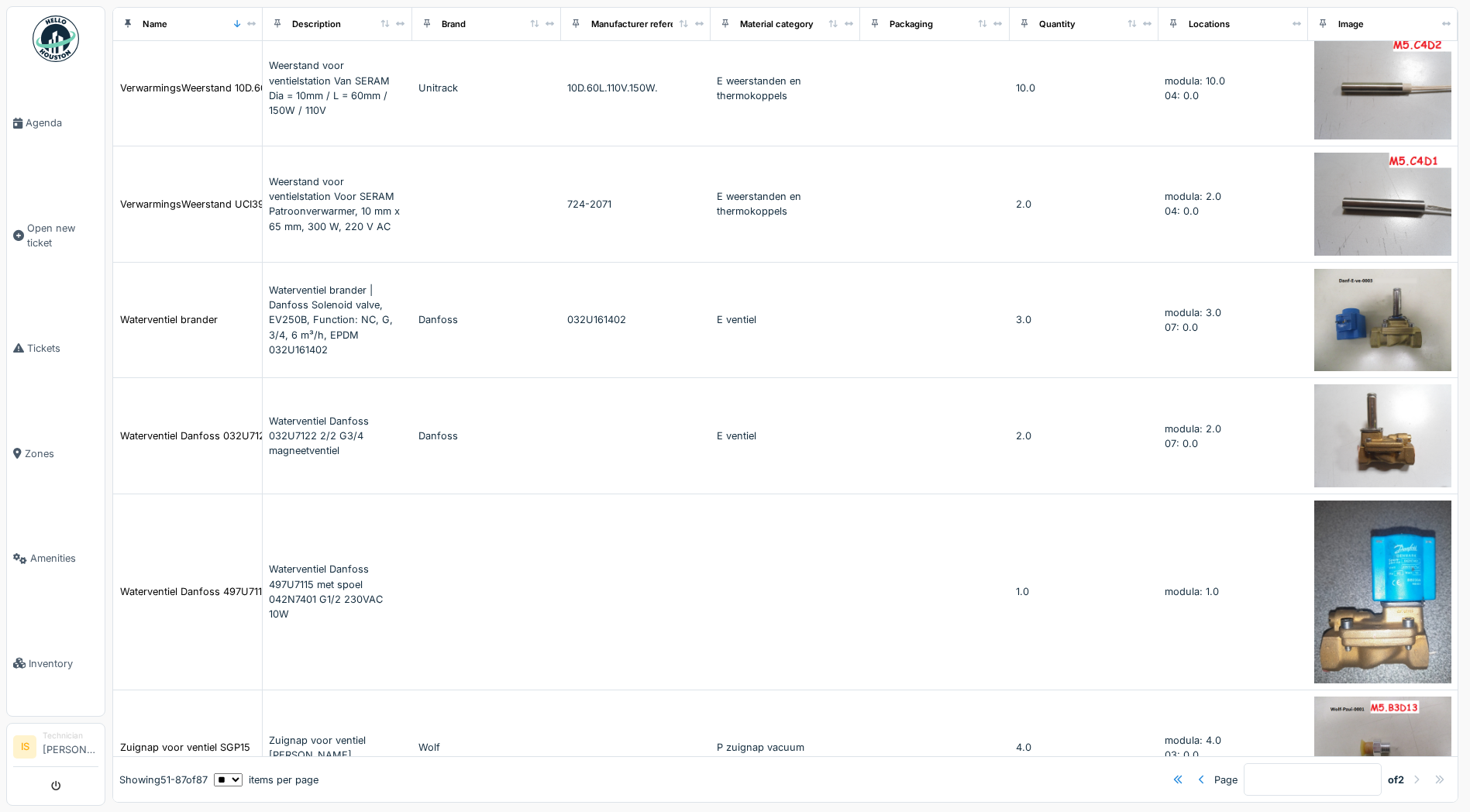 click at bounding box center [1417, 779] 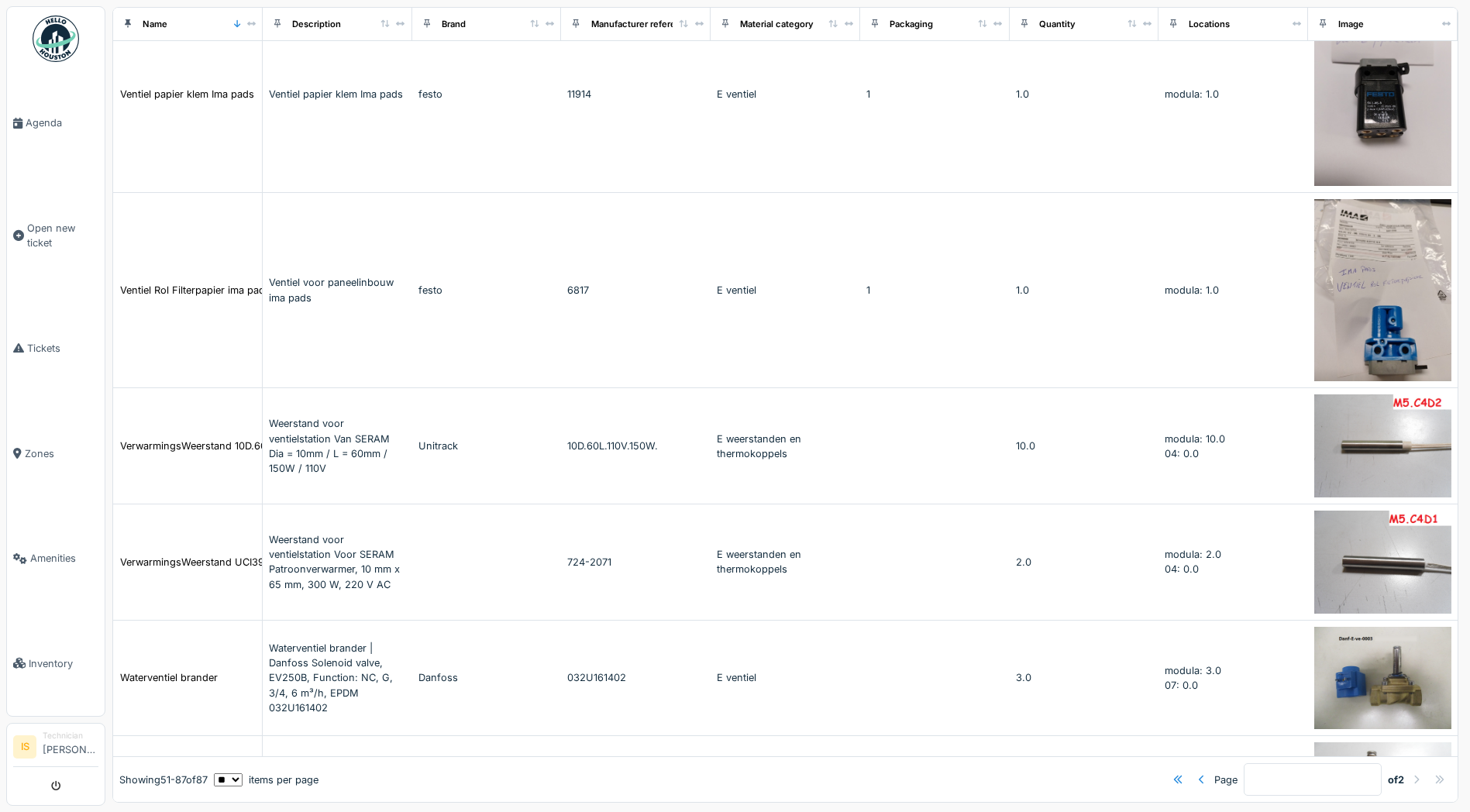 scroll, scrollTop: 3457, scrollLeft: 0, axis: vertical 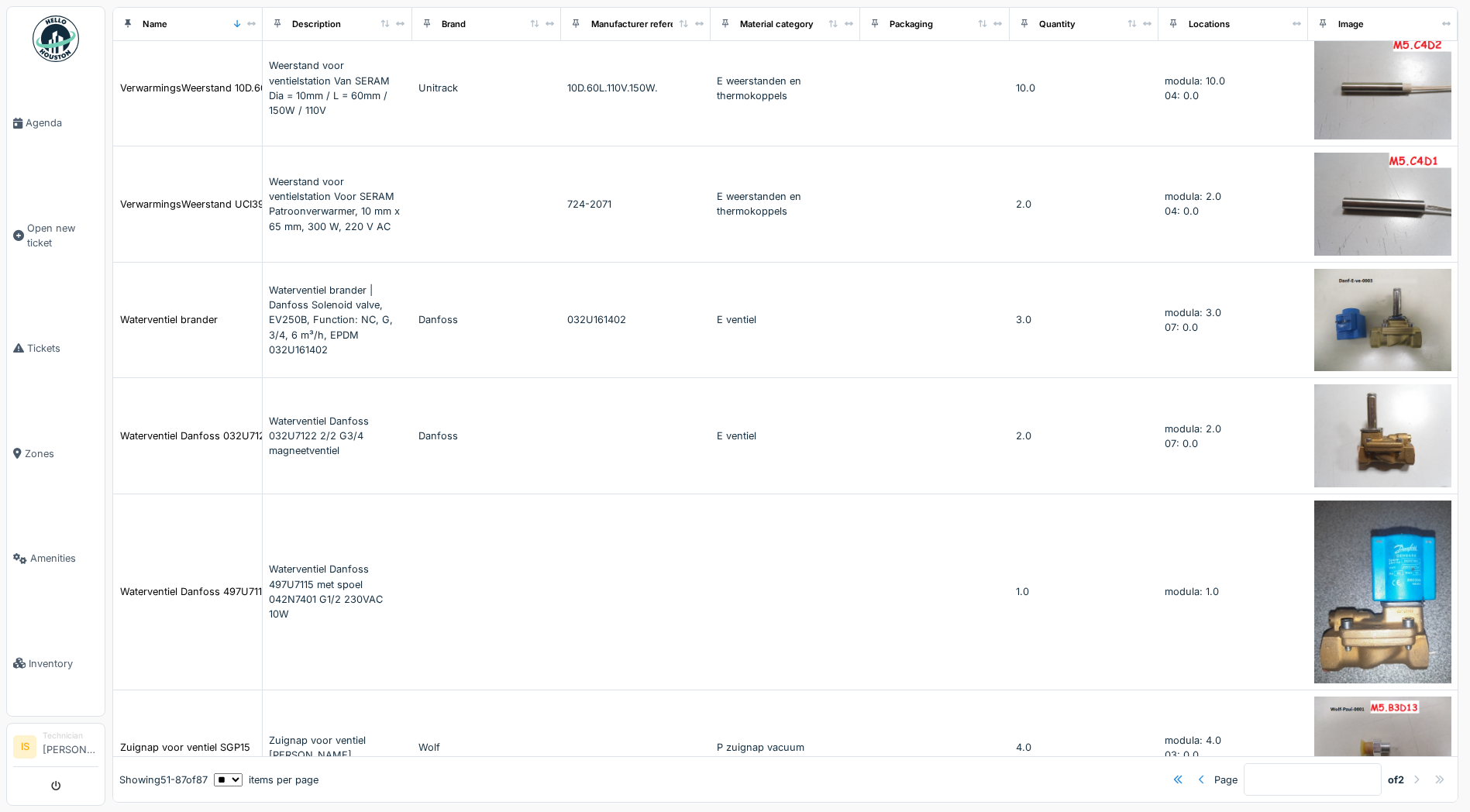 click at bounding box center [1202, 779] 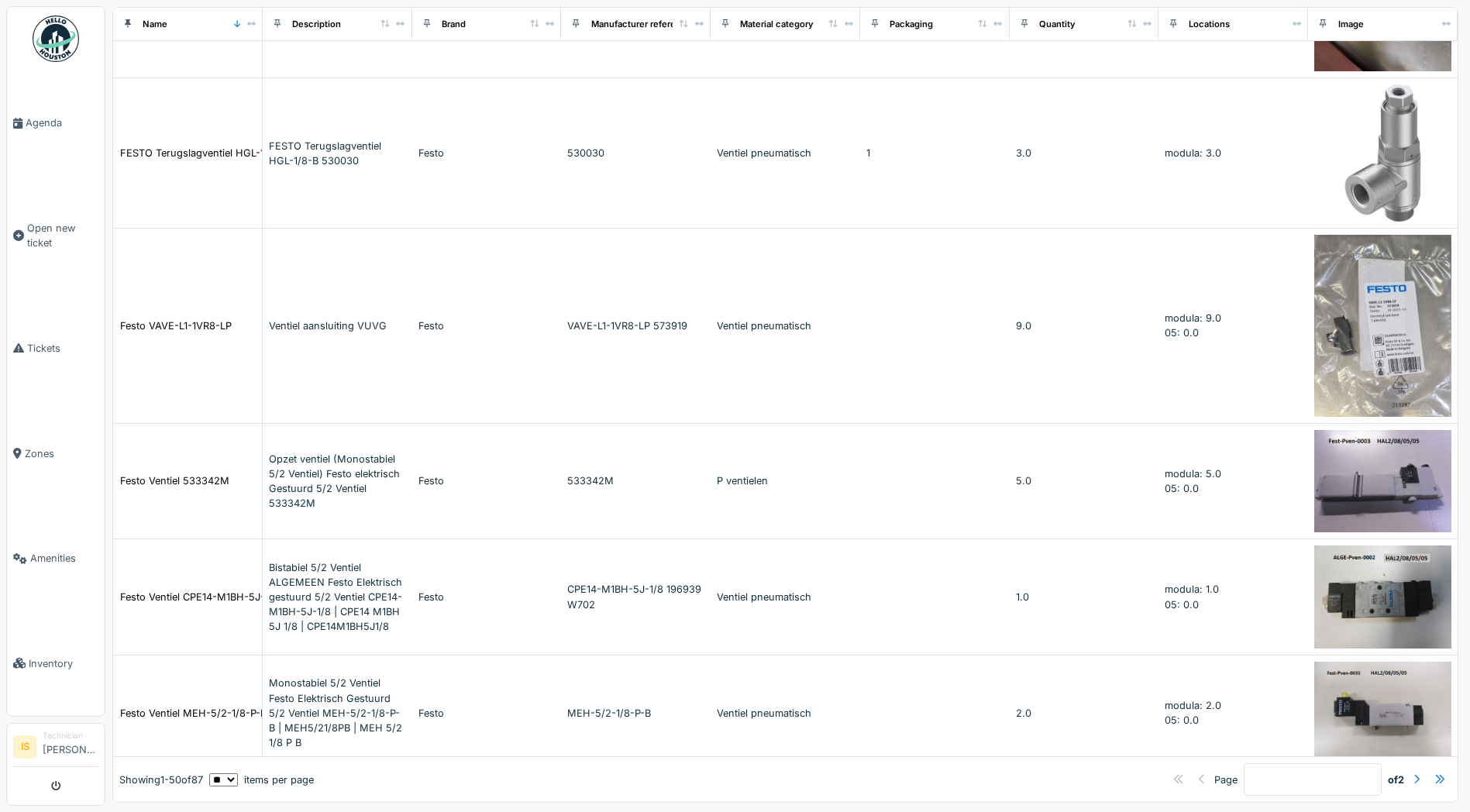 scroll, scrollTop: 6739, scrollLeft: 0, axis: vertical 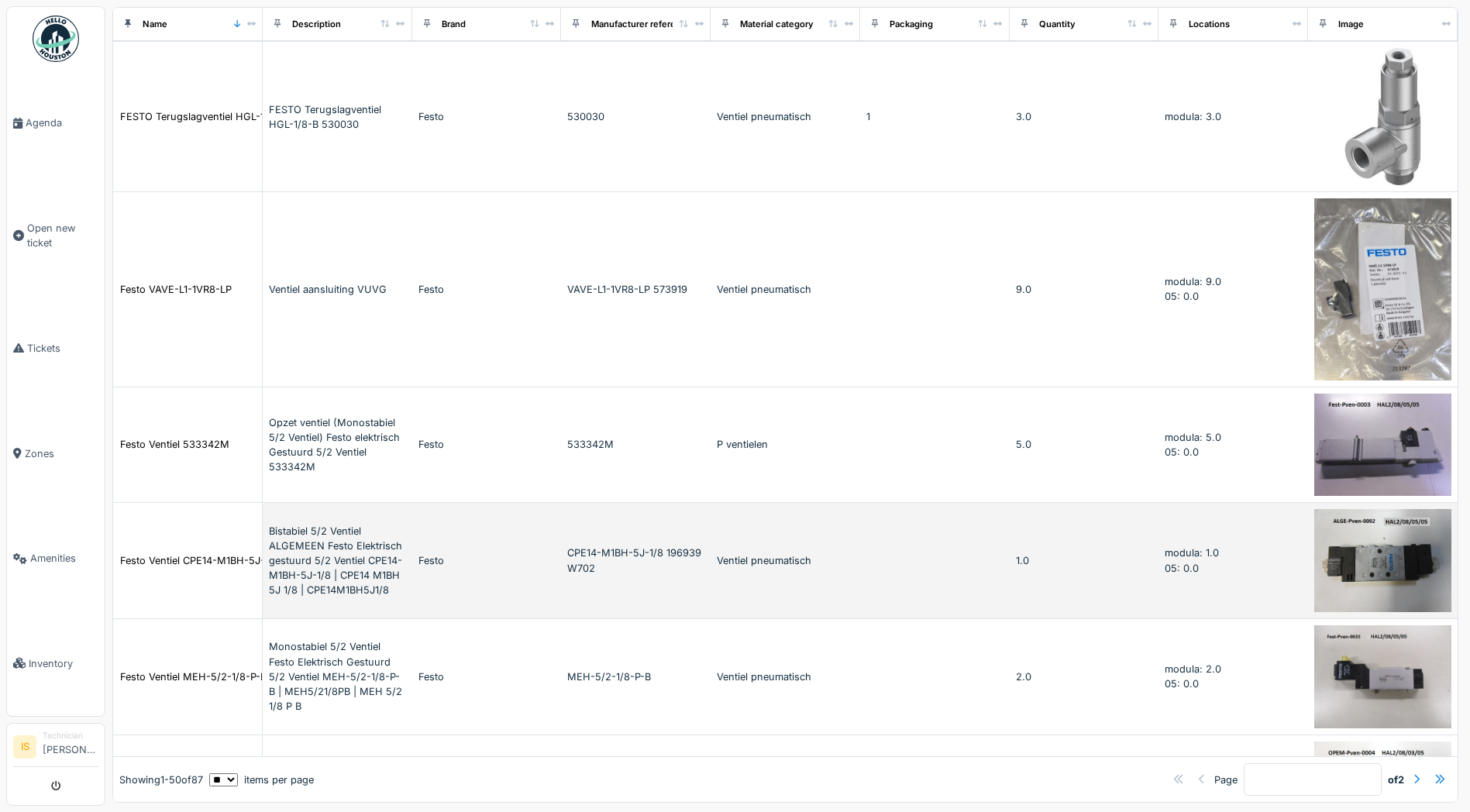 click at bounding box center (1382, 560) 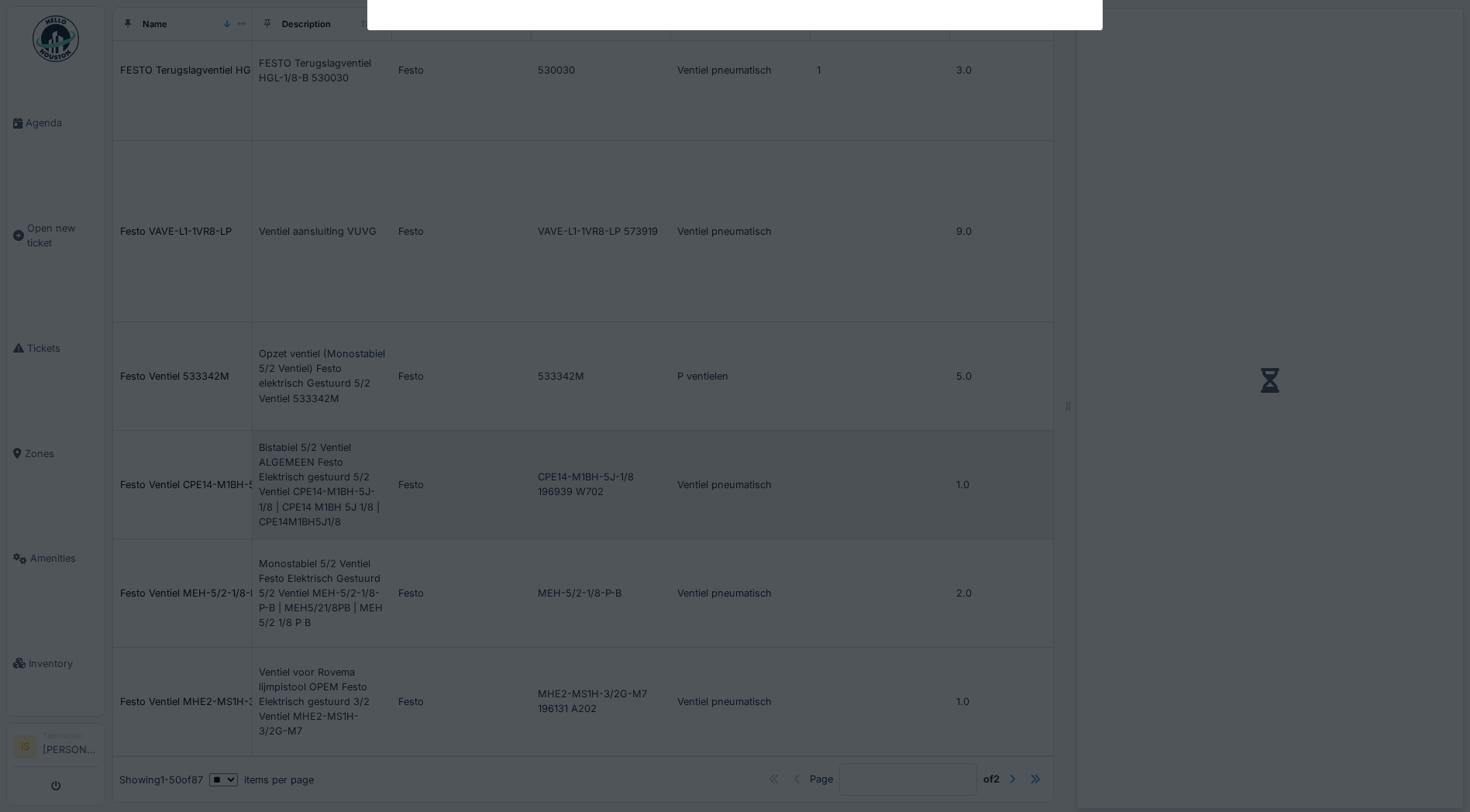 scroll, scrollTop: 6452, scrollLeft: 0, axis: vertical 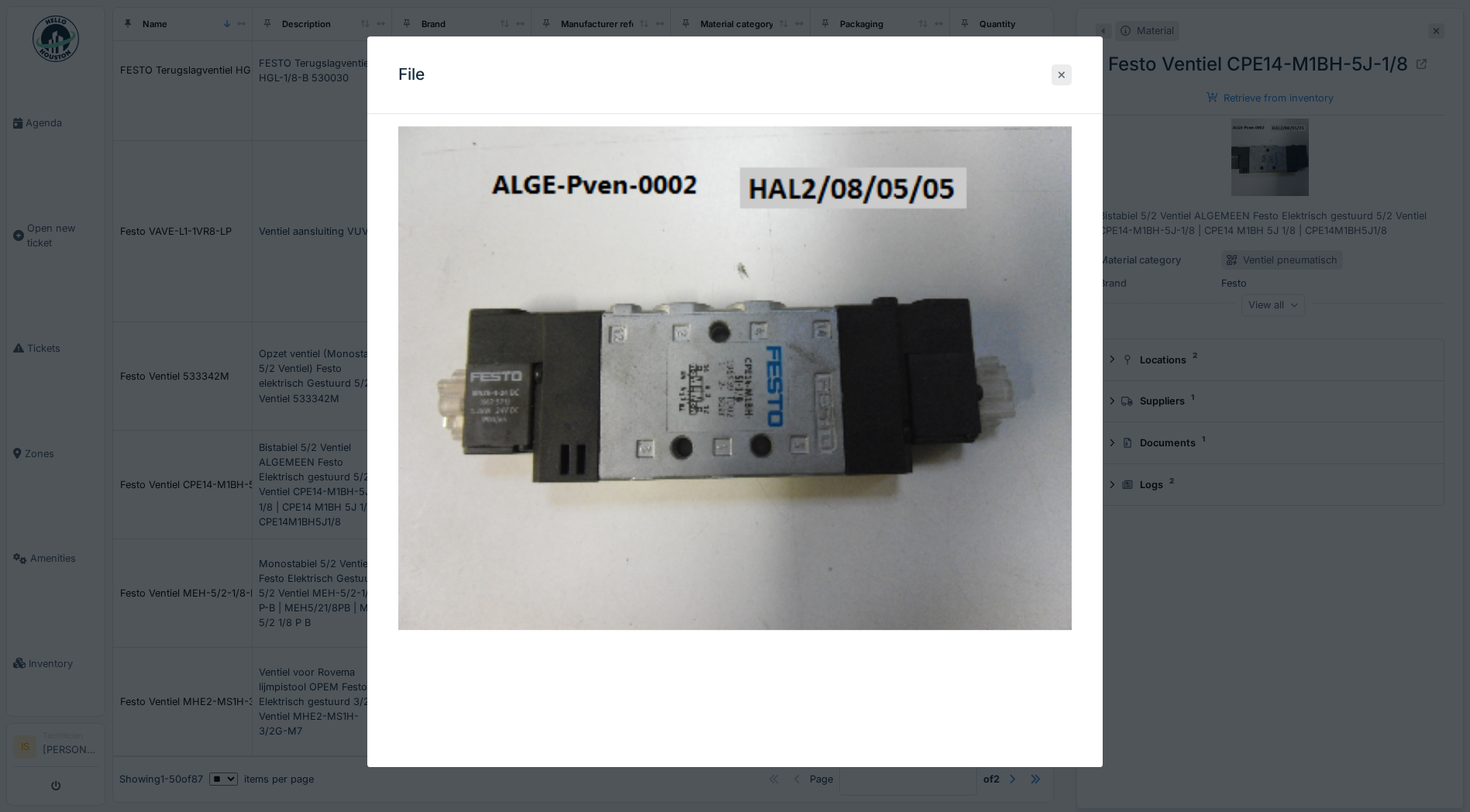 click at bounding box center (1062, 74) 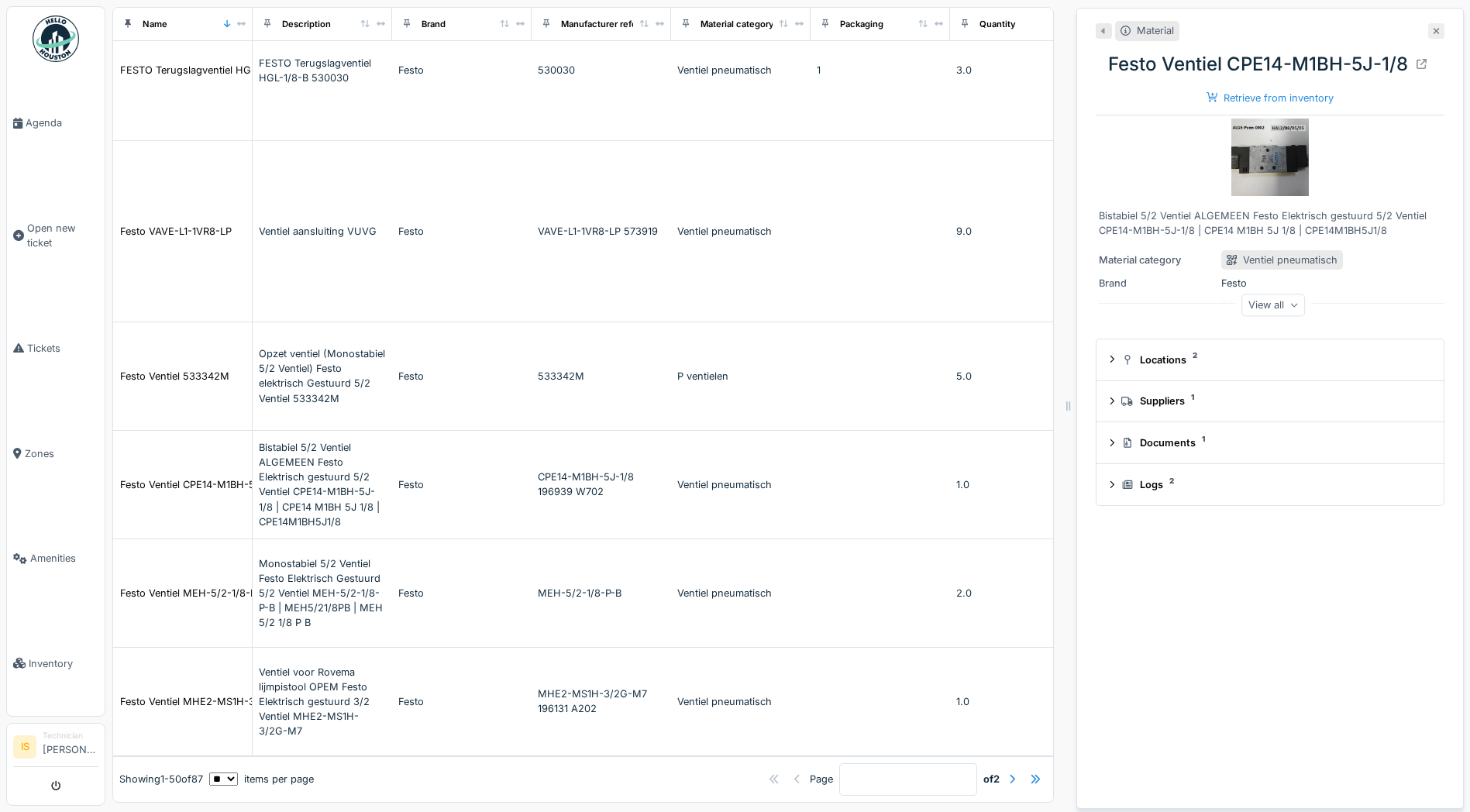 click 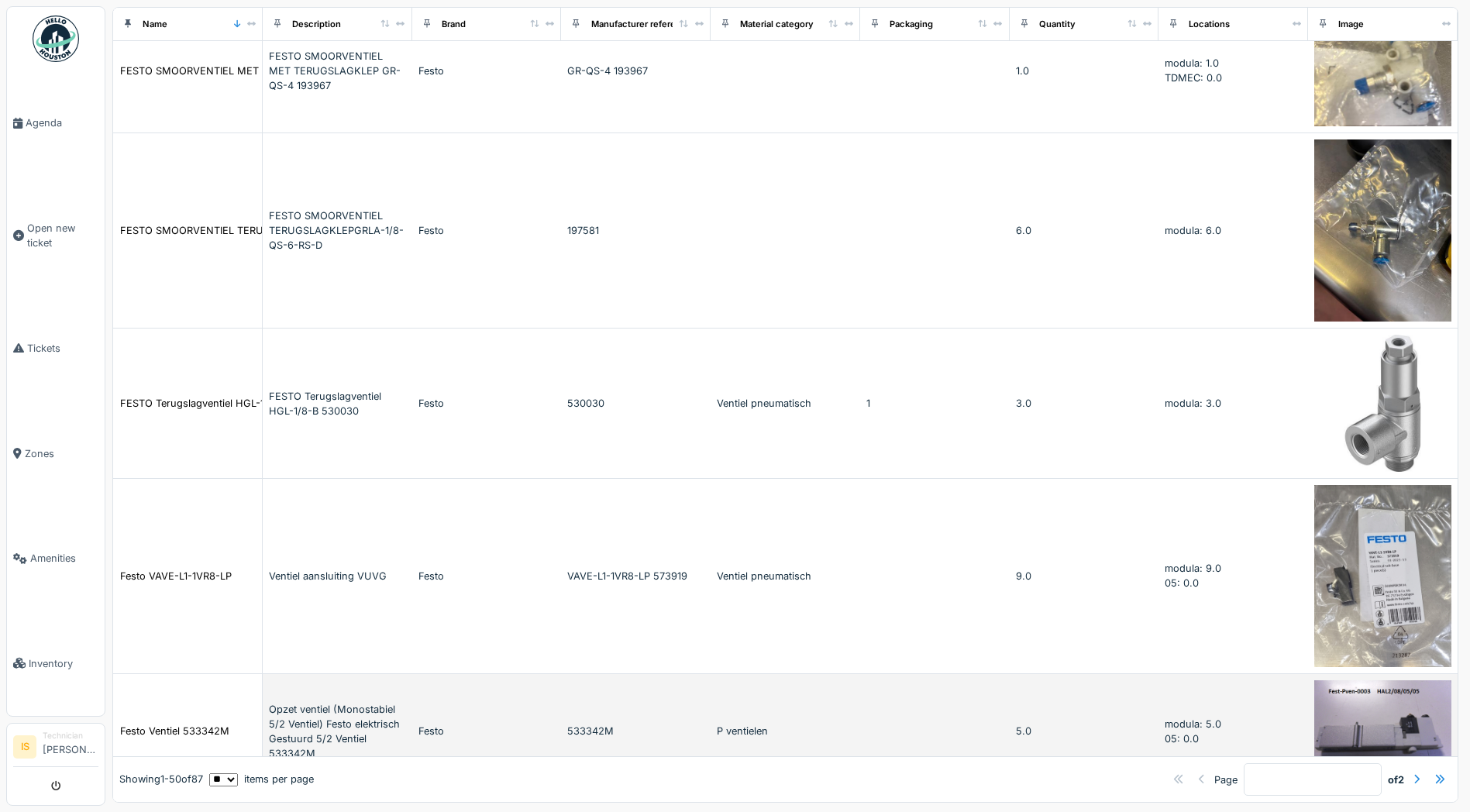scroll, scrollTop: 6739, scrollLeft: 0, axis: vertical 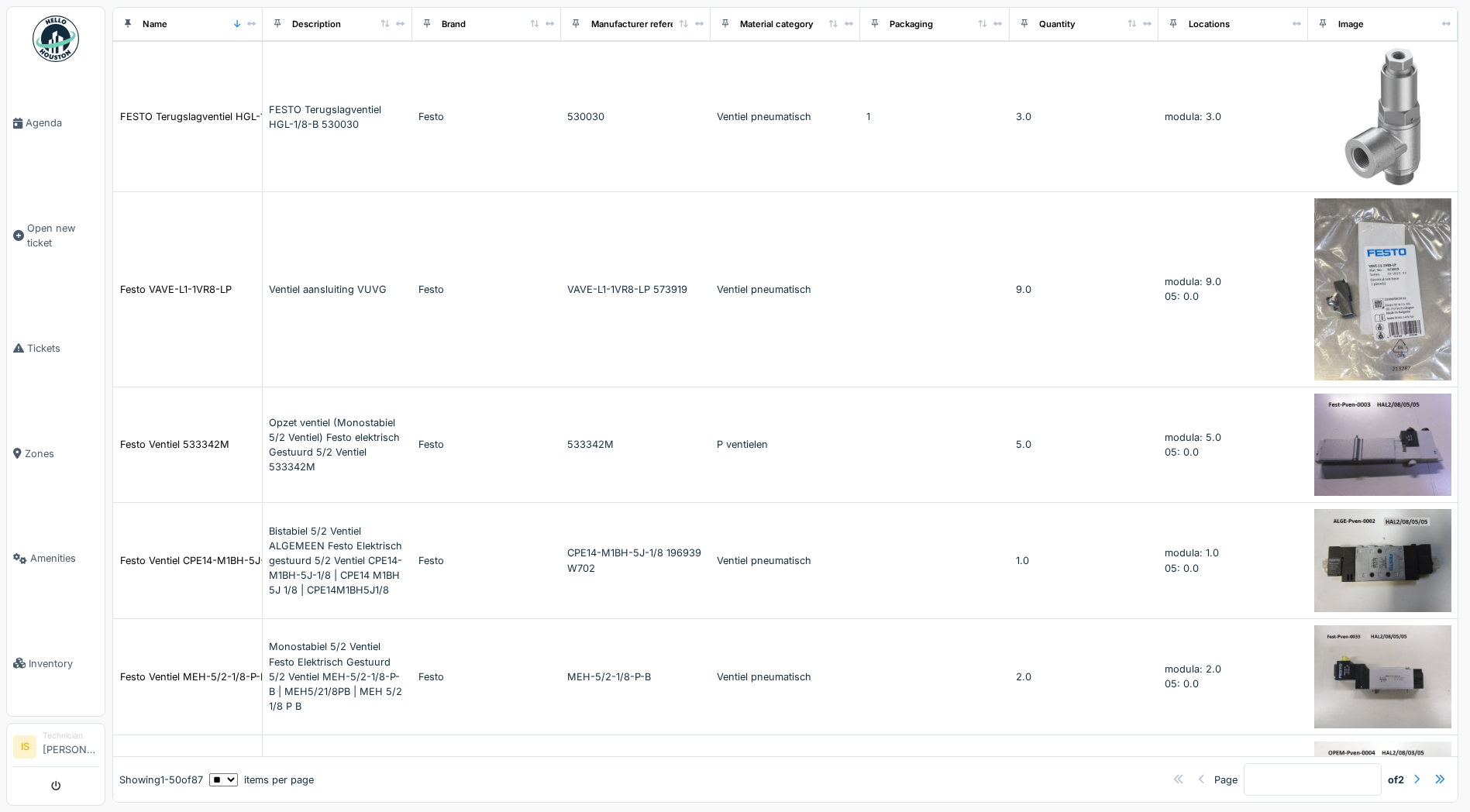 click at bounding box center [1417, 779] 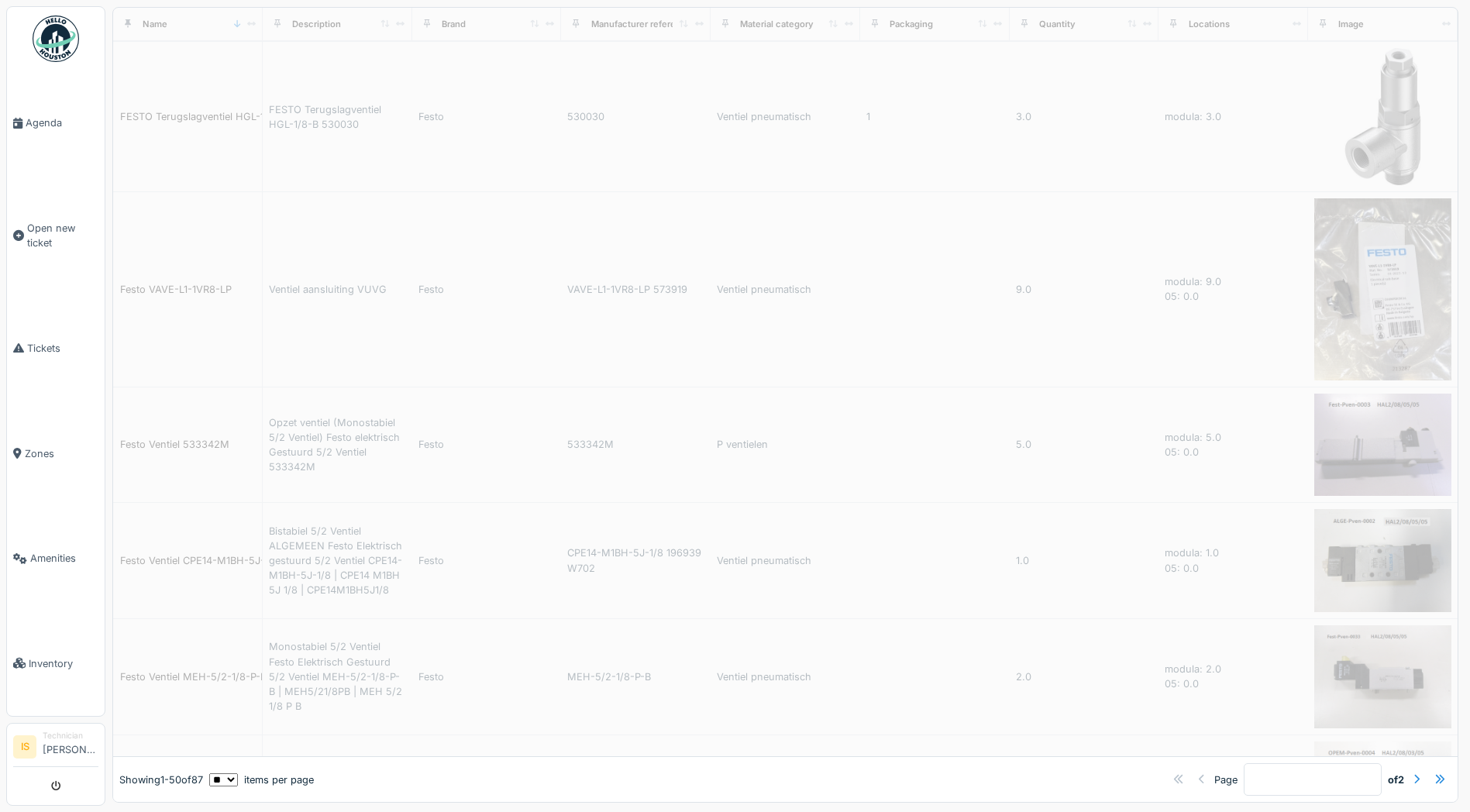 type on "*" 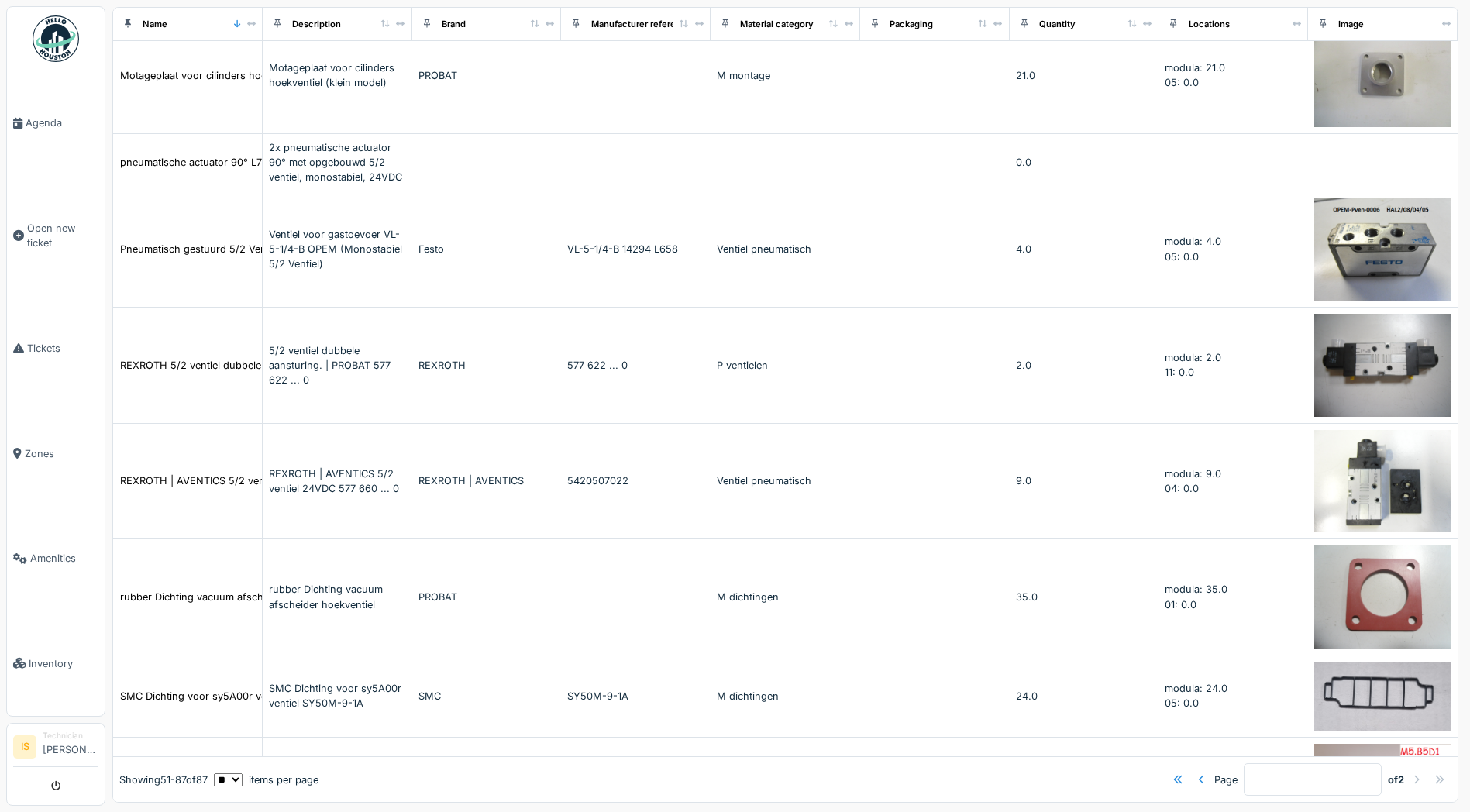 scroll, scrollTop: 1365, scrollLeft: 0, axis: vertical 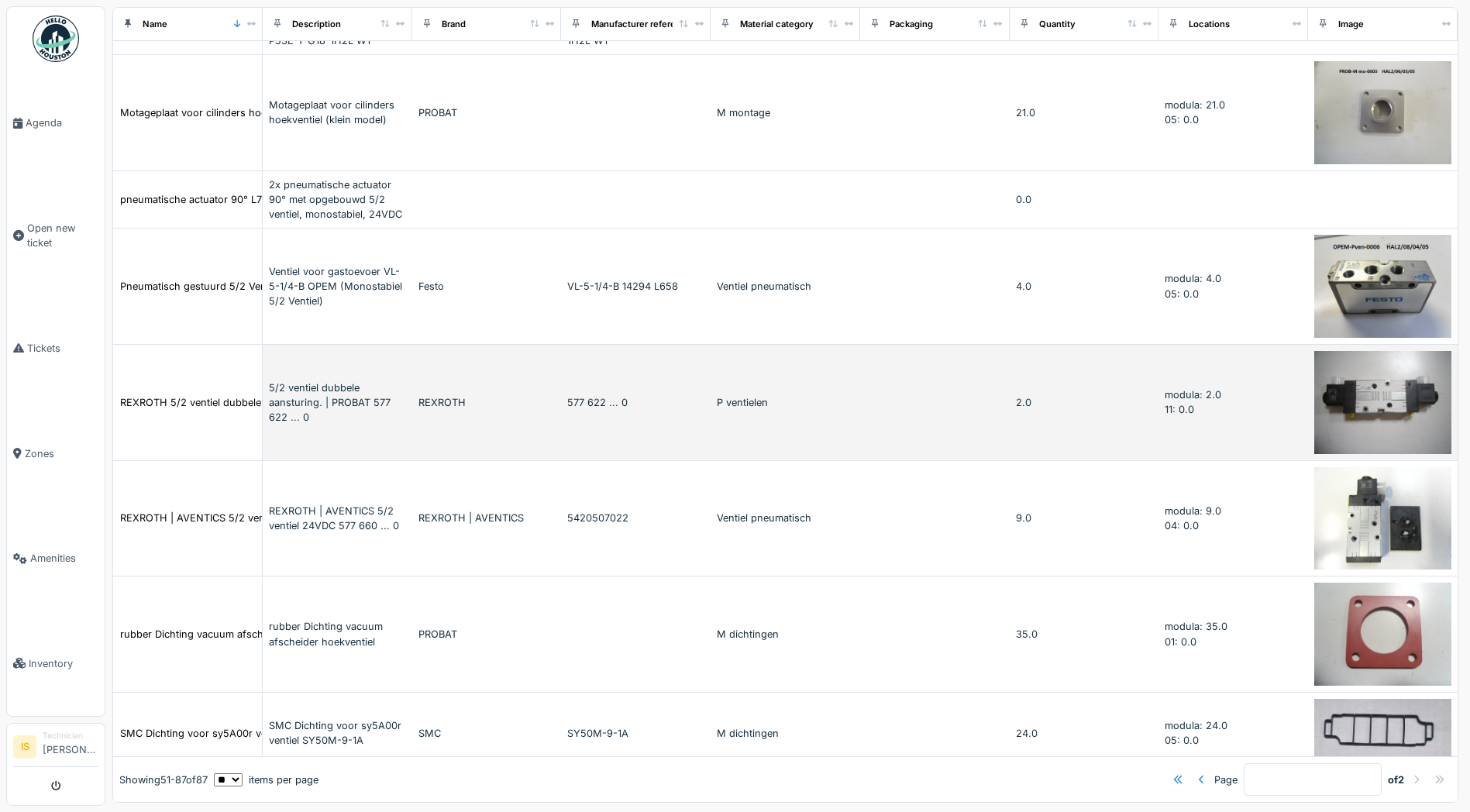click at bounding box center [1382, 402] 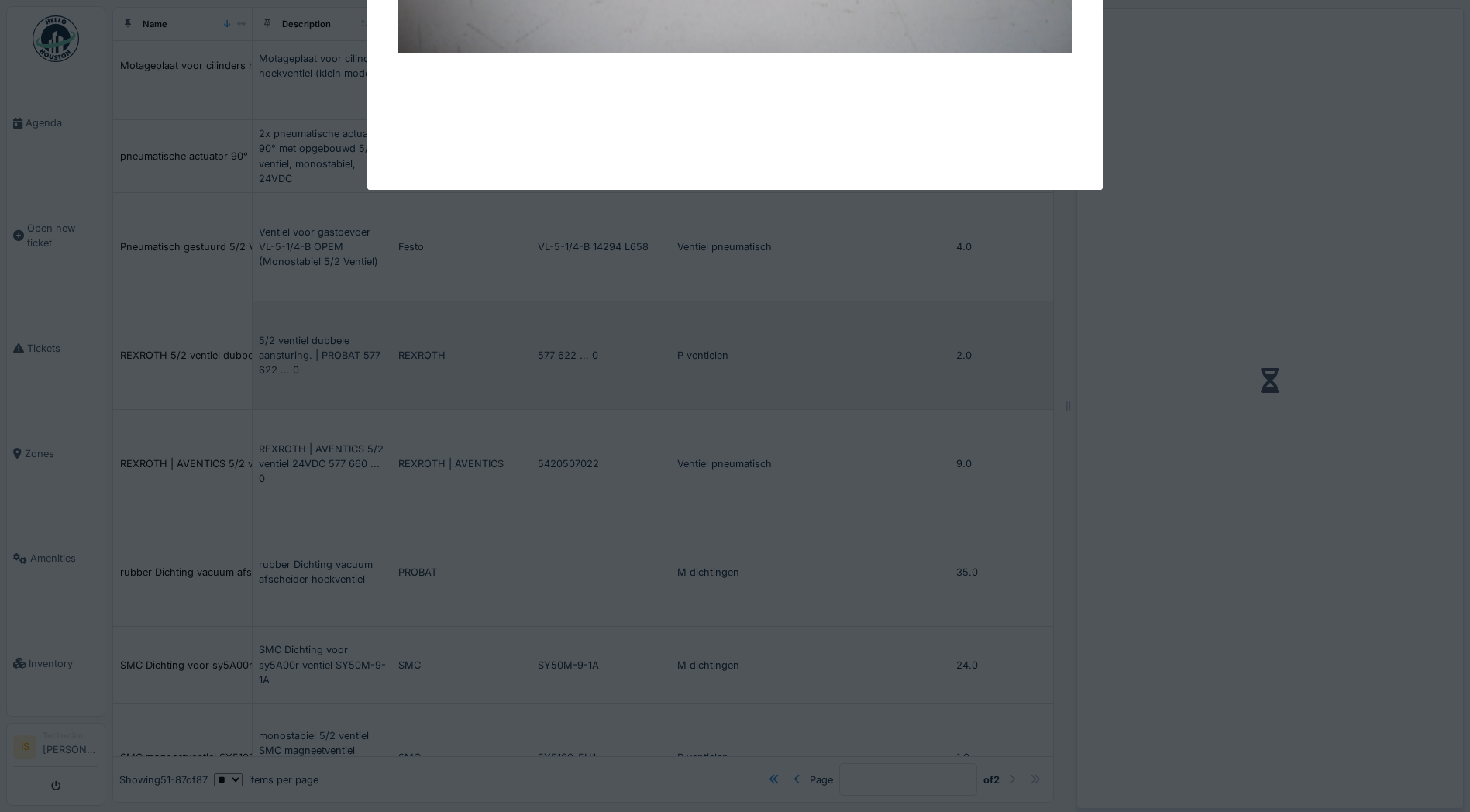 scroll, scrollTop: 0, scrollLeft: 0, axis: both 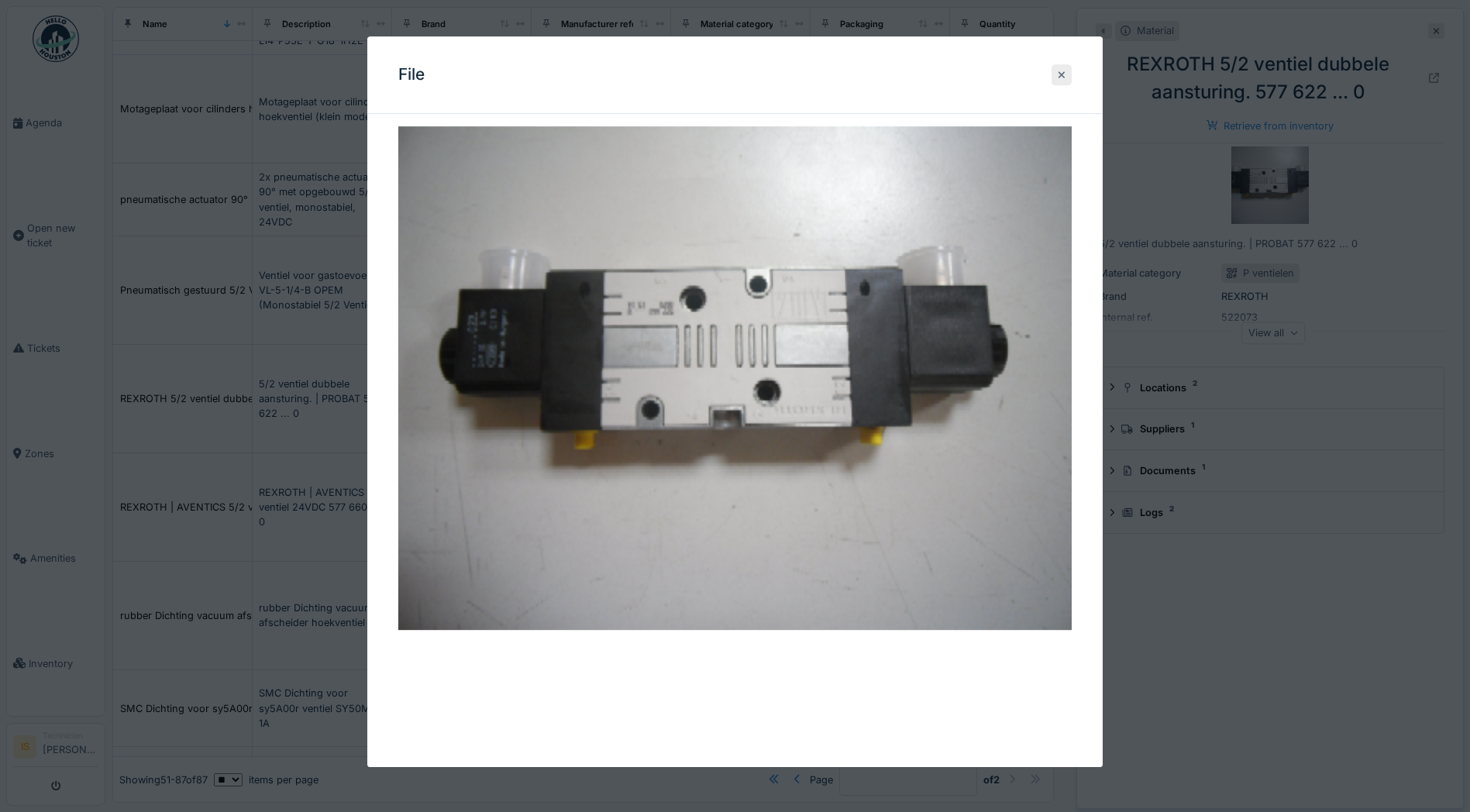 click at bounding box center (1062, 74) 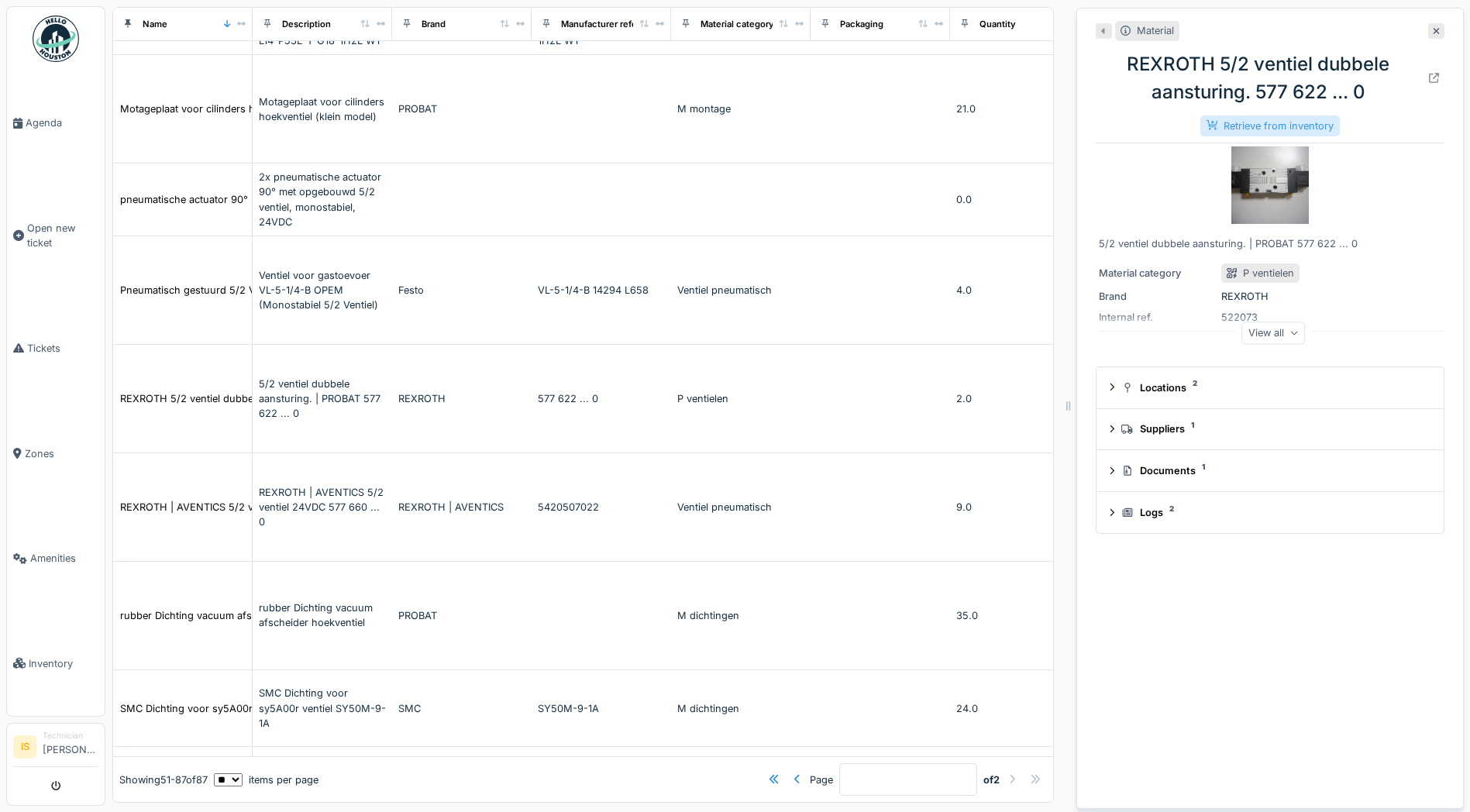 click on "Retrieve from inventory" at bounding box center [1270, 126] 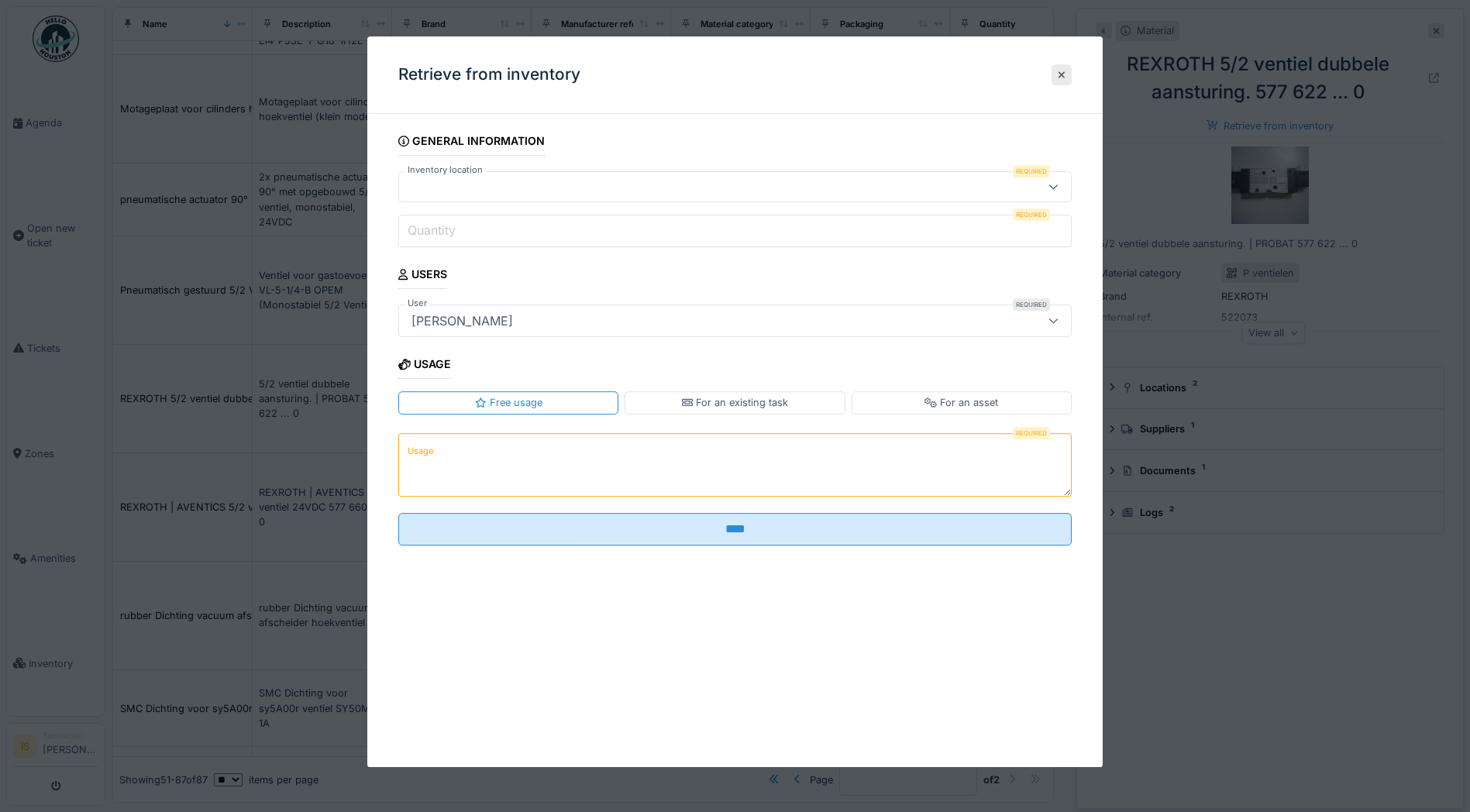 click 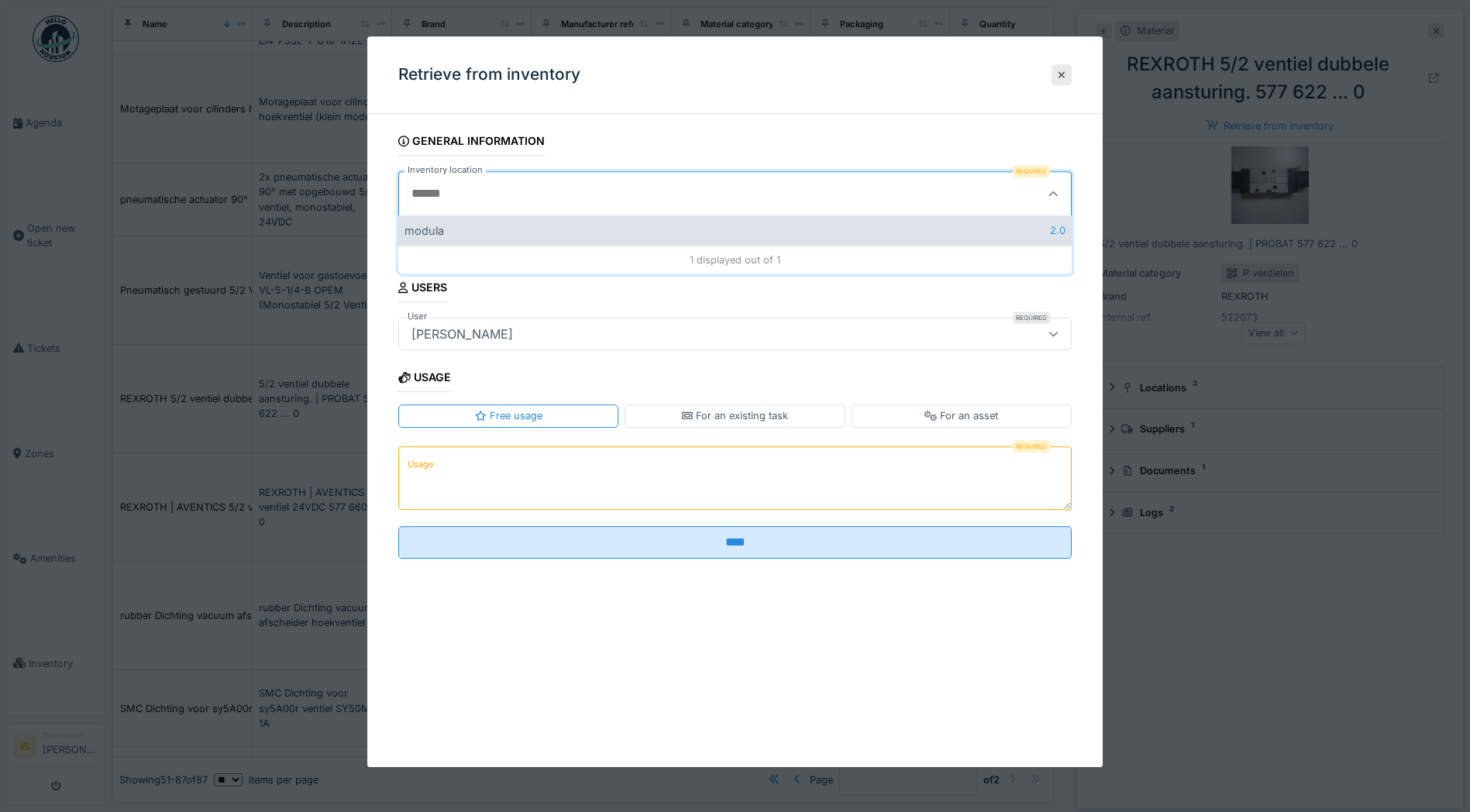 click on "modula   2.0" at bounding box center [735, 230] 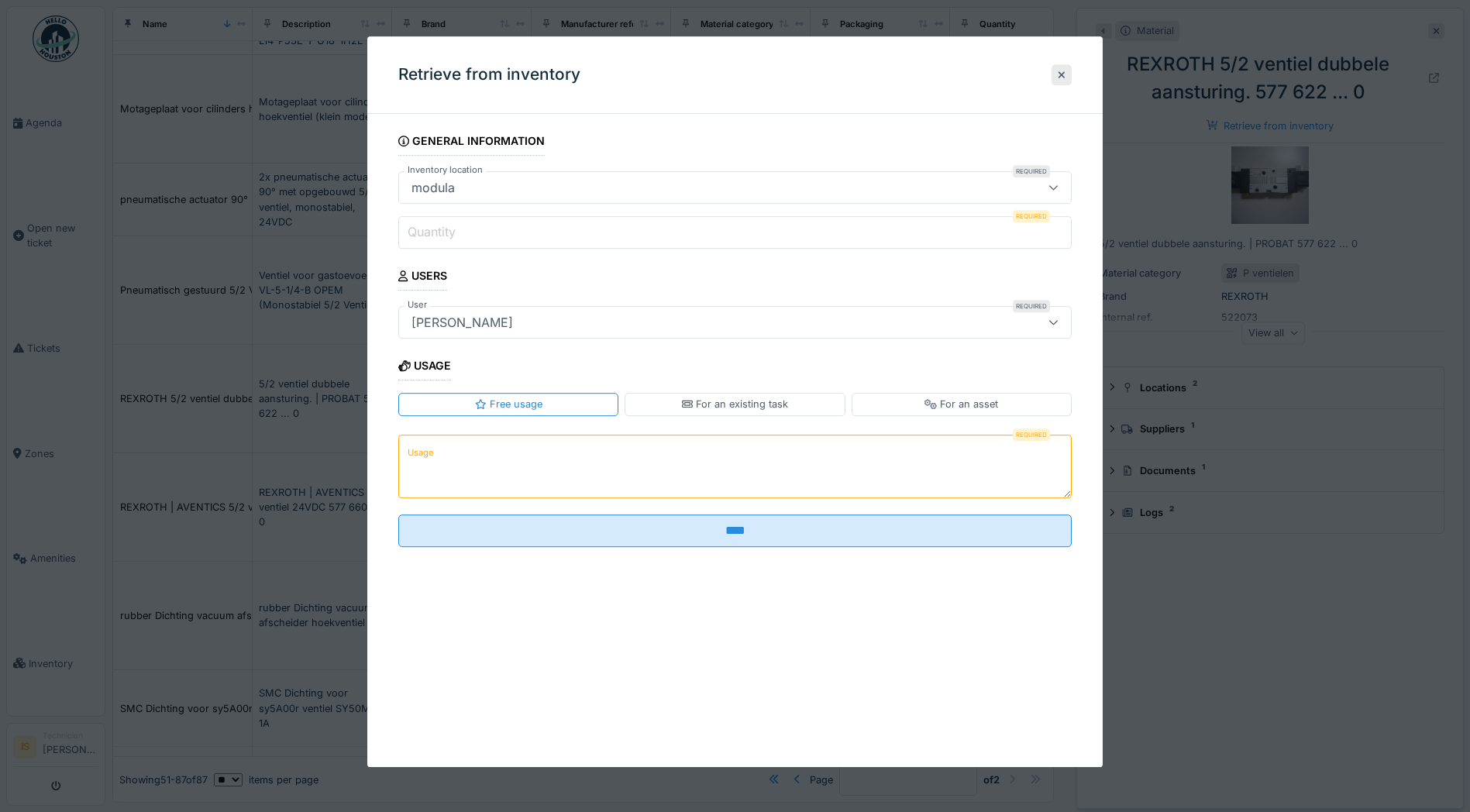 click on "Quantity" at bounding box center (735, 232) 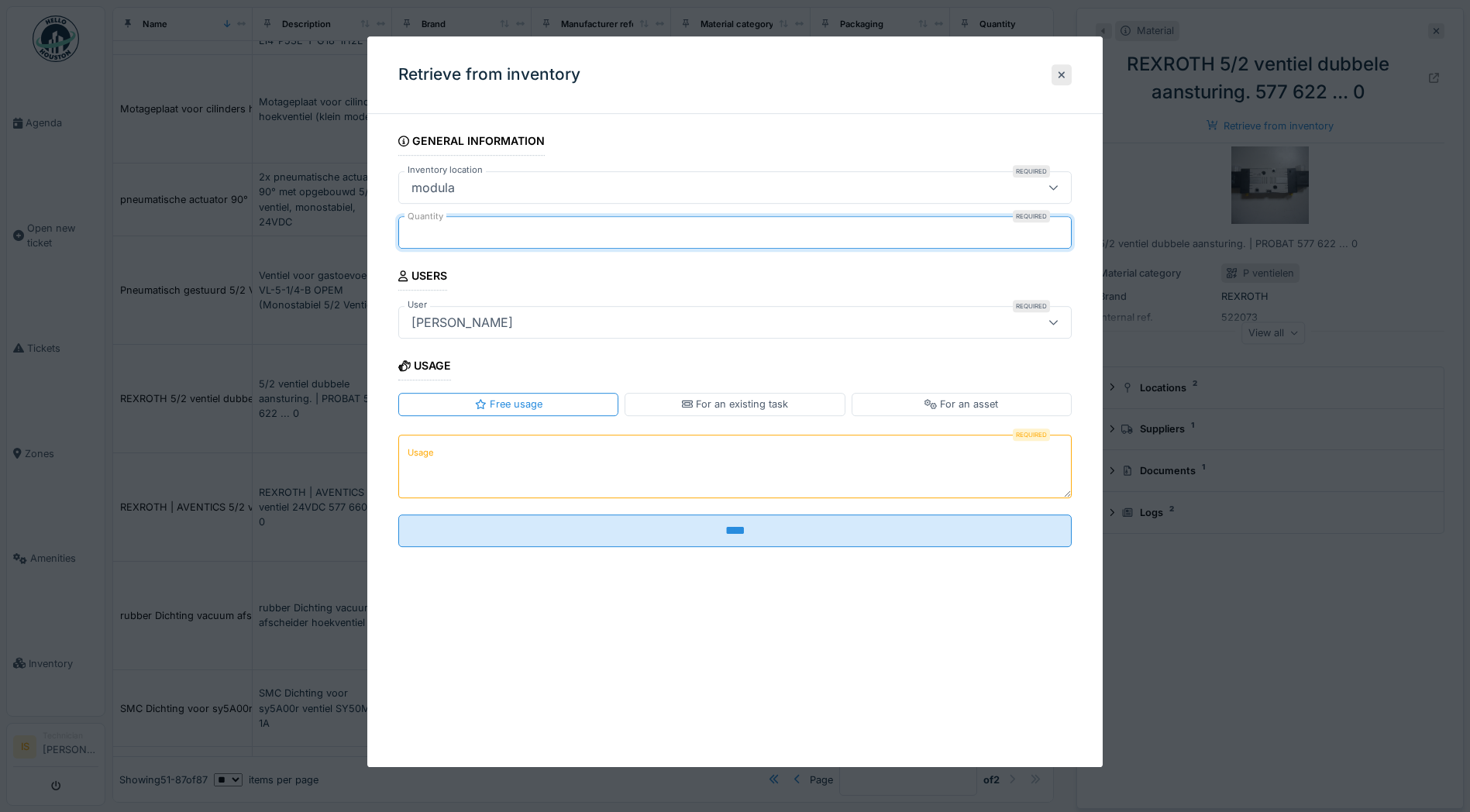 type on "*" 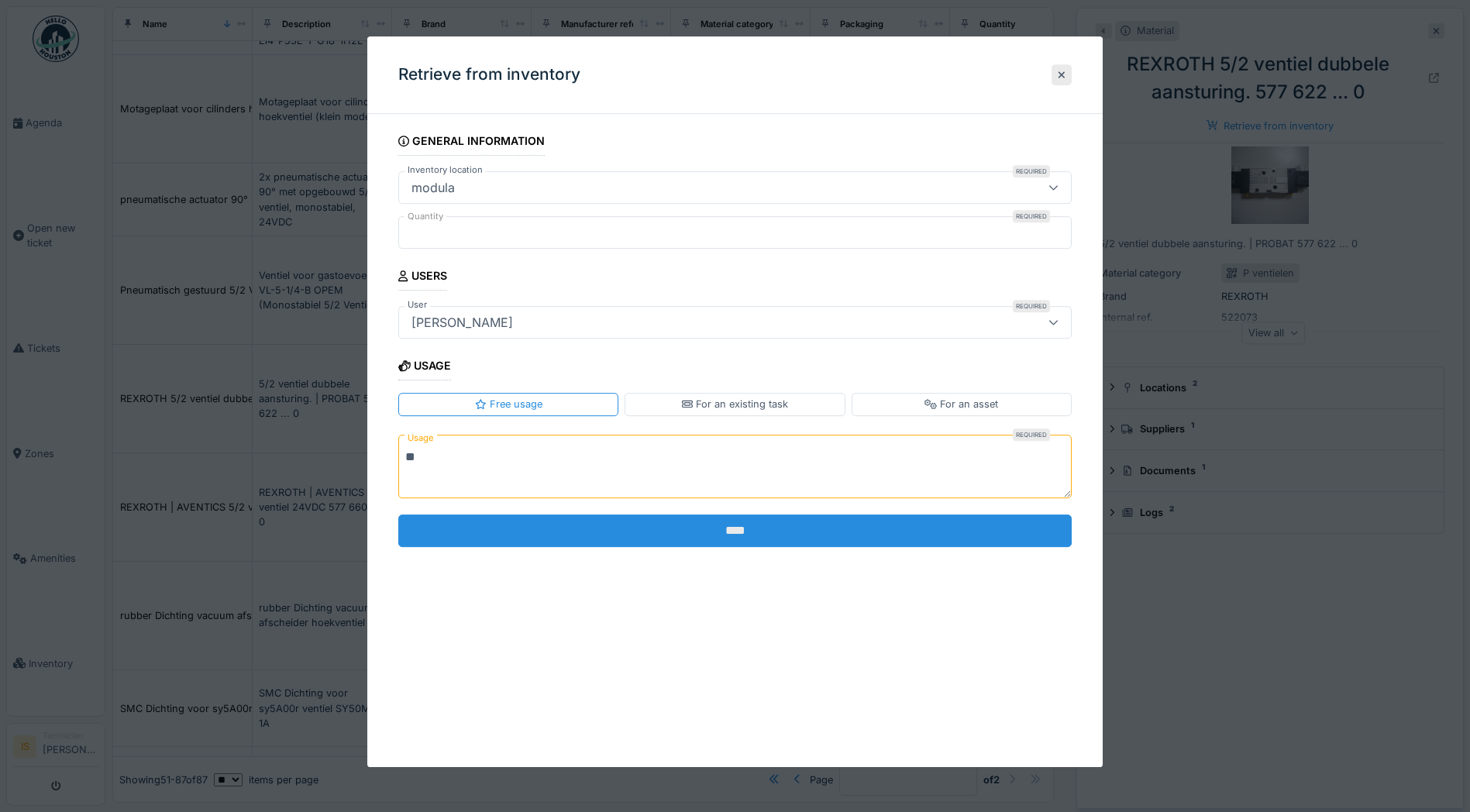type on "**" 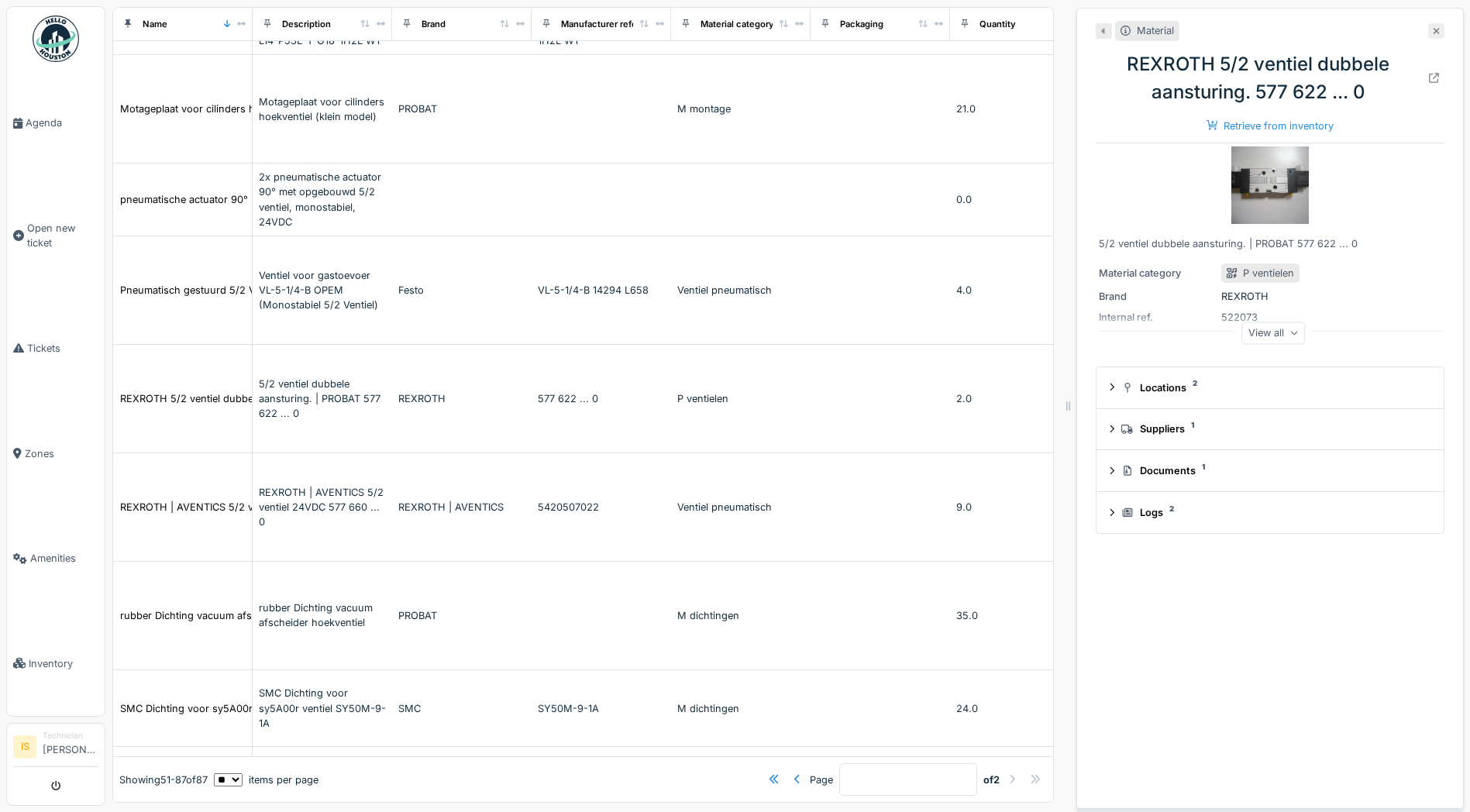 click 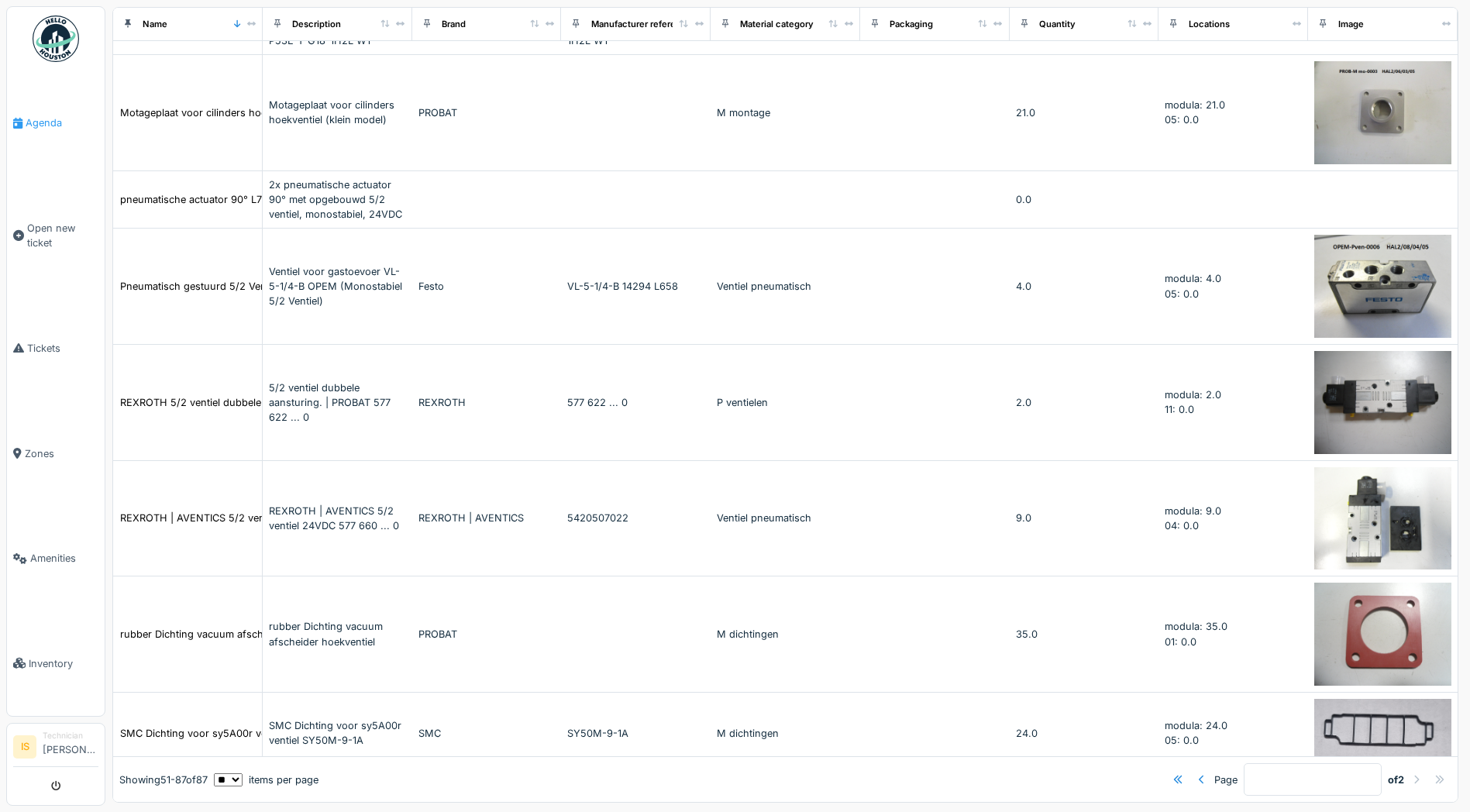 click on "Agenda" at bounding box center (62, 122) 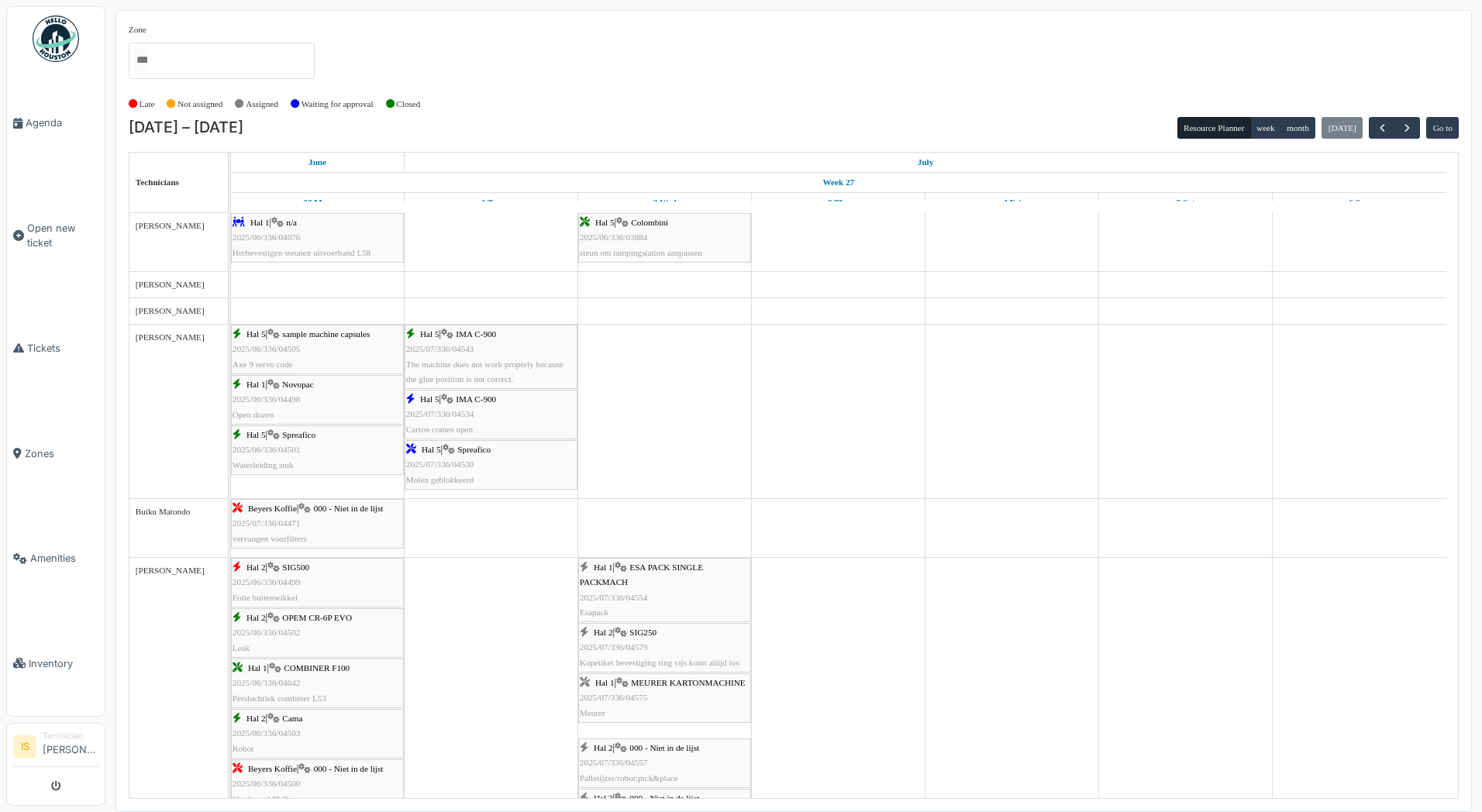 scroll, scrollTop: 0, scrollLeft: 0, axis: both 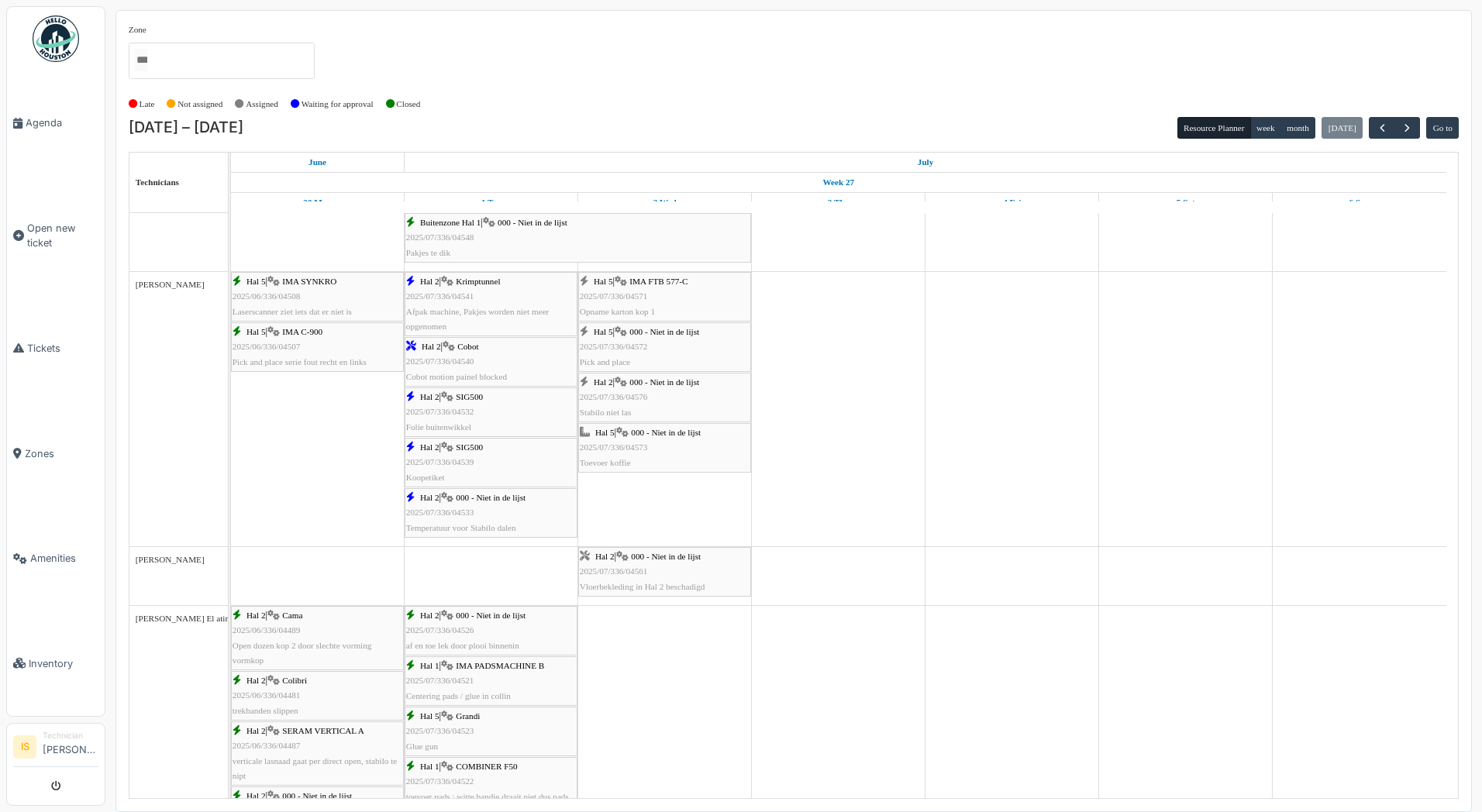 click on "Hal 5
|     IMA FTB 577-C
2025/07/336/04571
Opname karton kop 1" at bounding box center (664, 297) 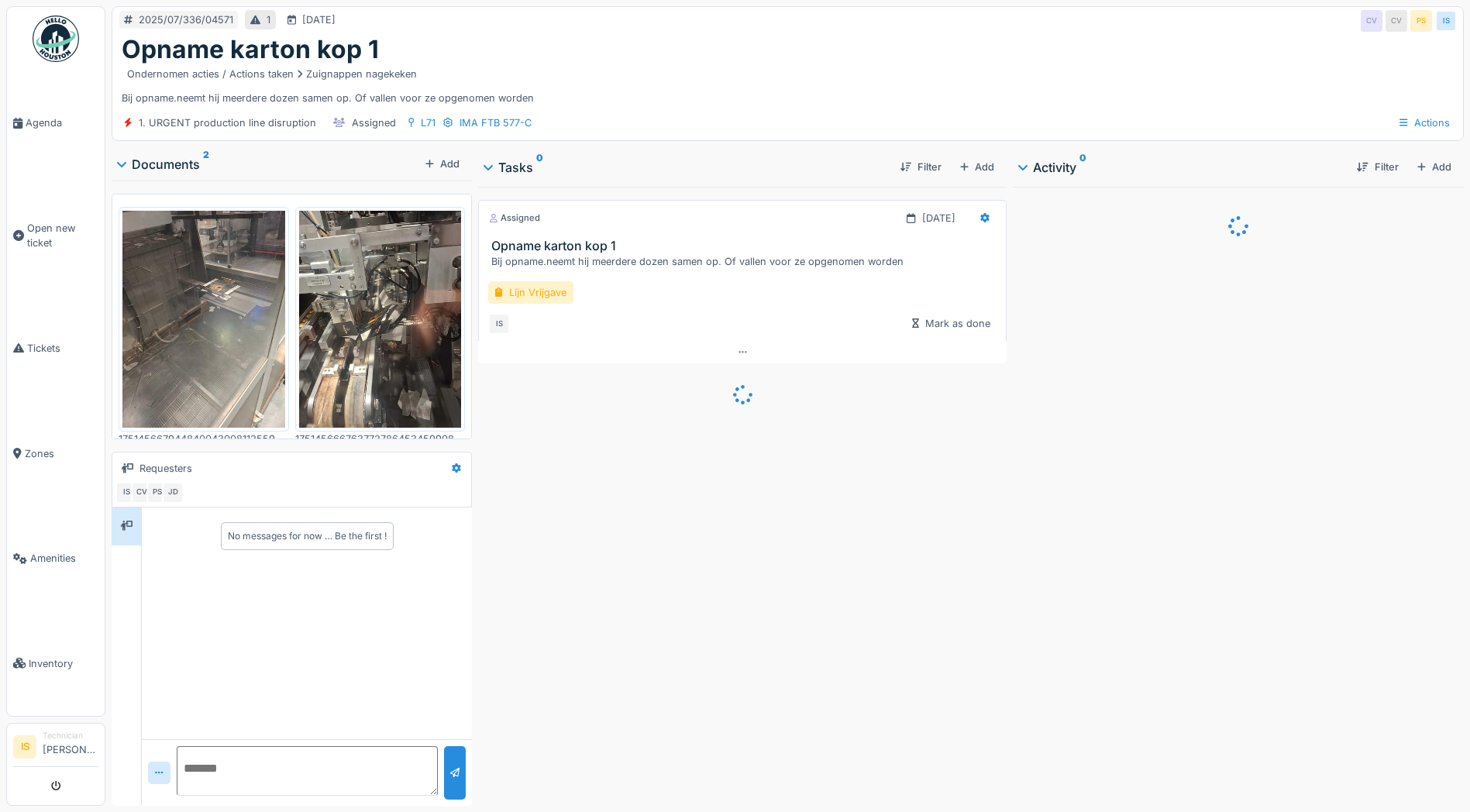 scroll, scrollTop: 0, scrollLeft: 0, axis: both 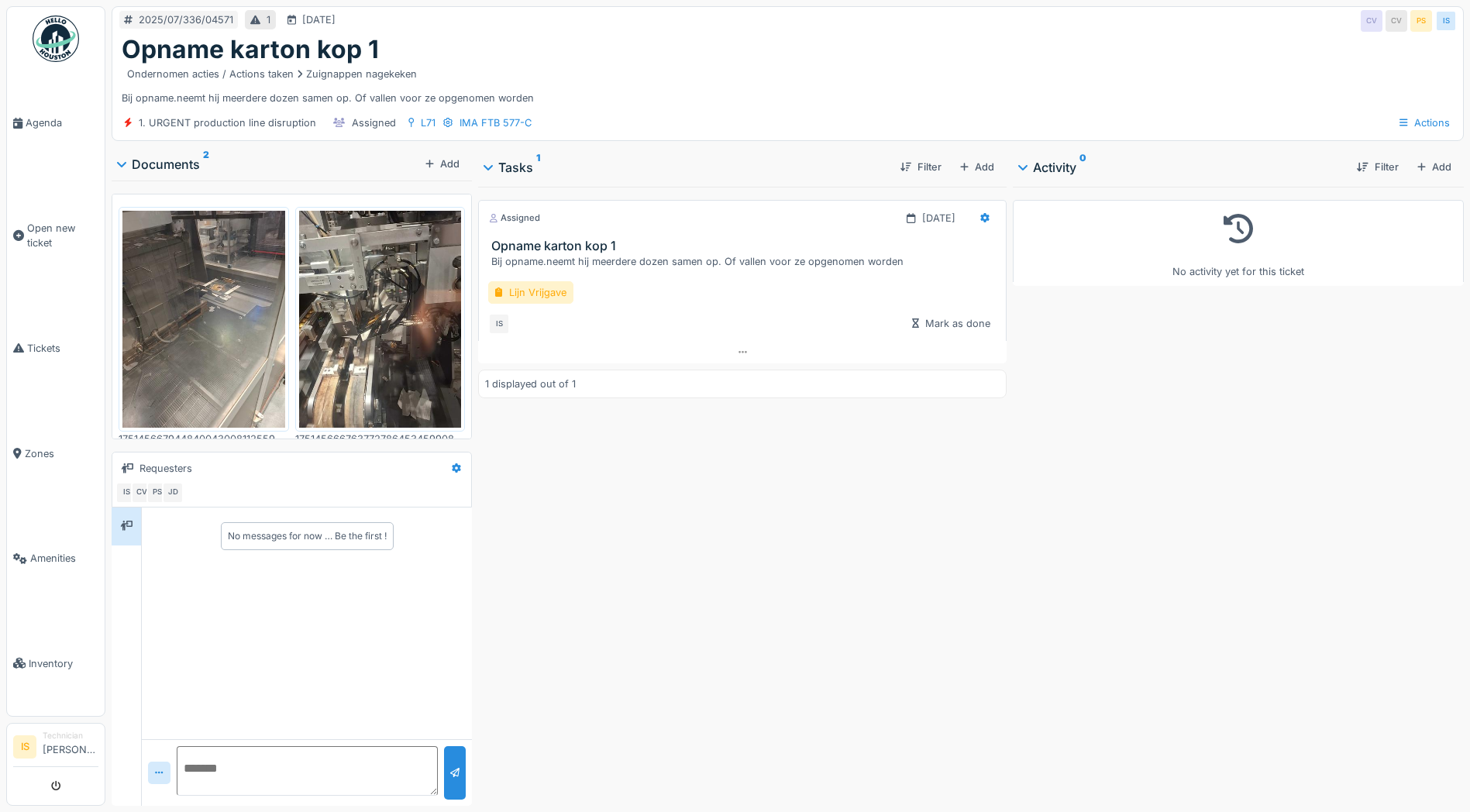 click on "IS Mark as done" at bounding box center [742, 324] 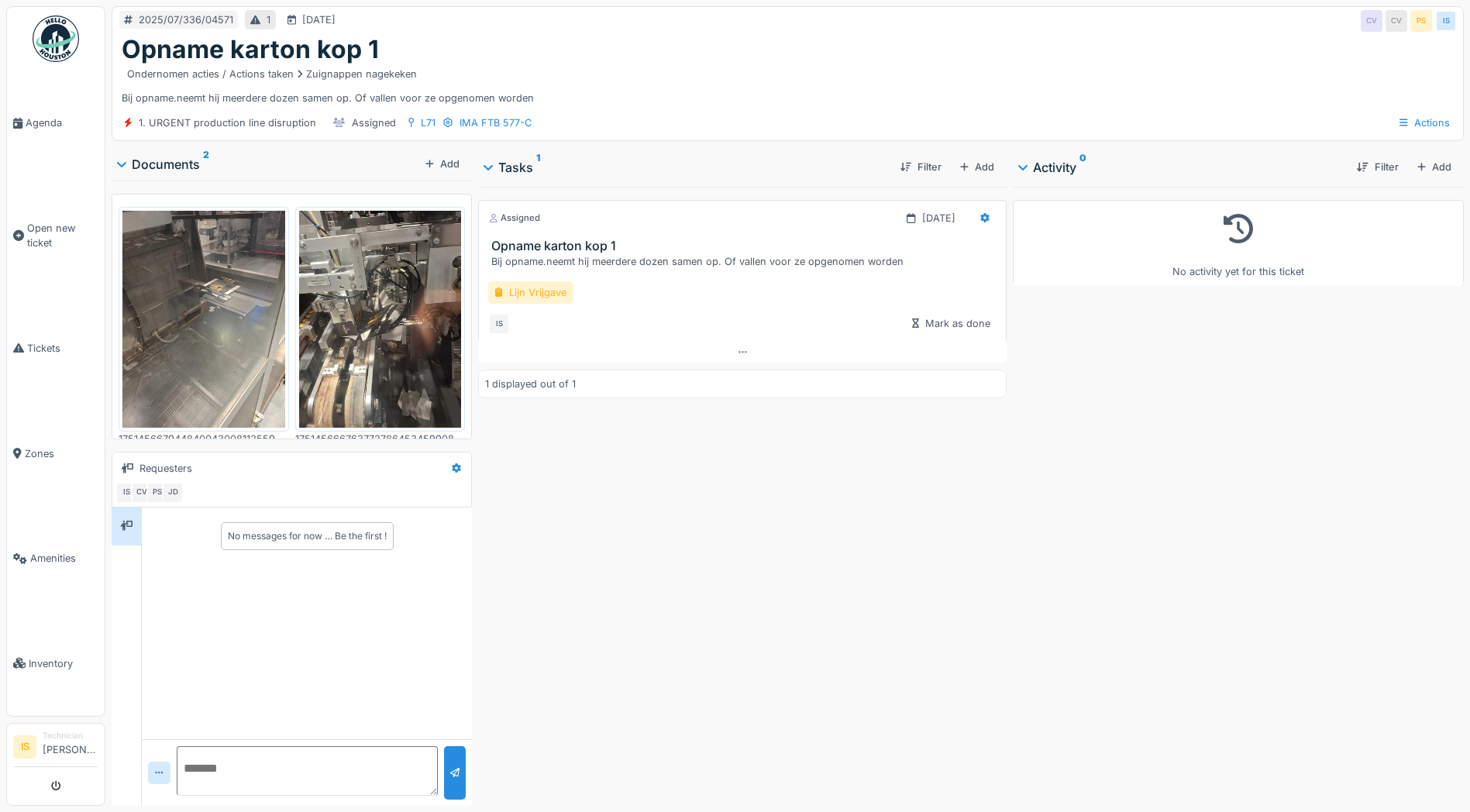 click on "Lijn Vrijgave" at bounding box center (531, 292) 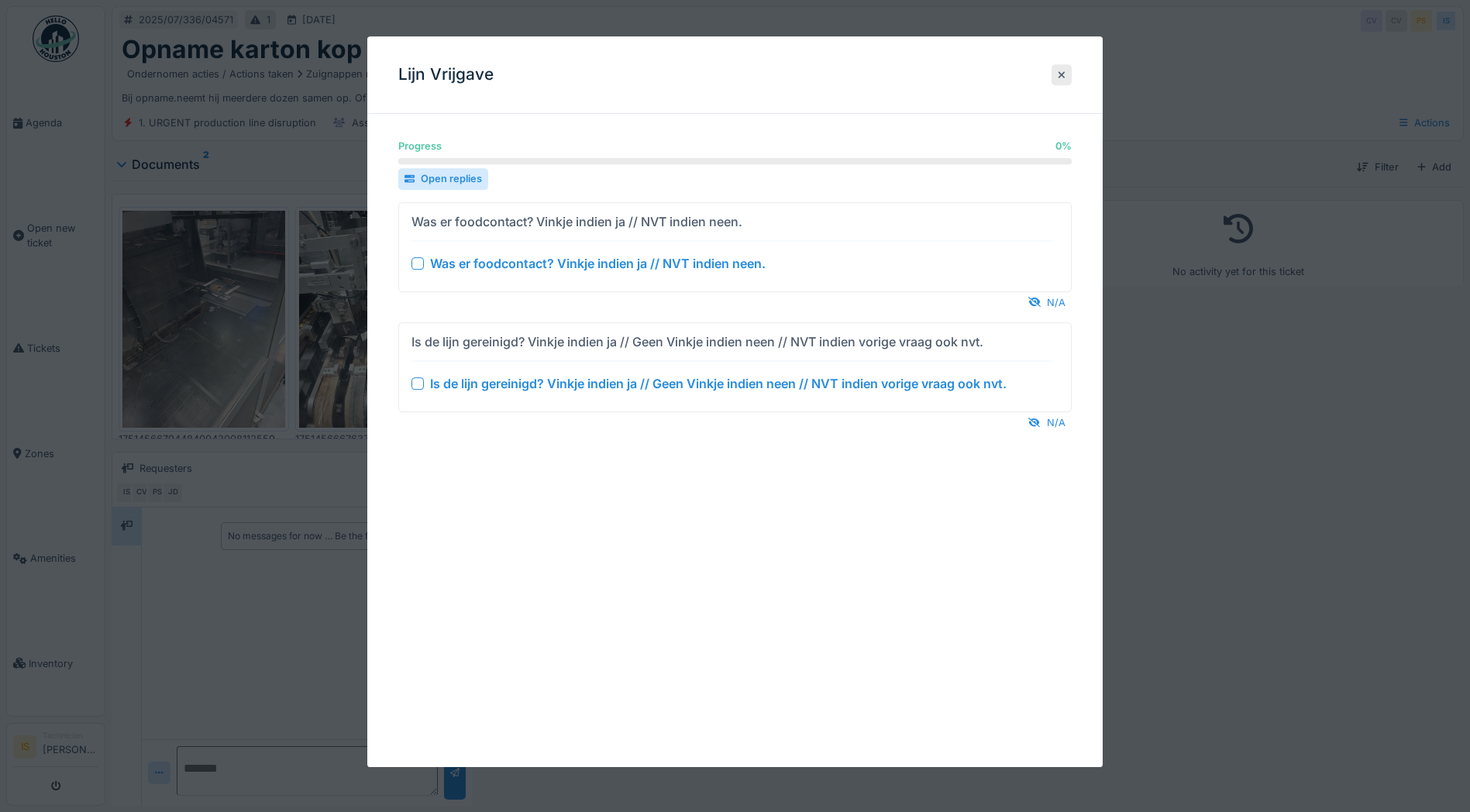 click on "Is de lijn gereinigd?
Vinkje indien ja //
Geen Vinkje indien neen //
NVT indien vorige vraag ook nvt." at bounding box center (732, 384) 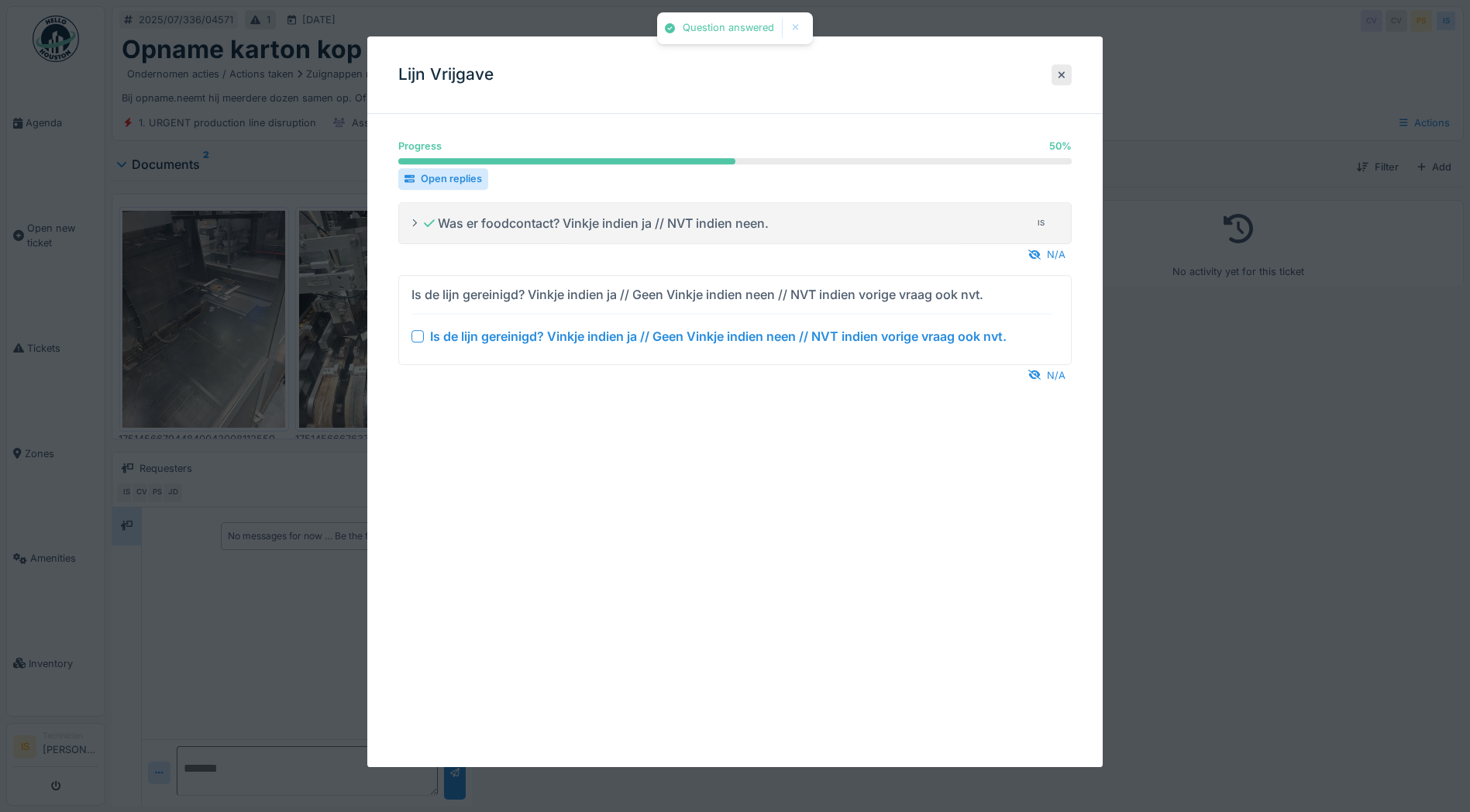 click at bounding box center (418, 336) 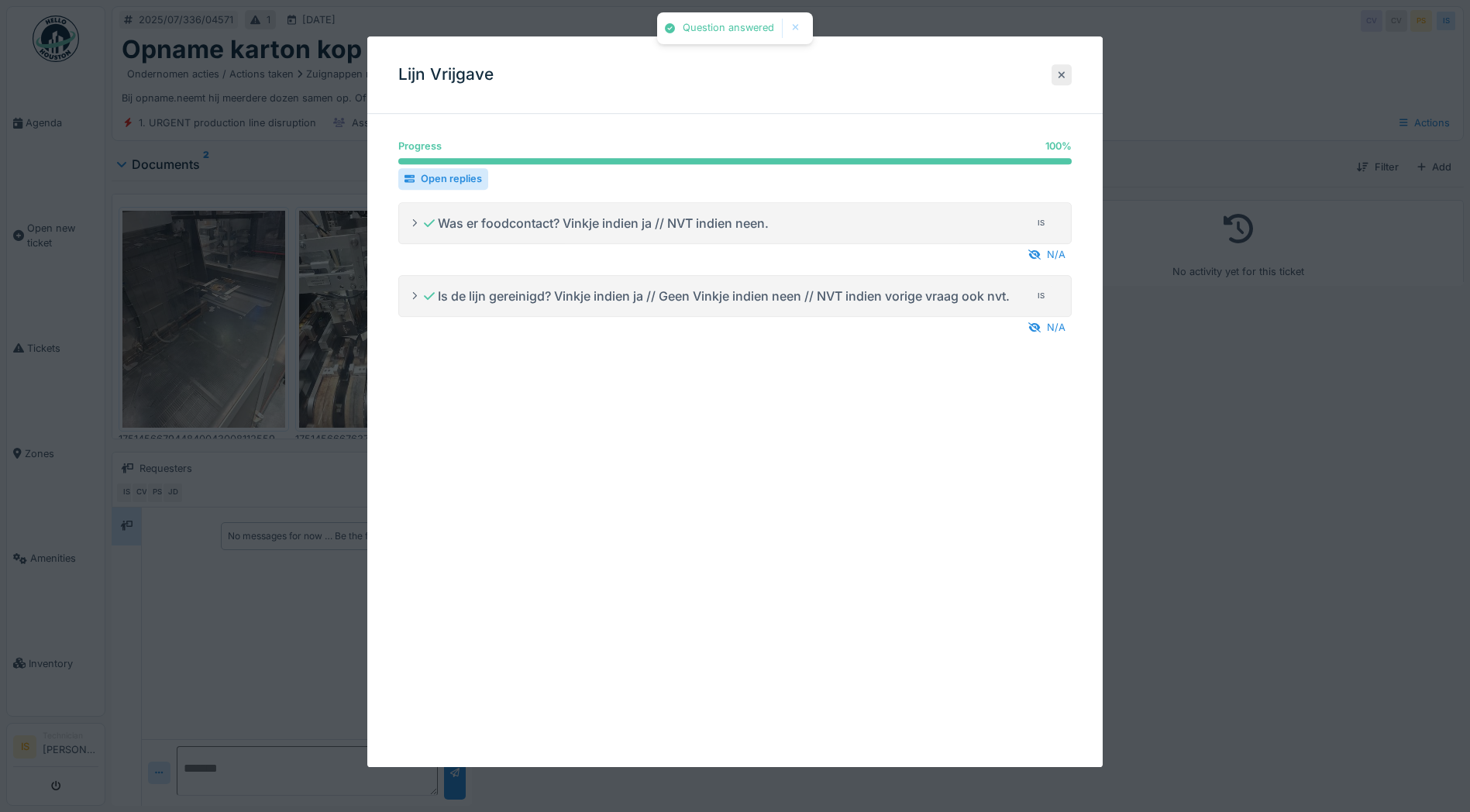 click at bounding box center (1062, 74) 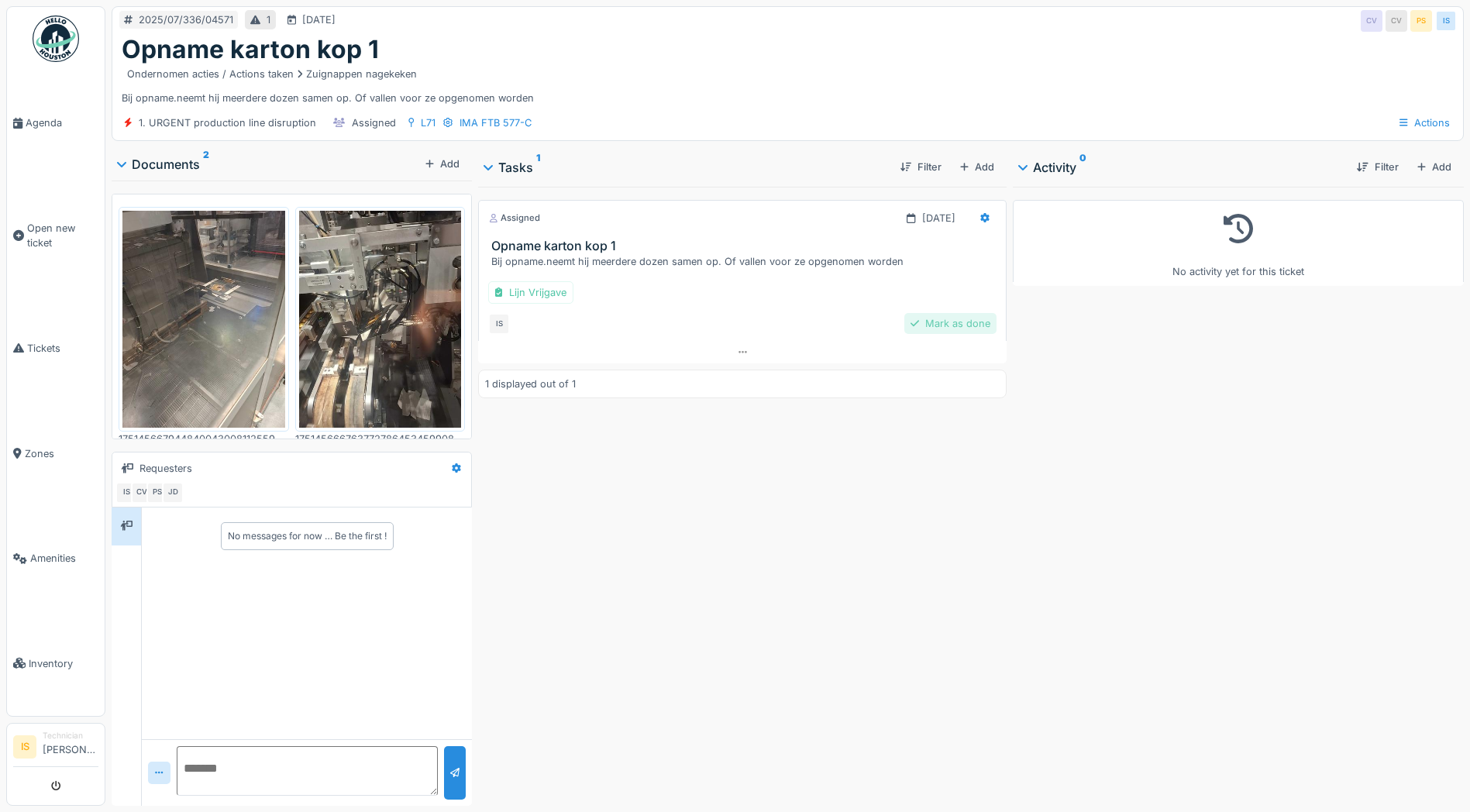 click on "Mark as done" at bounding box center (950, 323) 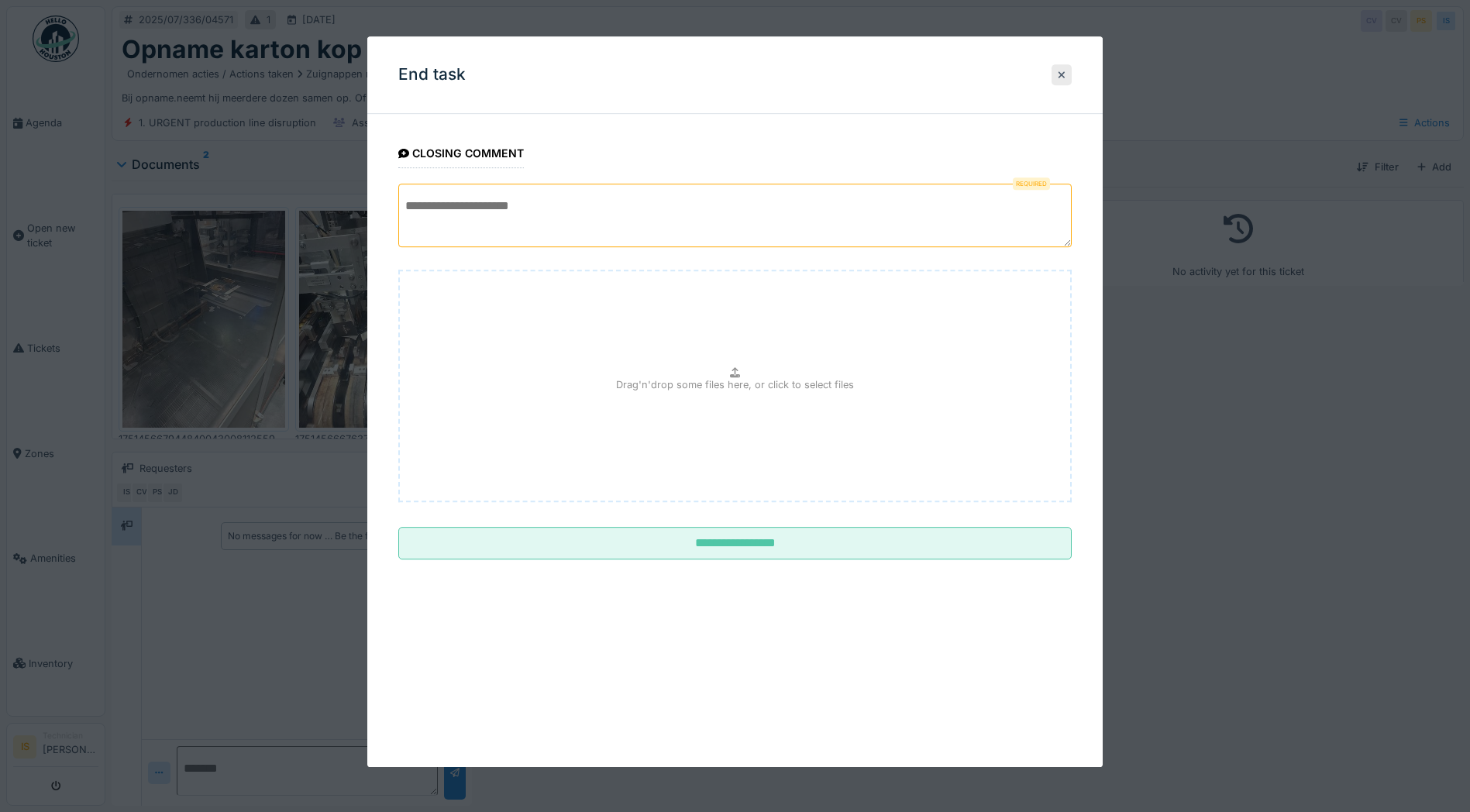 click at bounding box center (735, 215) 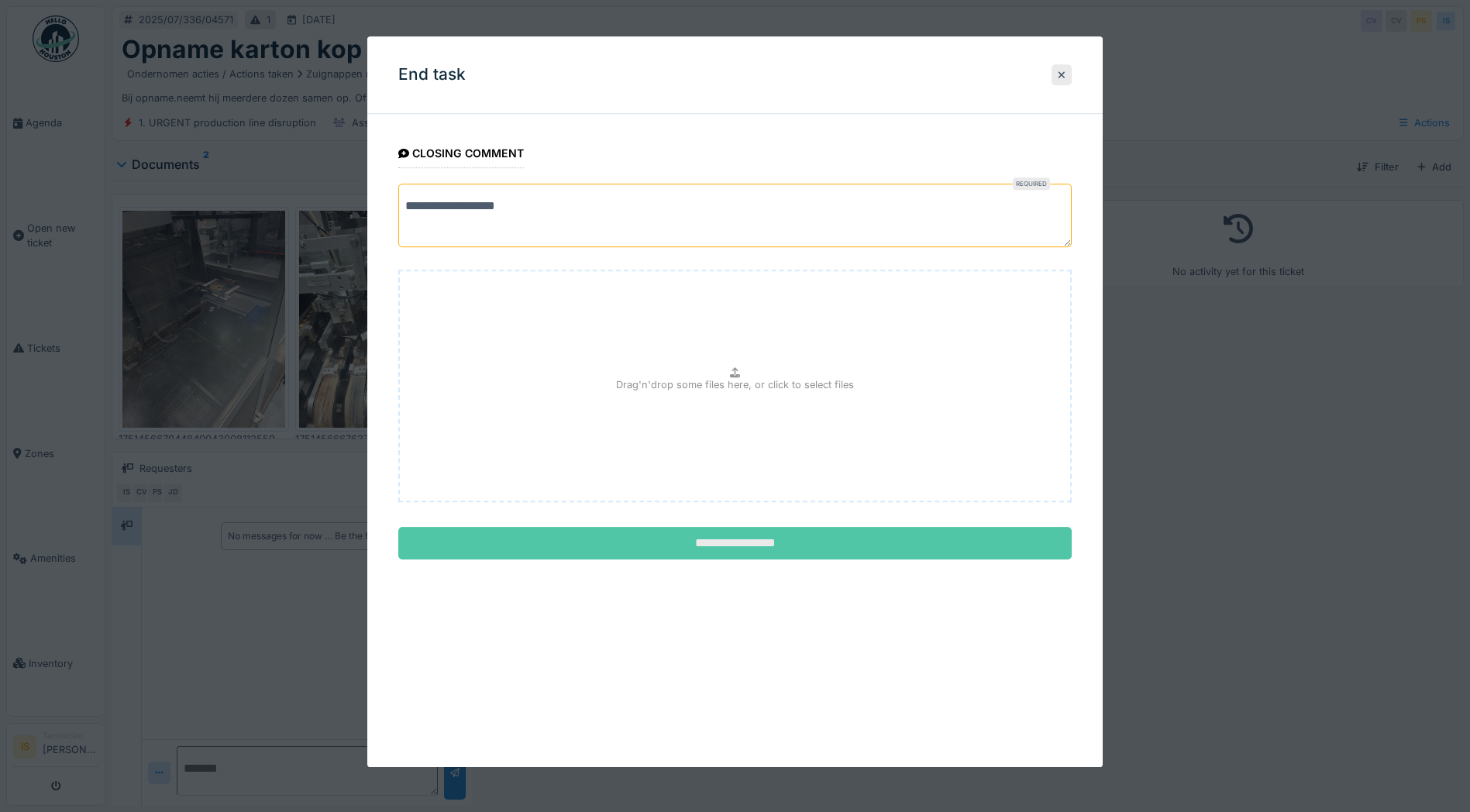 type on "**********" 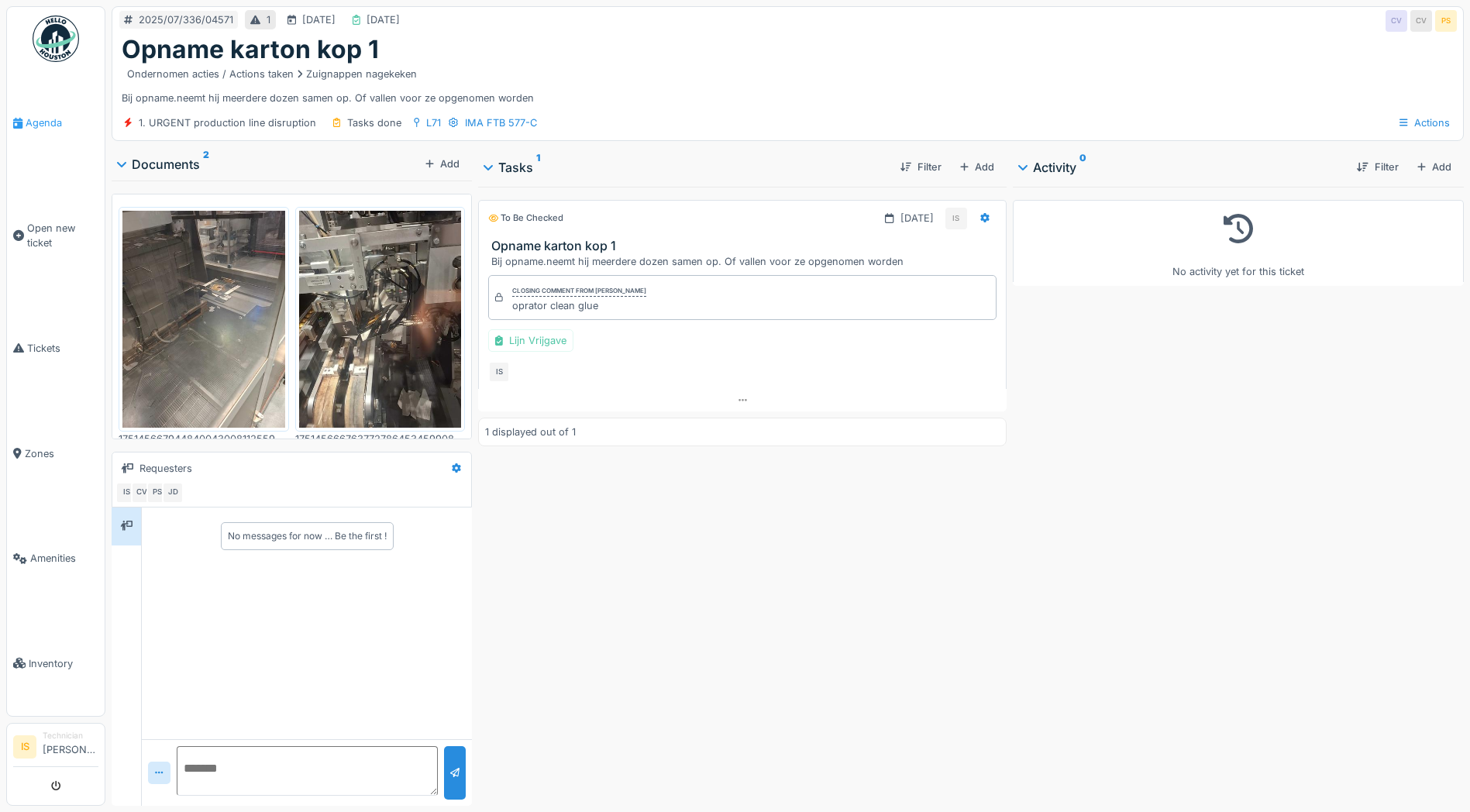 click on "Agenda" at bounding box center (62, 122) 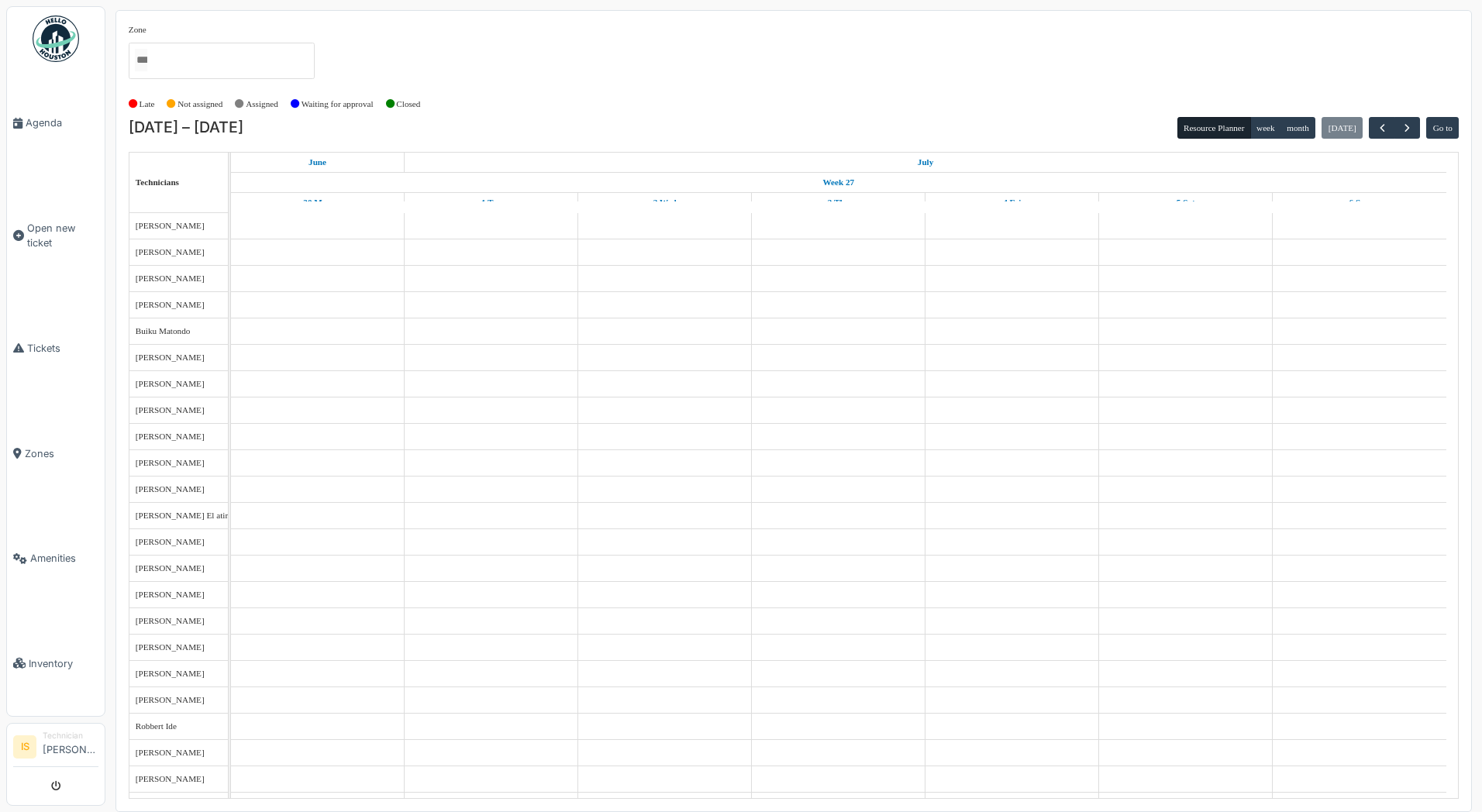 scroll, scrollTop: 0, scrollLeft: 0, axis: both 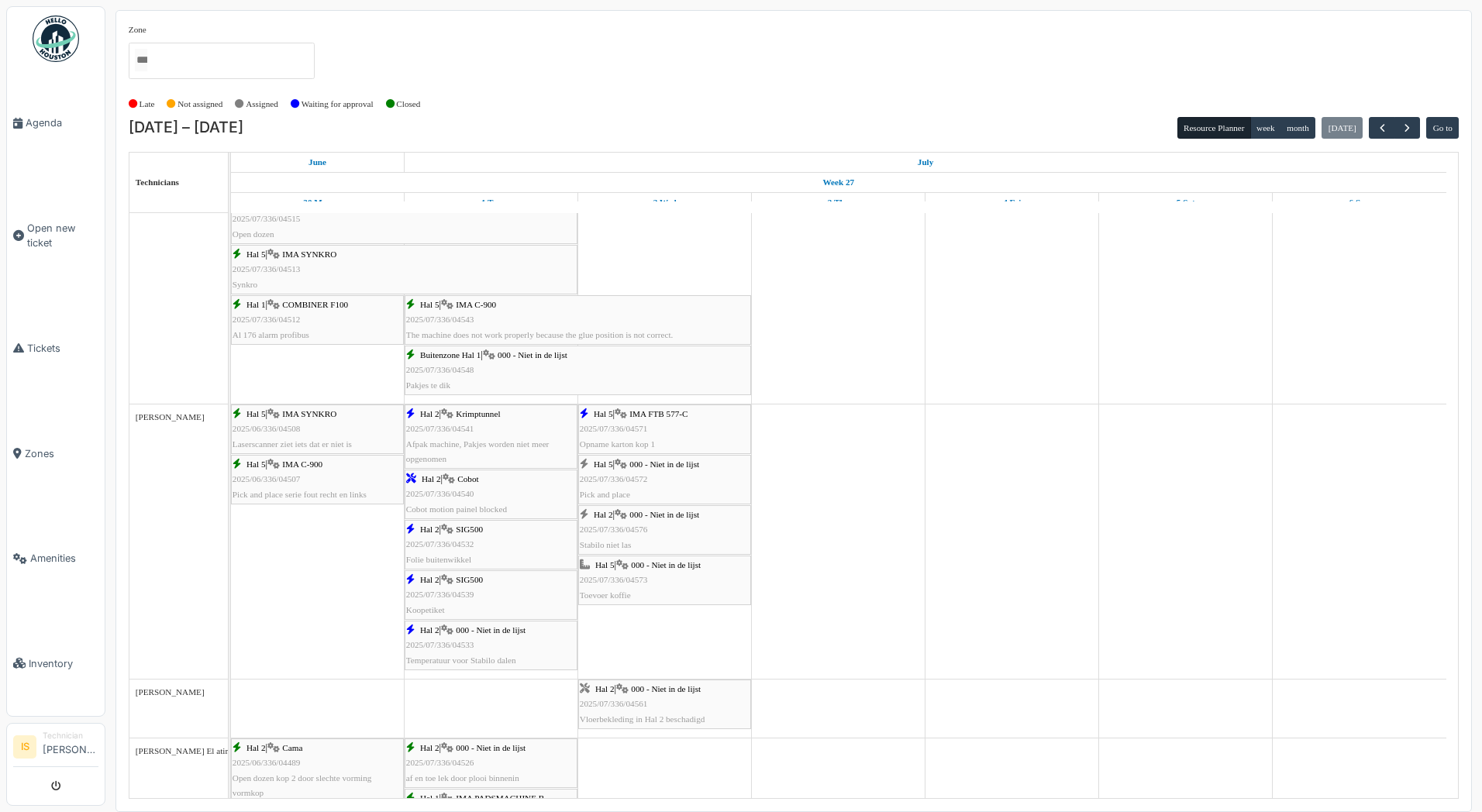 click on "Hal 5
|     000 - Niet in de lijst
2025/07/336/04572
Pick and place" at bounding box center (664, 480) 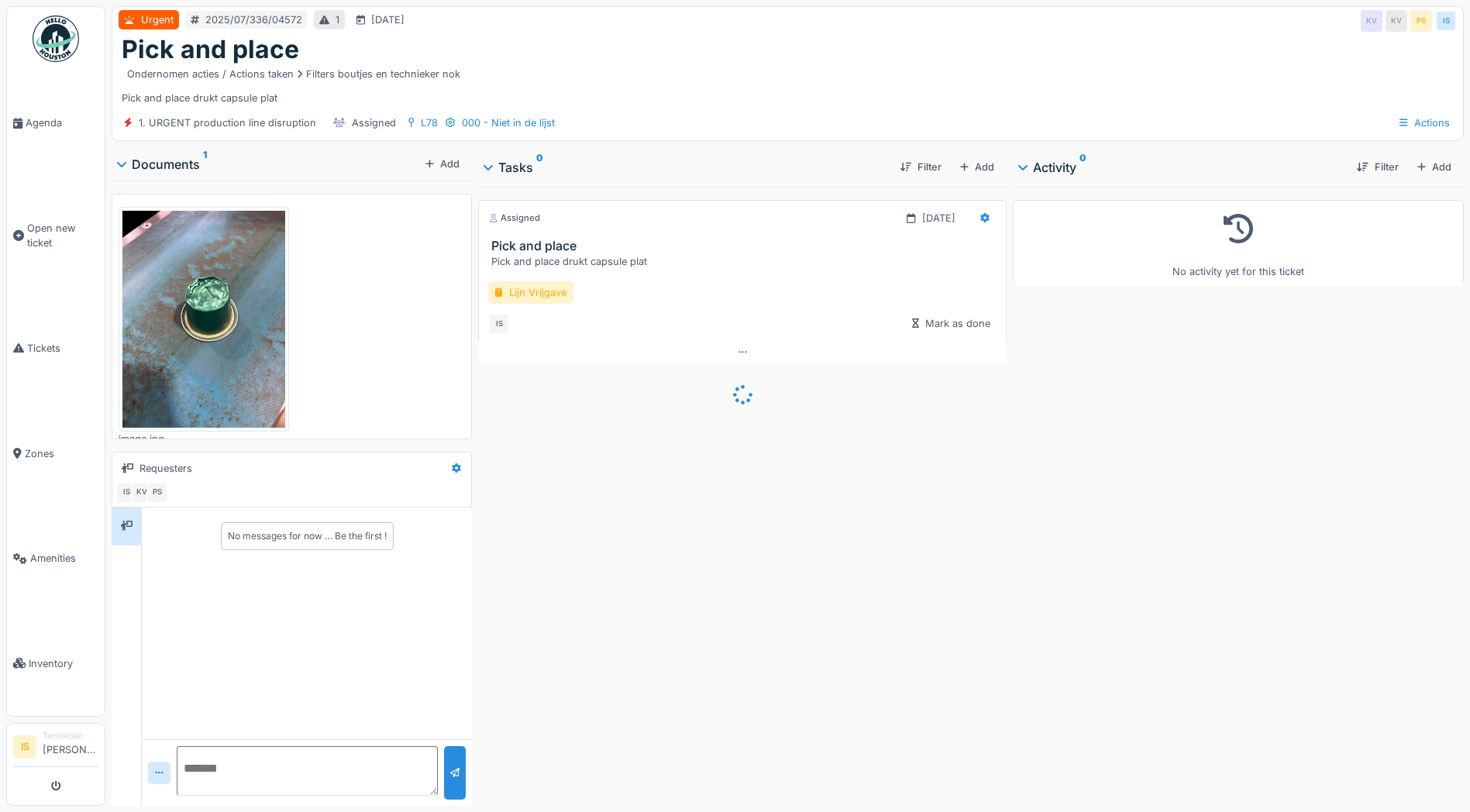 scroll, scrollTop: 0, scrollLeft: 0, axis: both 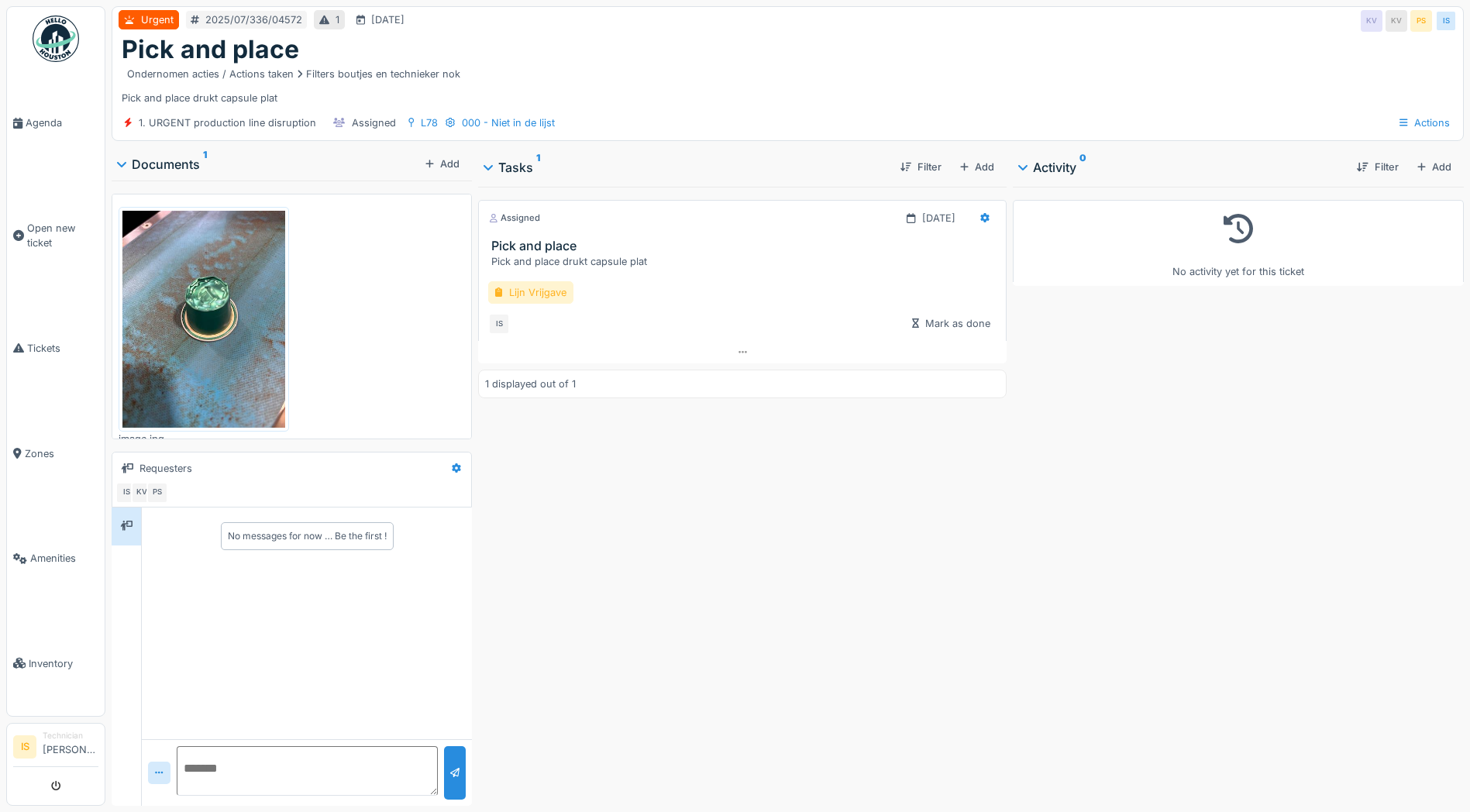 click on "Lijn Vrijgave" at bounding box center (531, 292) 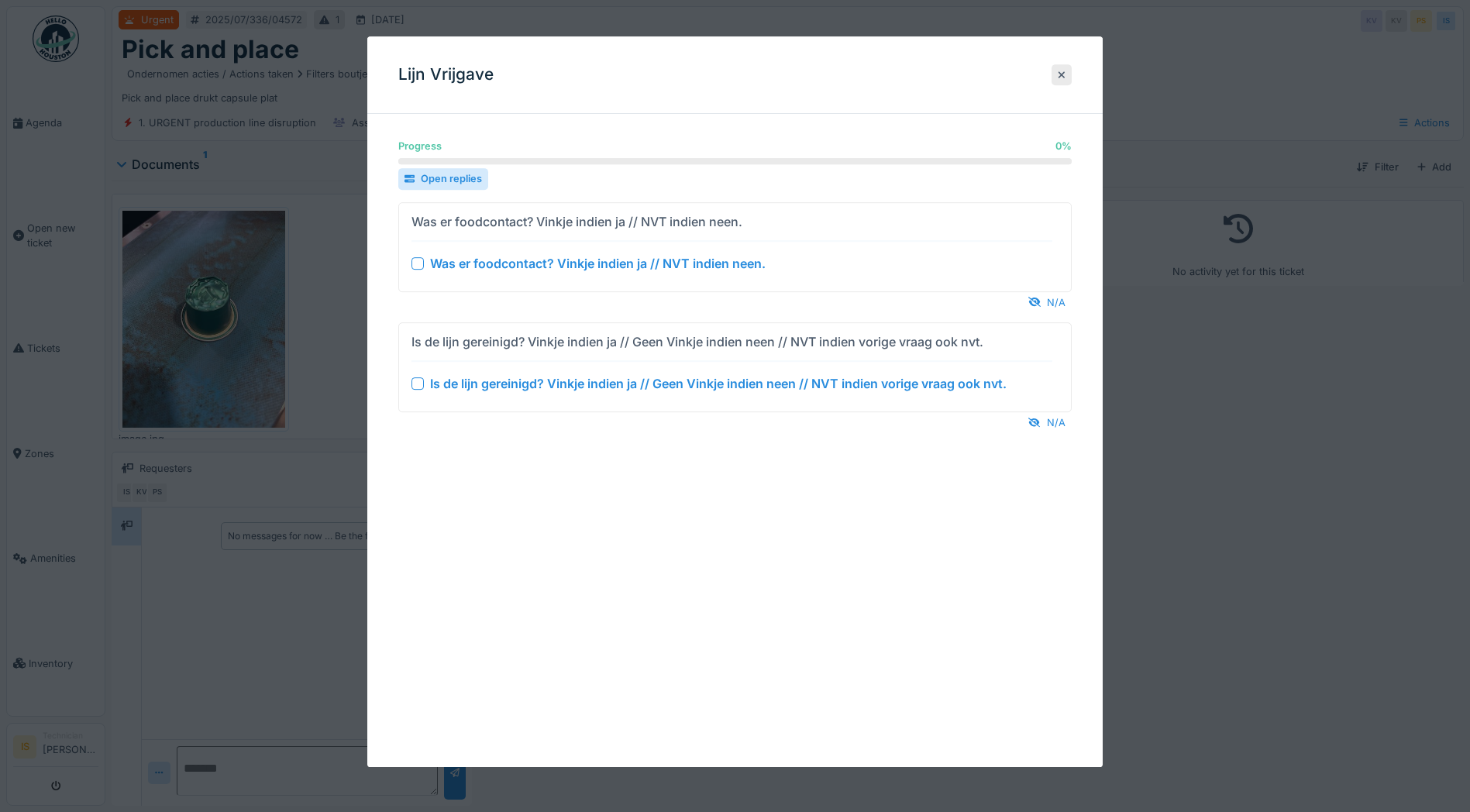 click at bounding box center [418, 263] 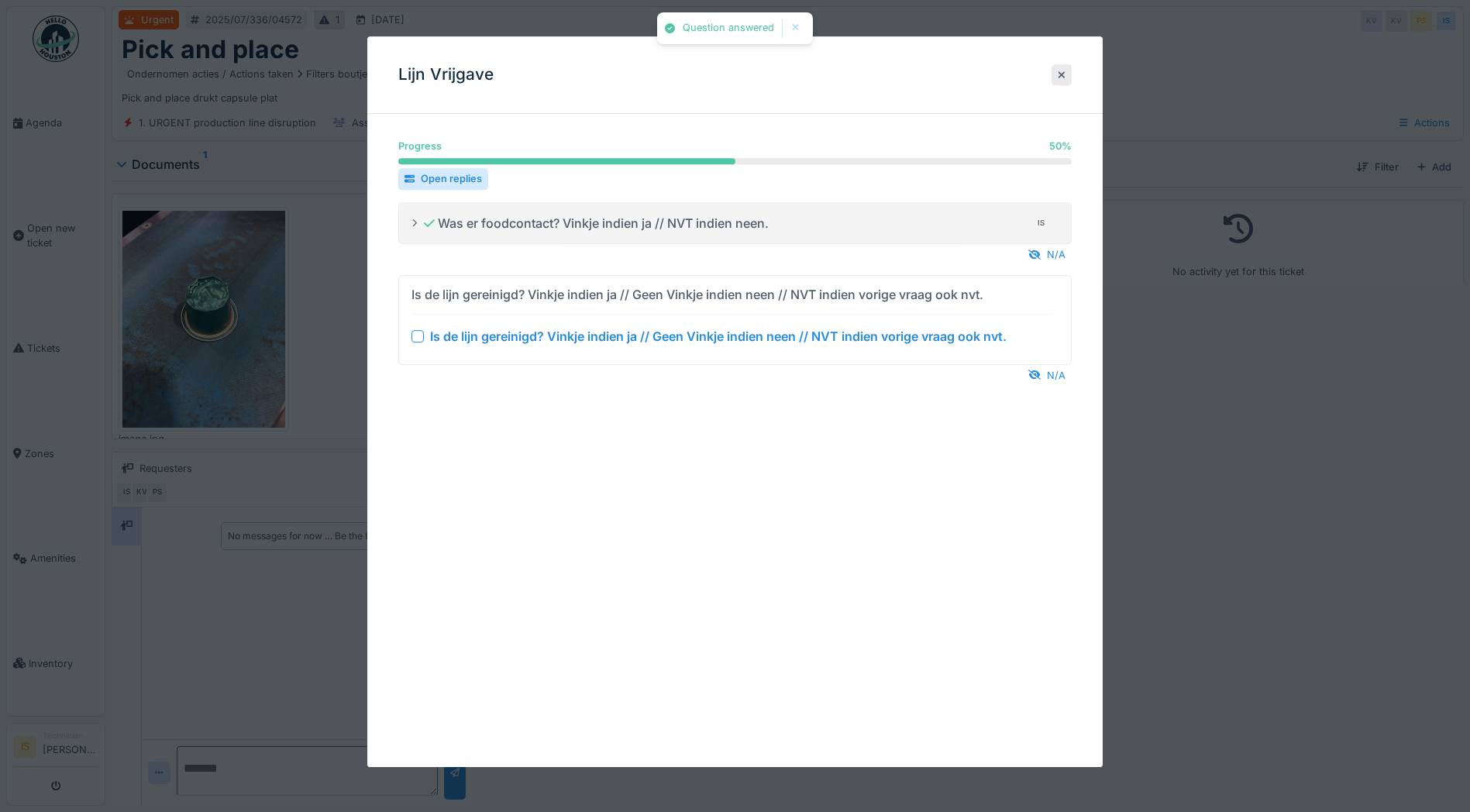 click at bounding box center (418, 336) 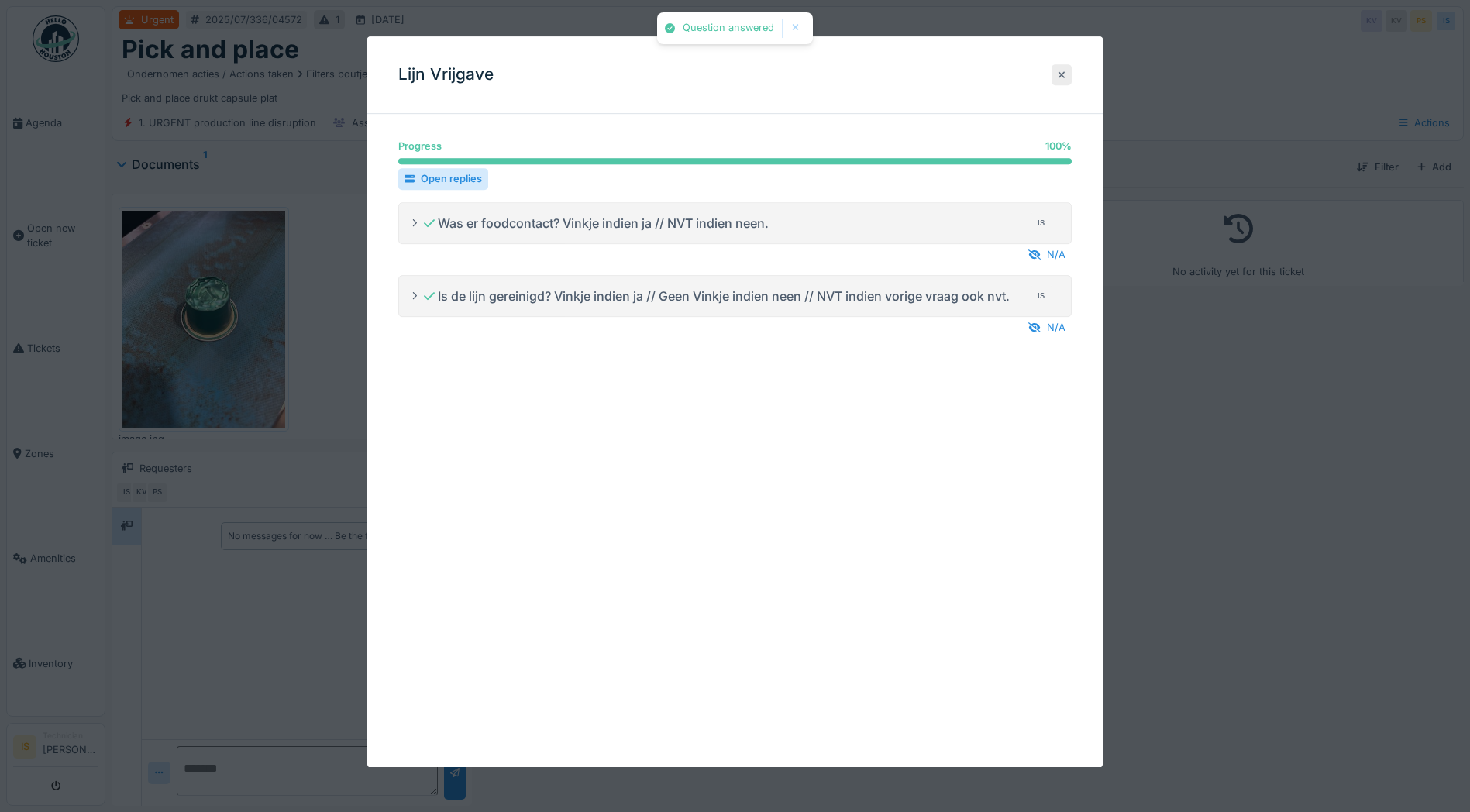 click at bounding box center (1062, 74) 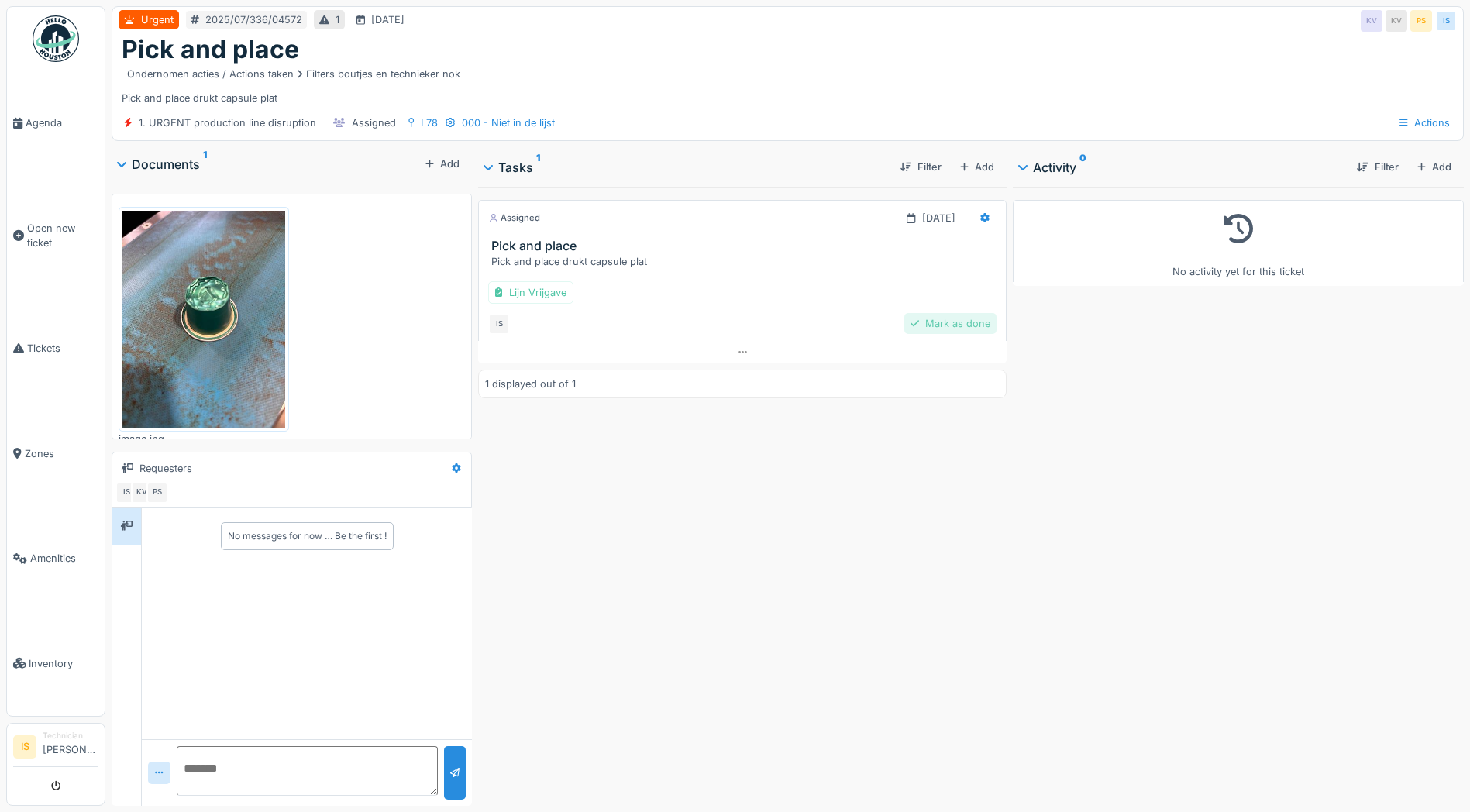 click on "Mark as done" at bounding box center (950, 323) 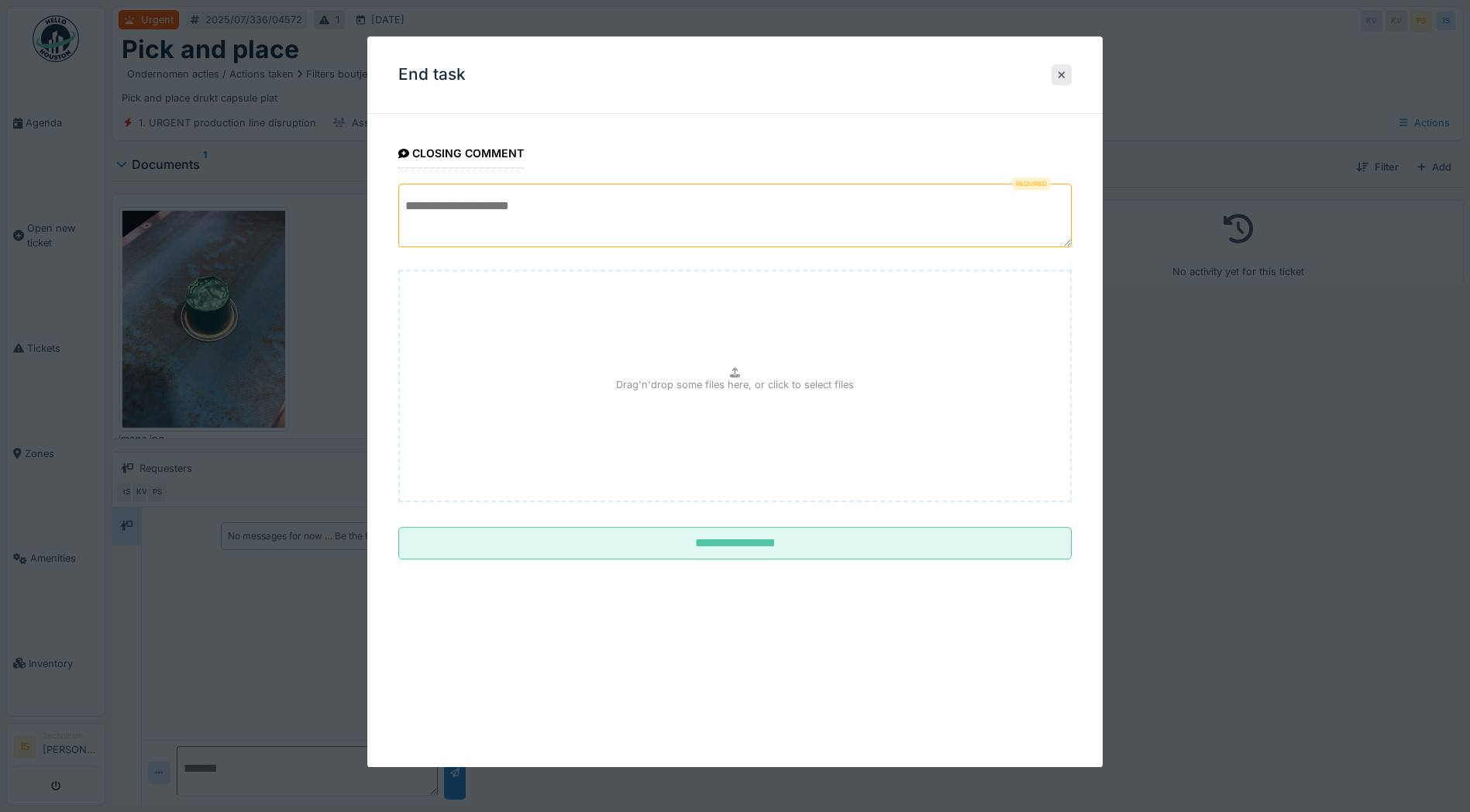 click at bounding box center (735, 215) 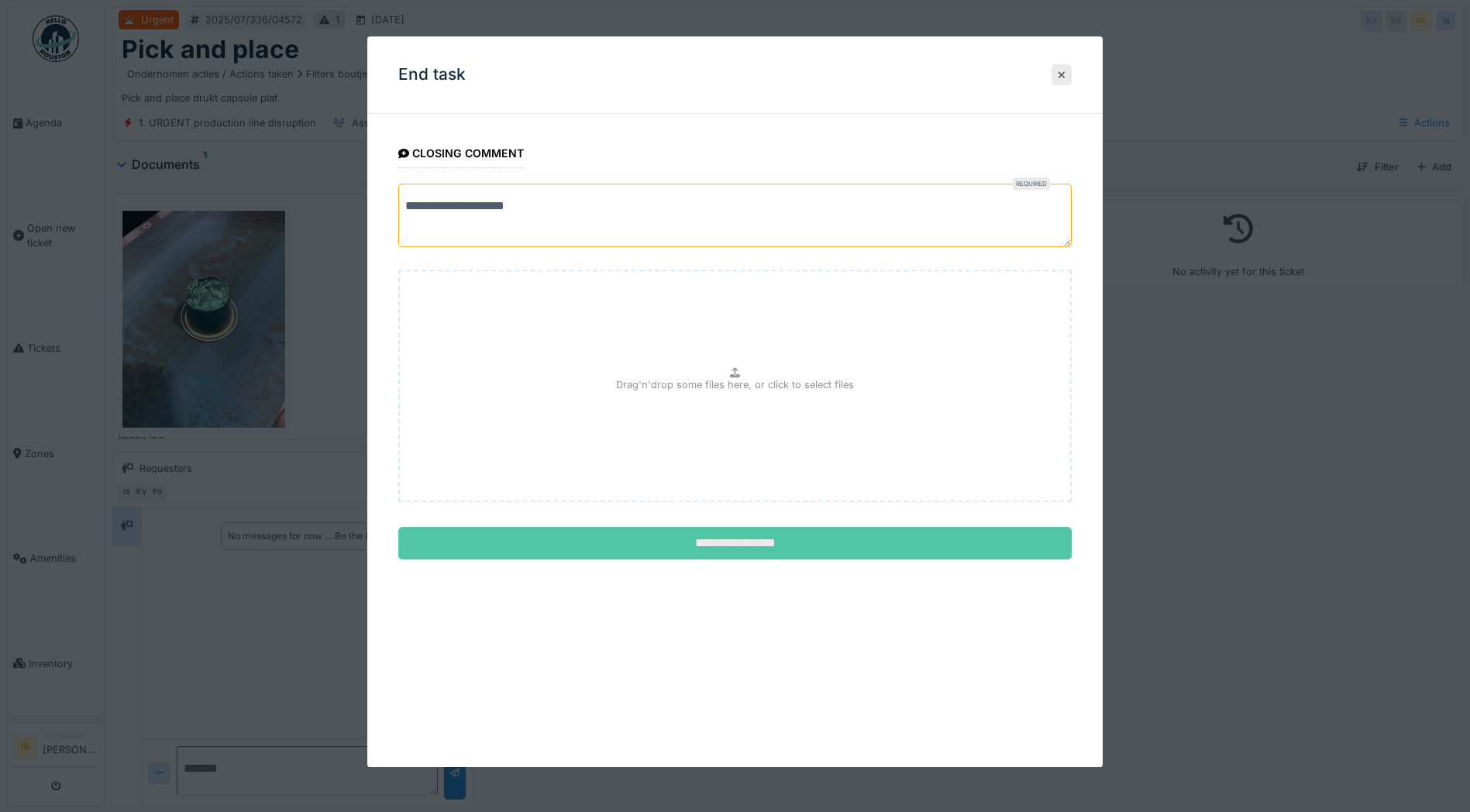 type on "**********" 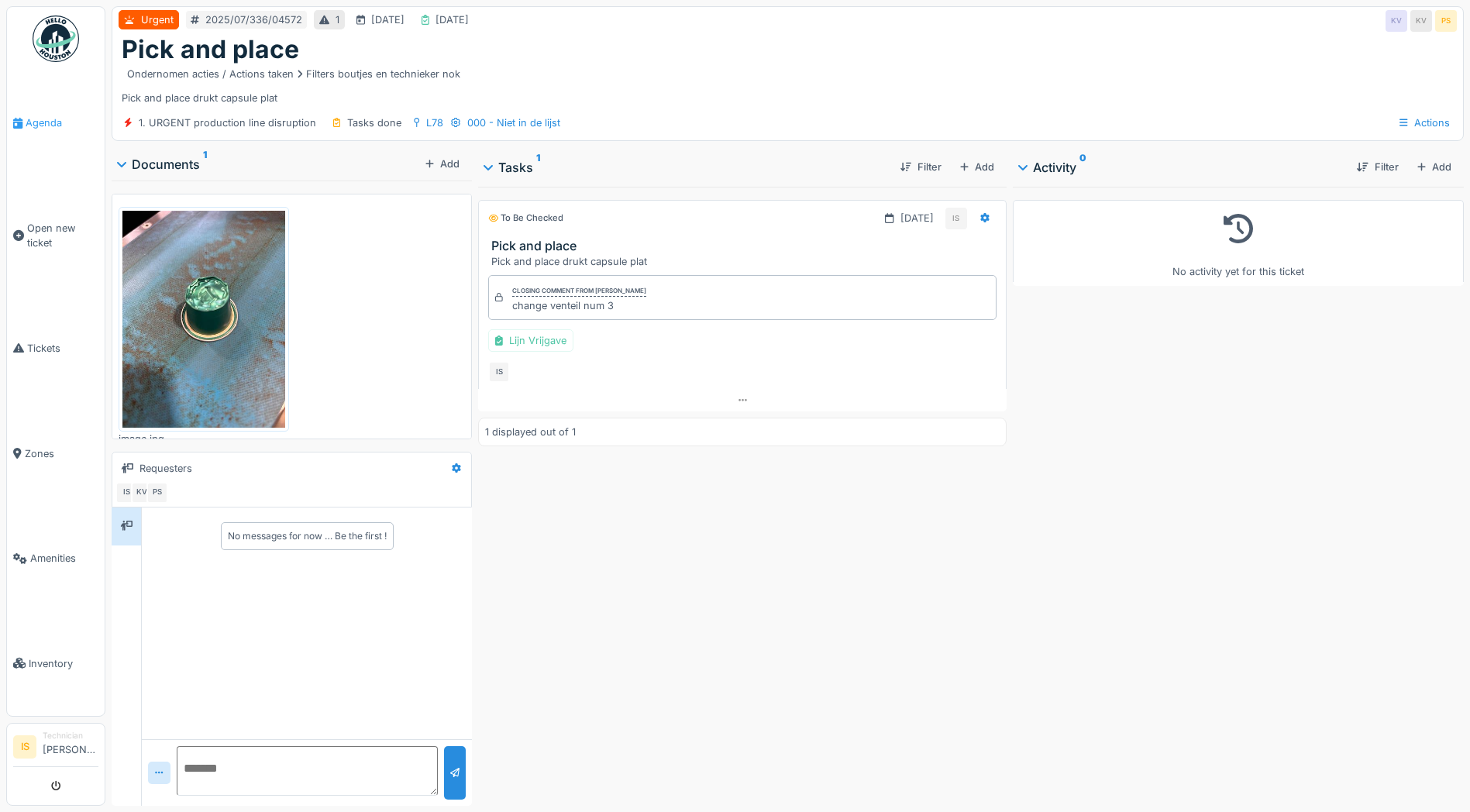 click on "Agenda" at bounding box center [62, 122] 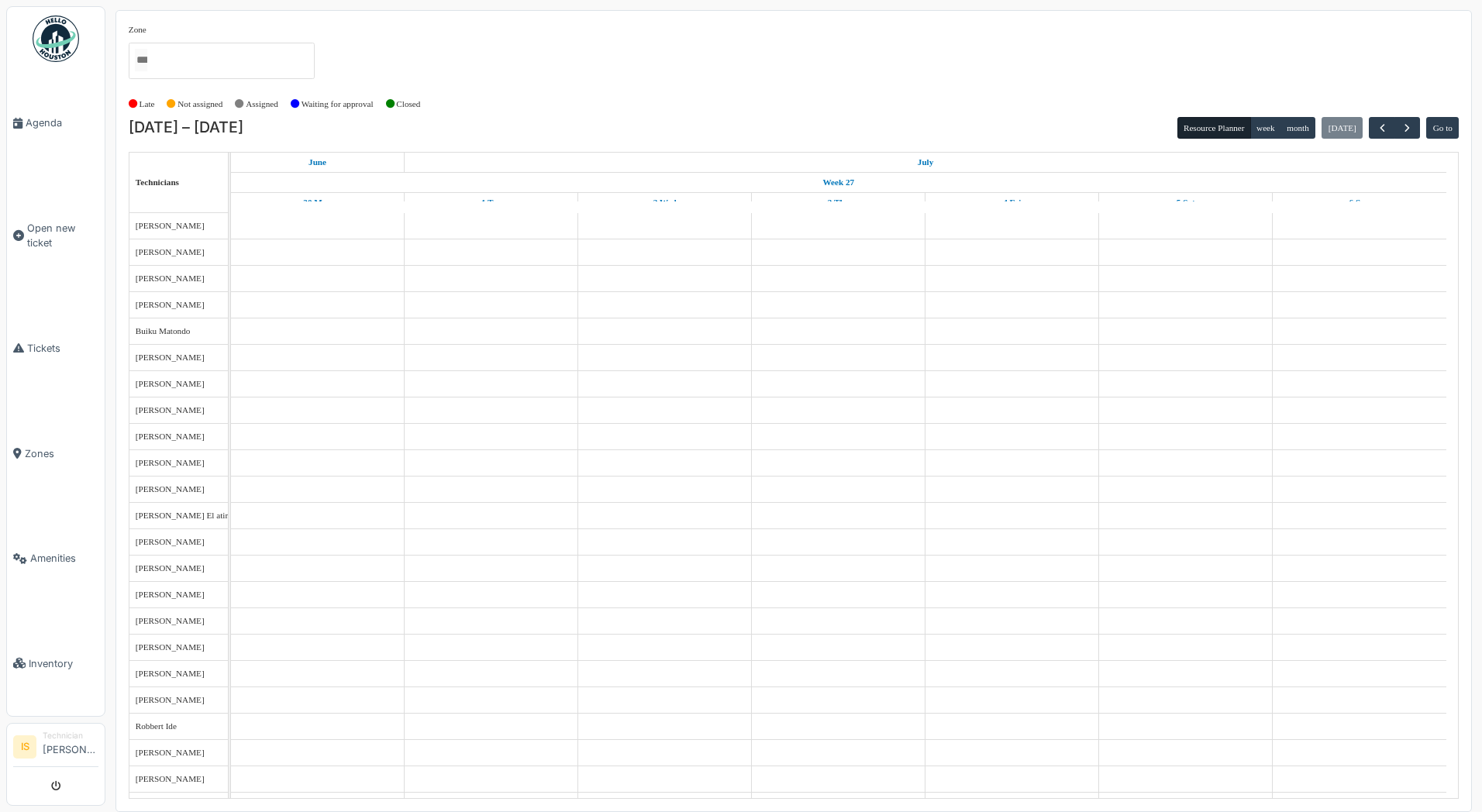 scroll, scrollTop: 0, scrollLeft: 0, axis: both 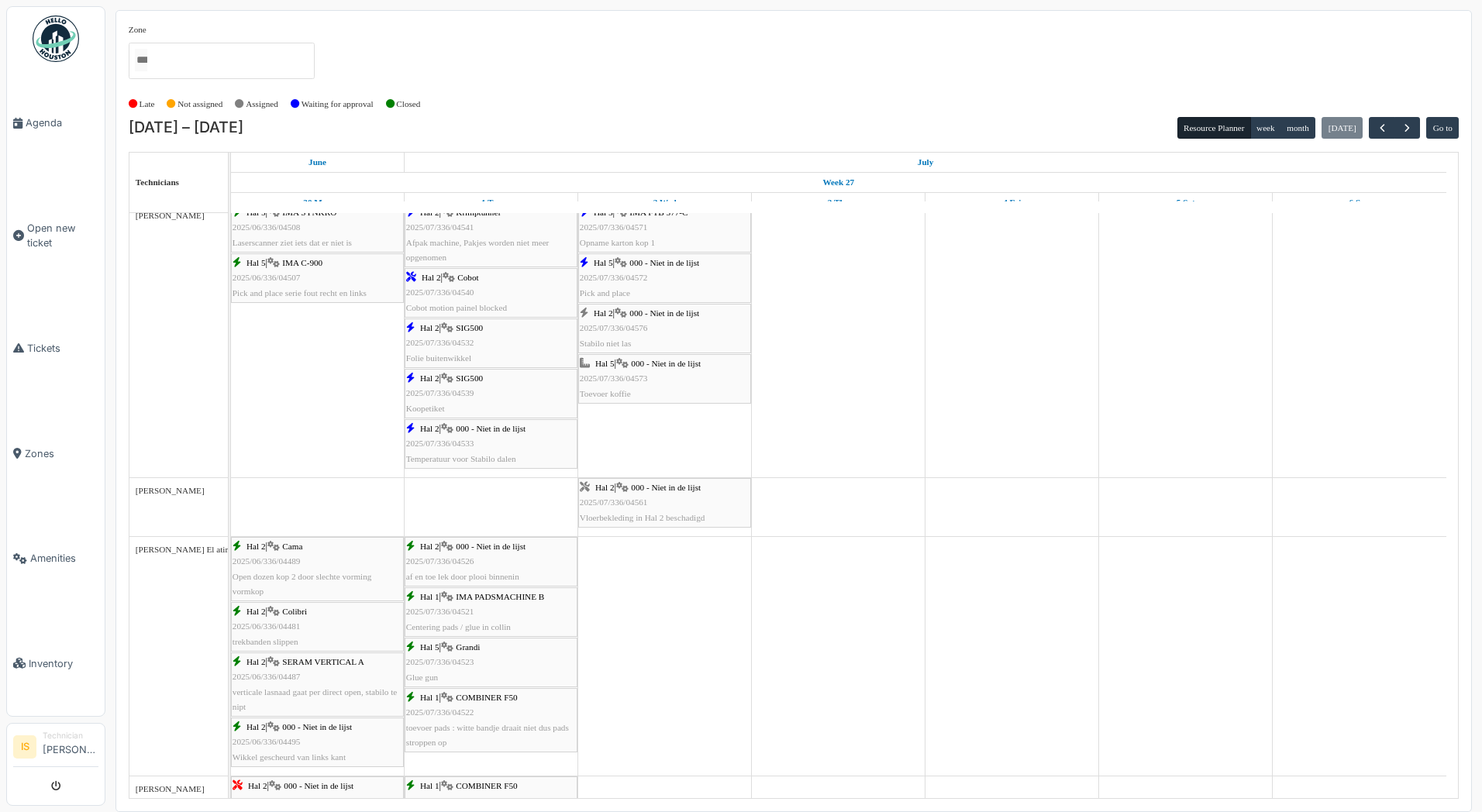 click on "Hal 2
|     000 - Niet in de lijst
2025/07/336/04576
Stabilo niet las" at bounding box center [664, 329] 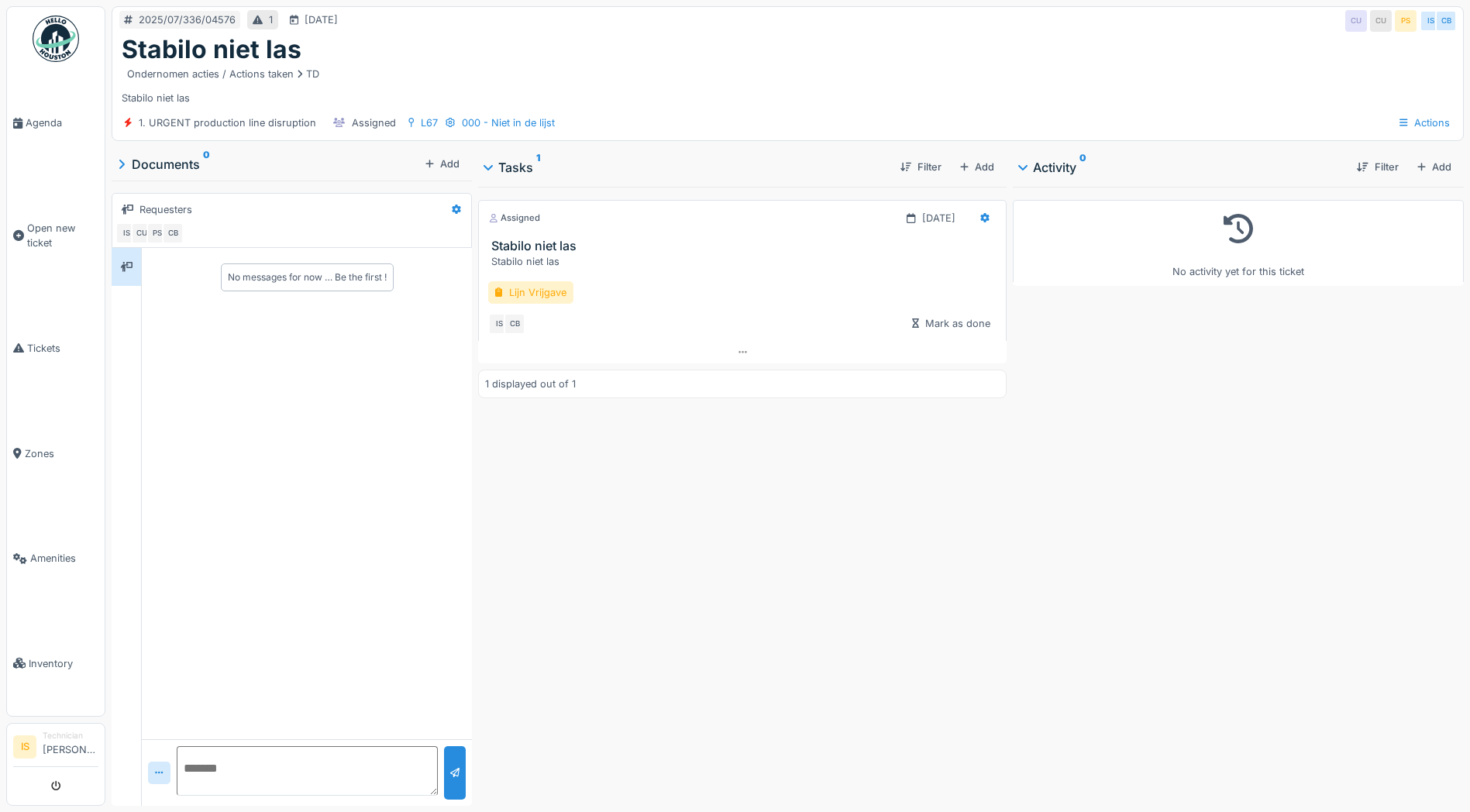 scroll, scrollTop: 0, scrollLeft: 0, axis: both 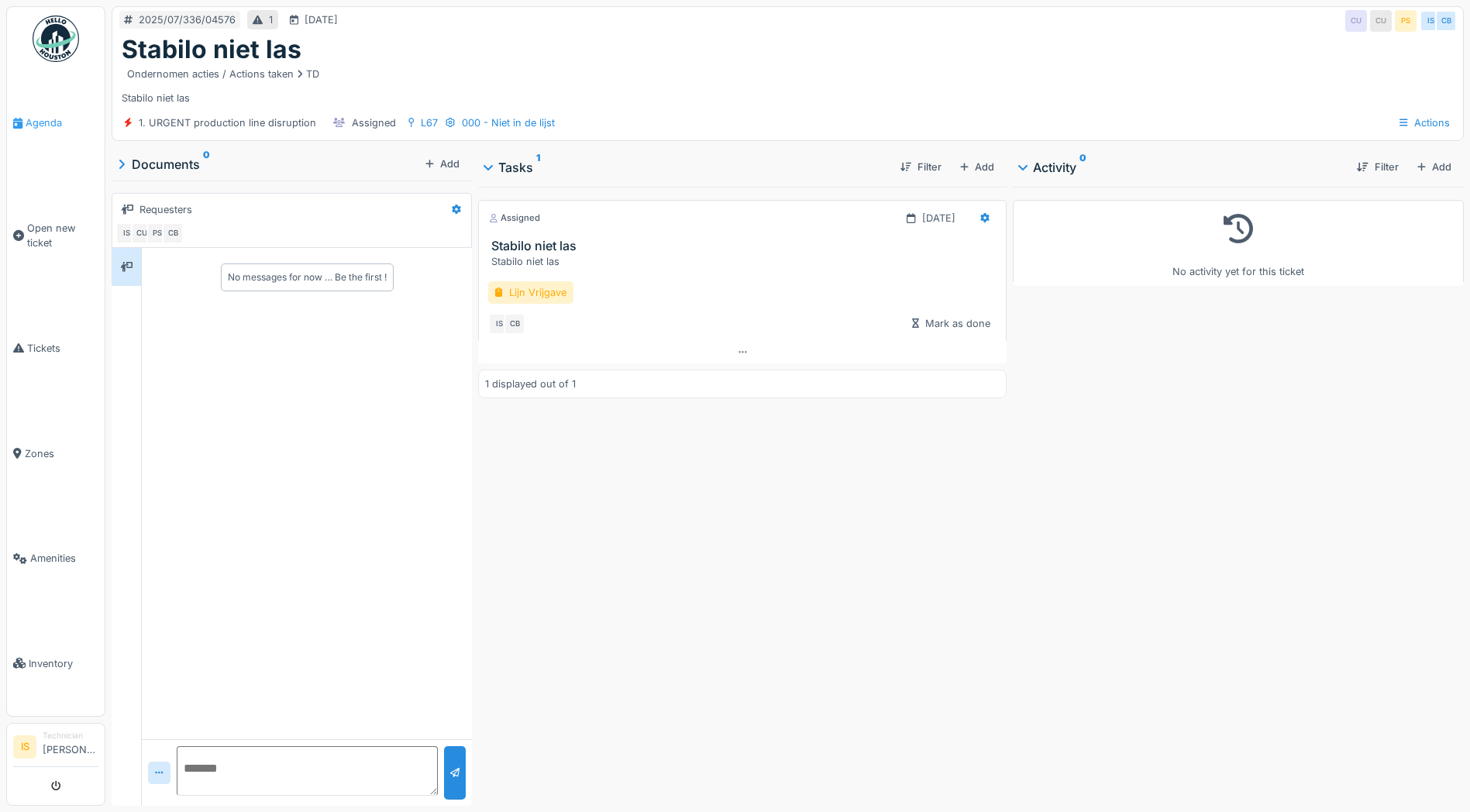 click on "Agenda" at bounding box center [62, 122] 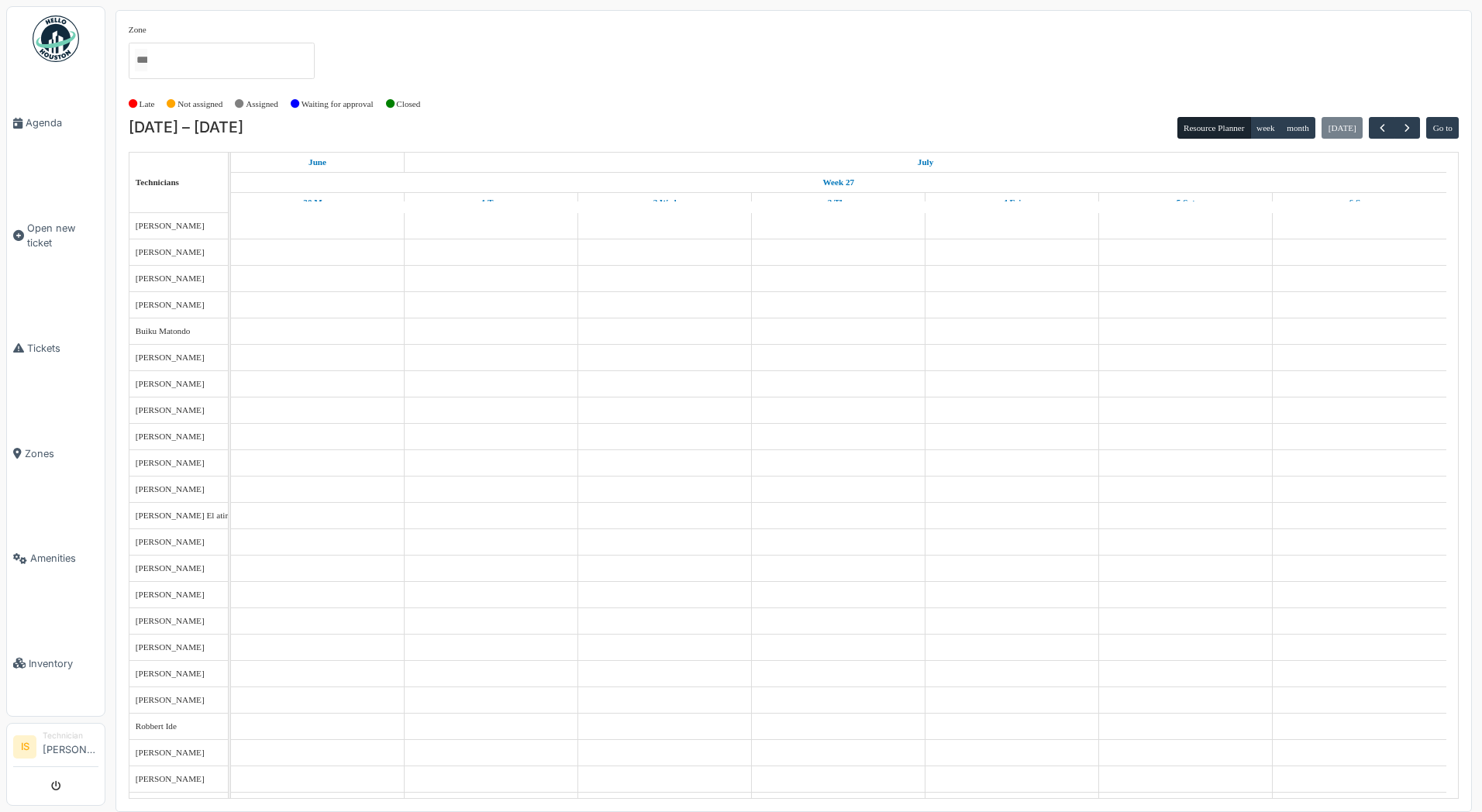 scroll, scrollTop: 0, scrollLeft: 0, axis: both 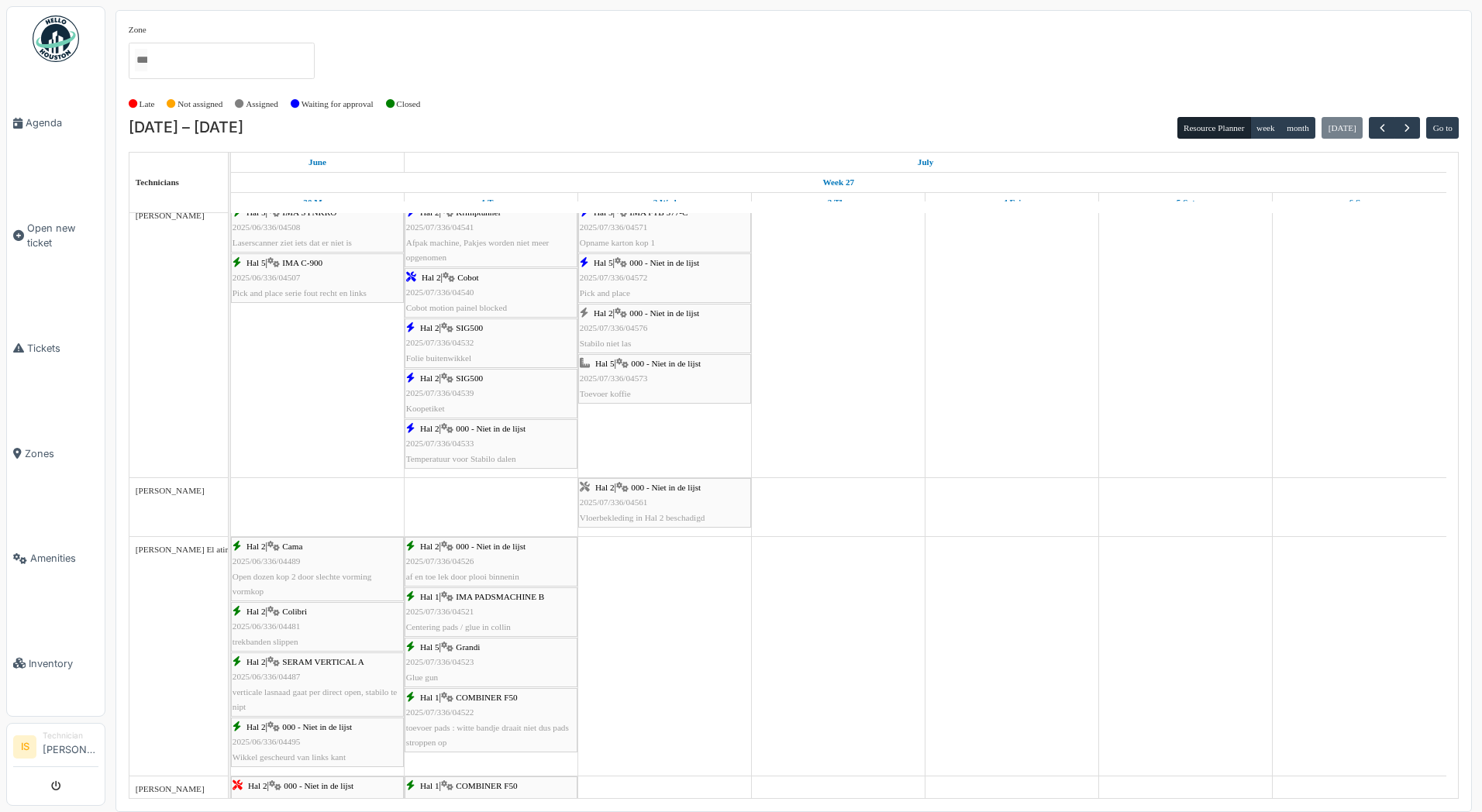 click on "Hal 5
|     000 - Niet in de lijst
2025/07/336/04573
Toevoer koffie" at bounding box center [664, 379] 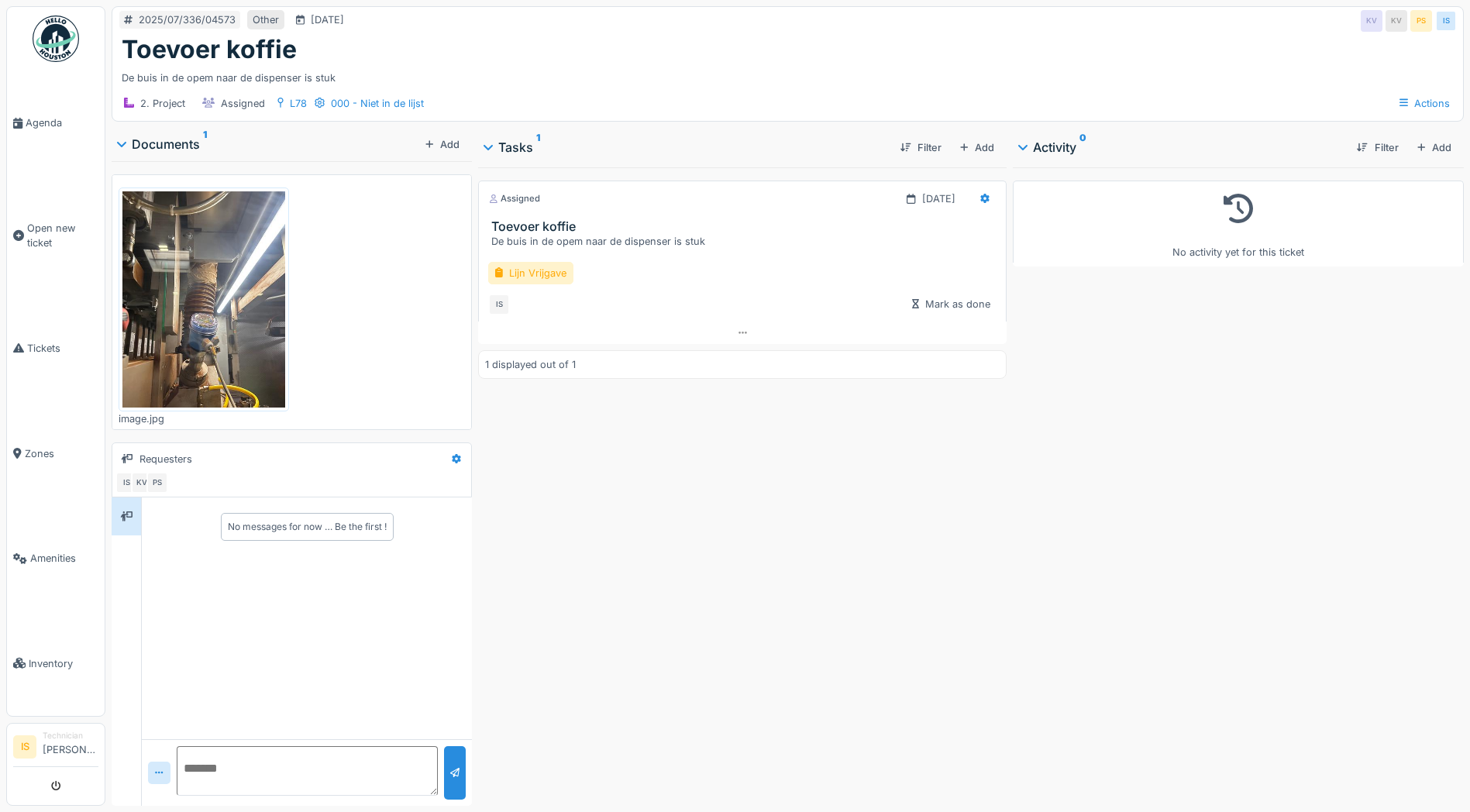 scroll, scrollTop: 0, scrollLeft: 0, axis: both 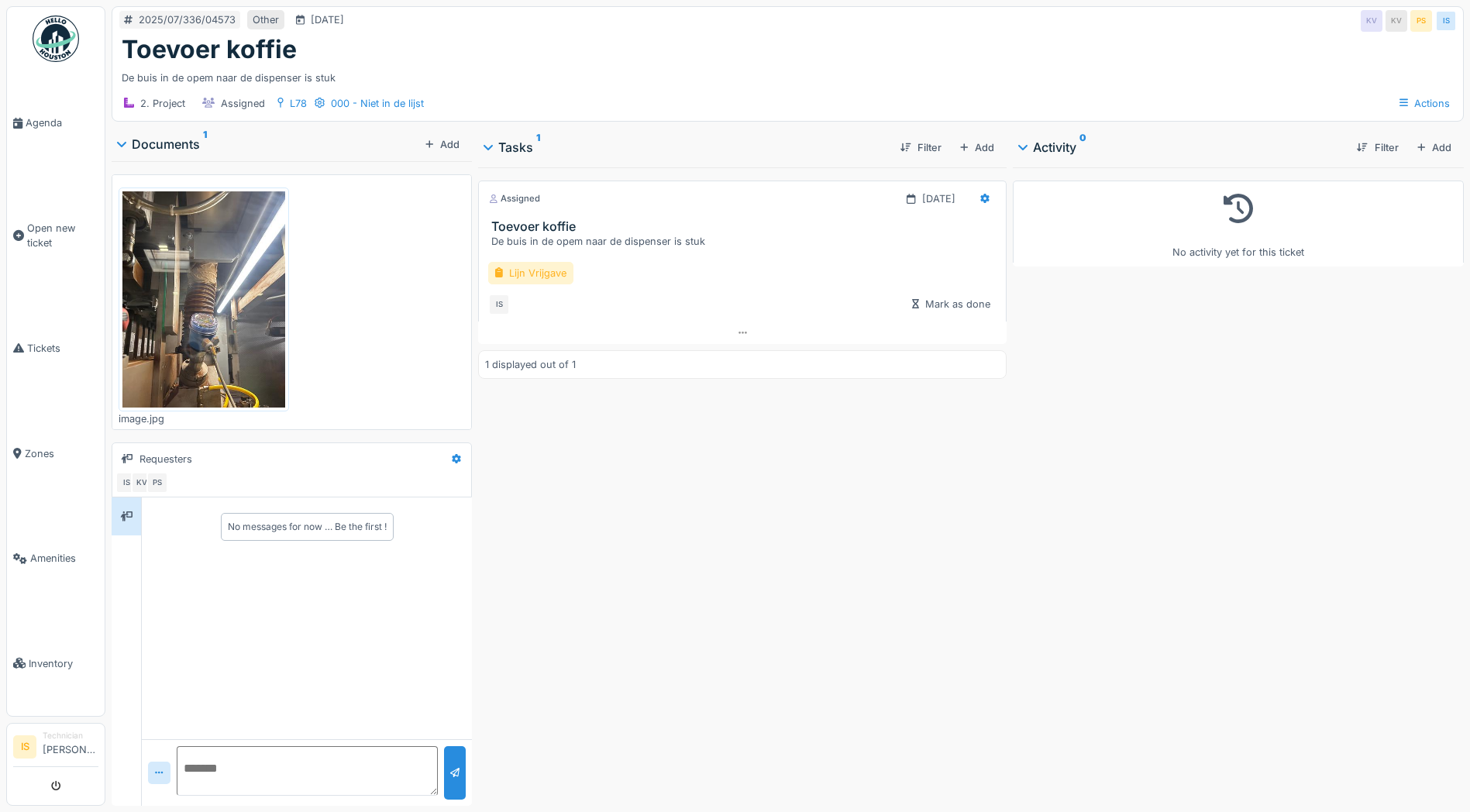 click on "Lijn Vrijgave" at bounding box center (531, 273) 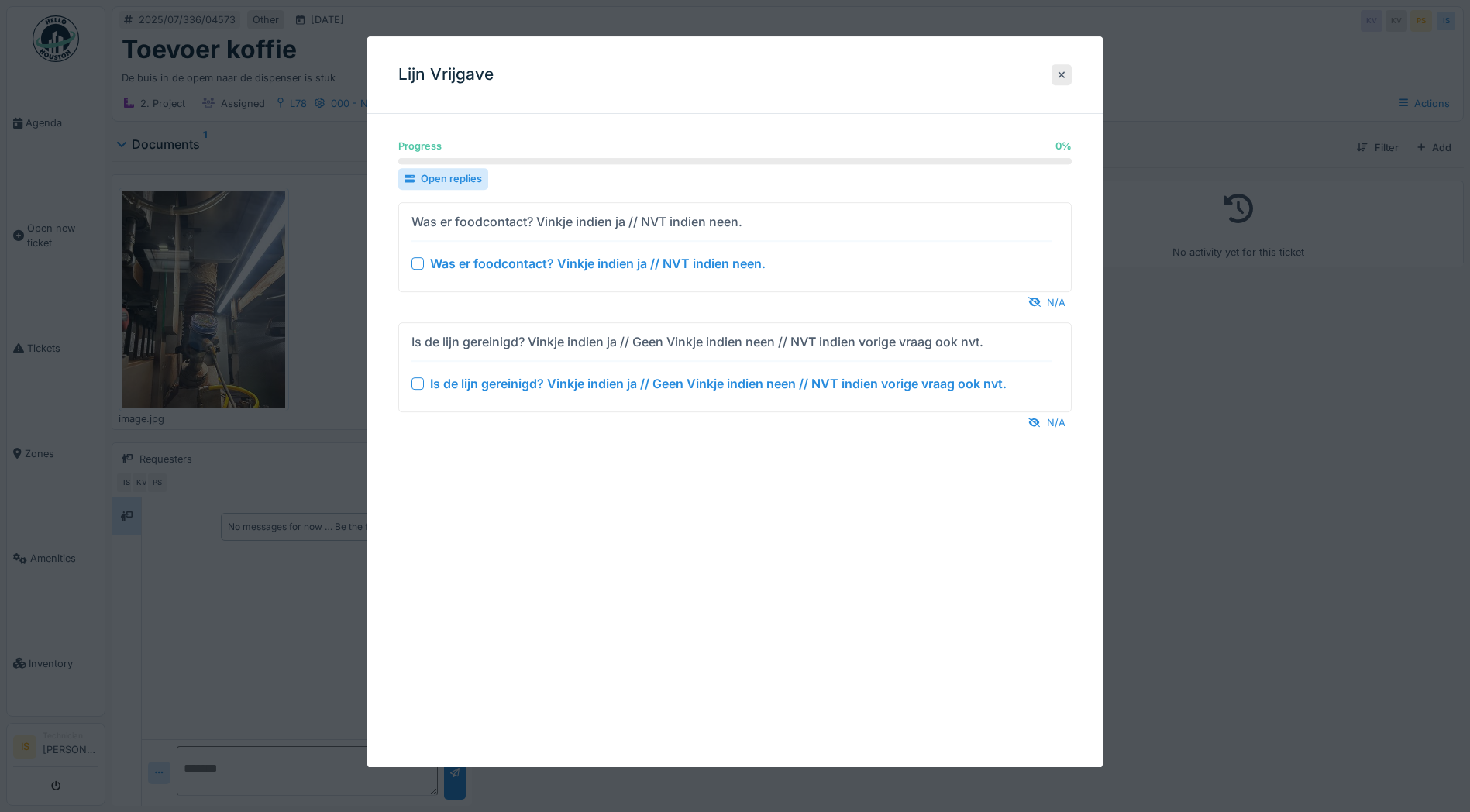 click at bounding box center (418, 263) 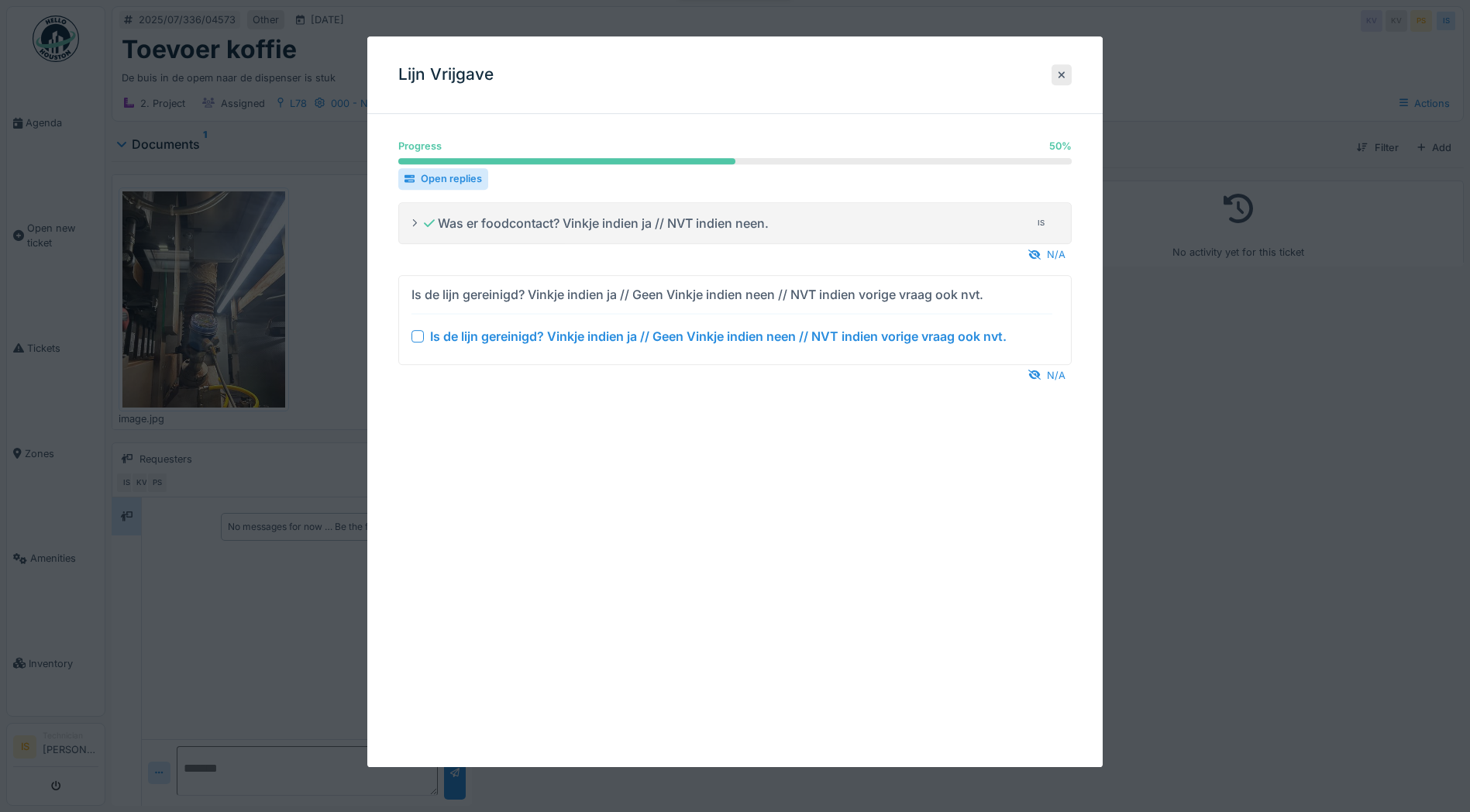 click at bounding box center (418, 336) 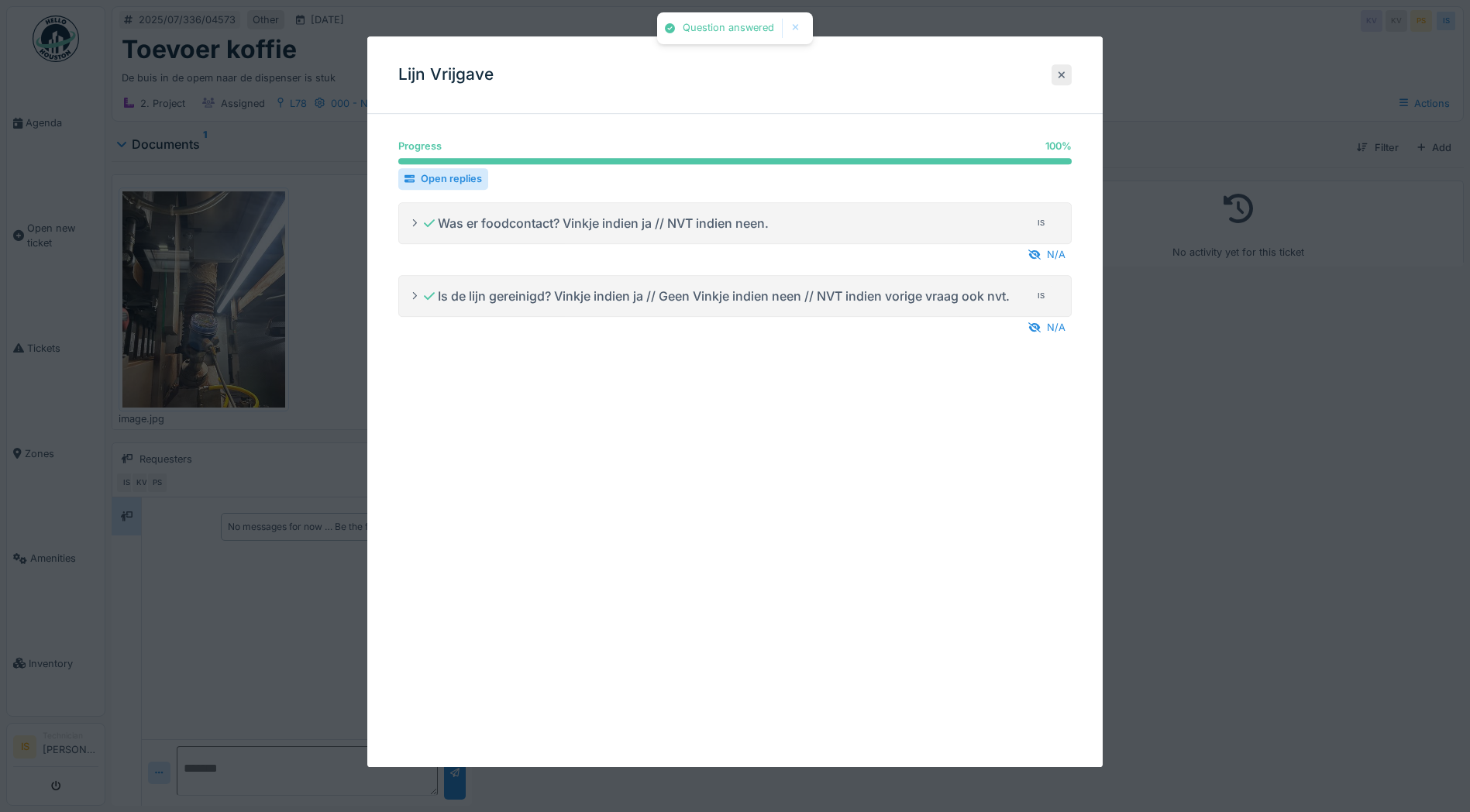 click at bounding box center [1062, 74] 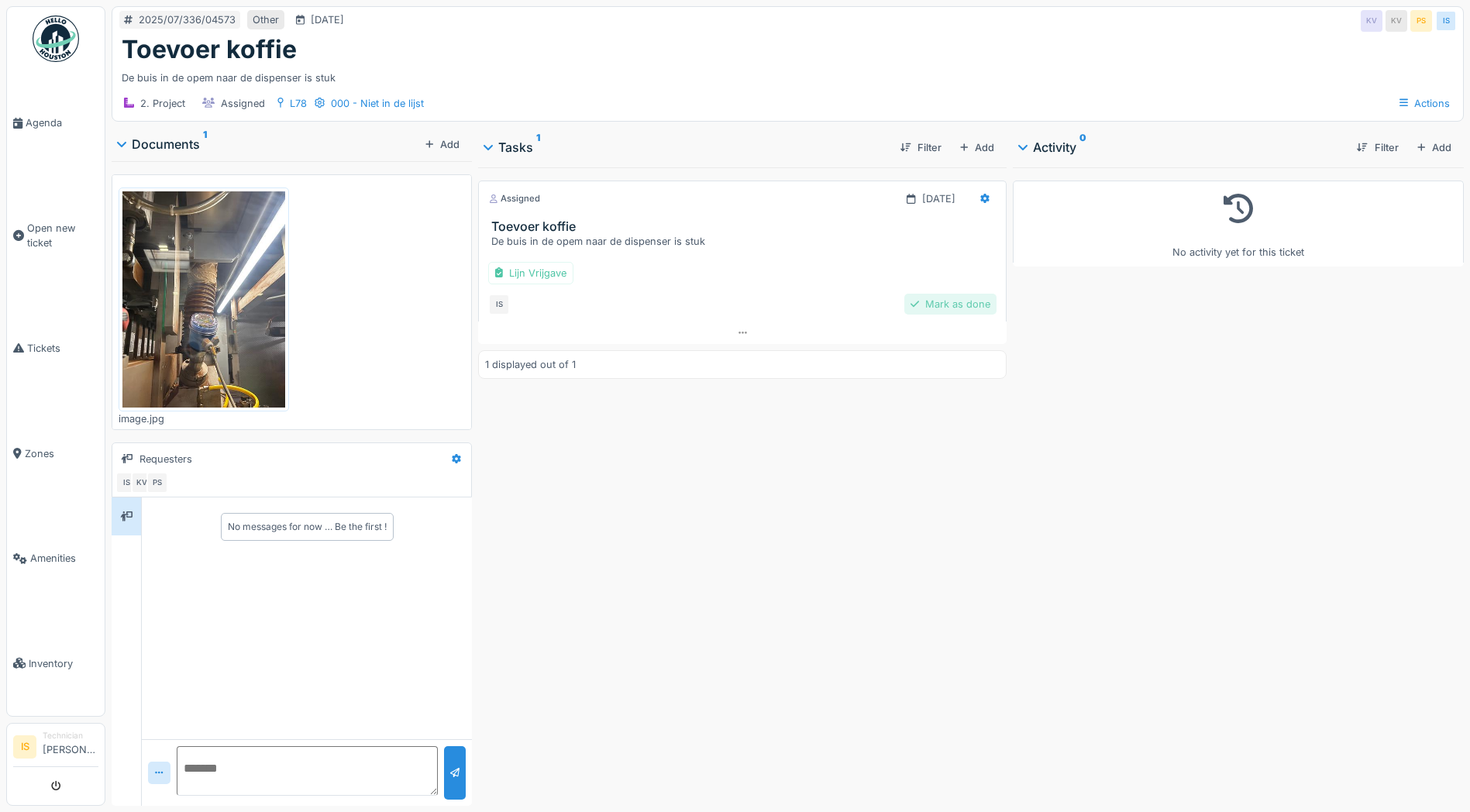 click on "Mark as done" at bounding box center (950, 304) 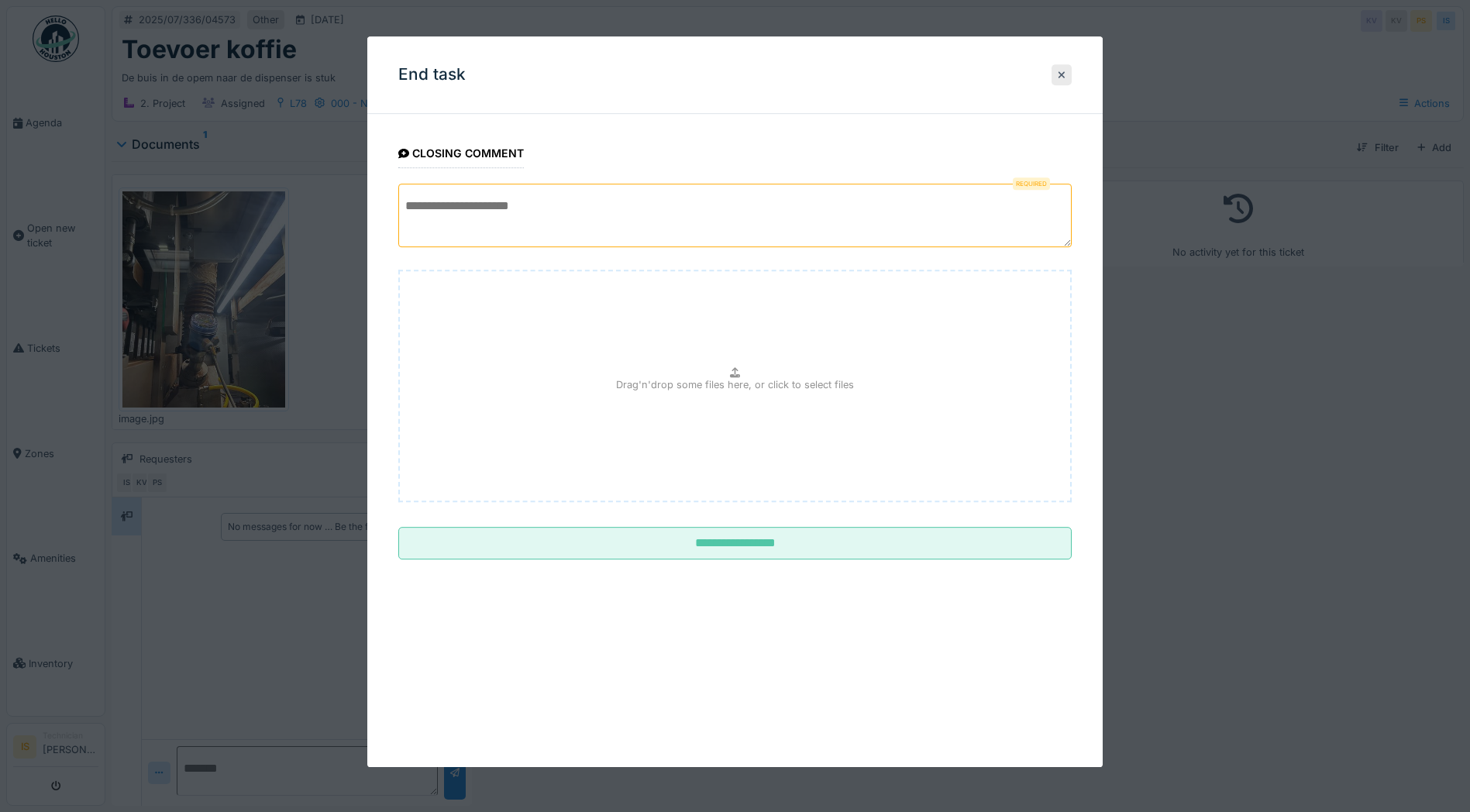 click at bounding box center [735, 215] 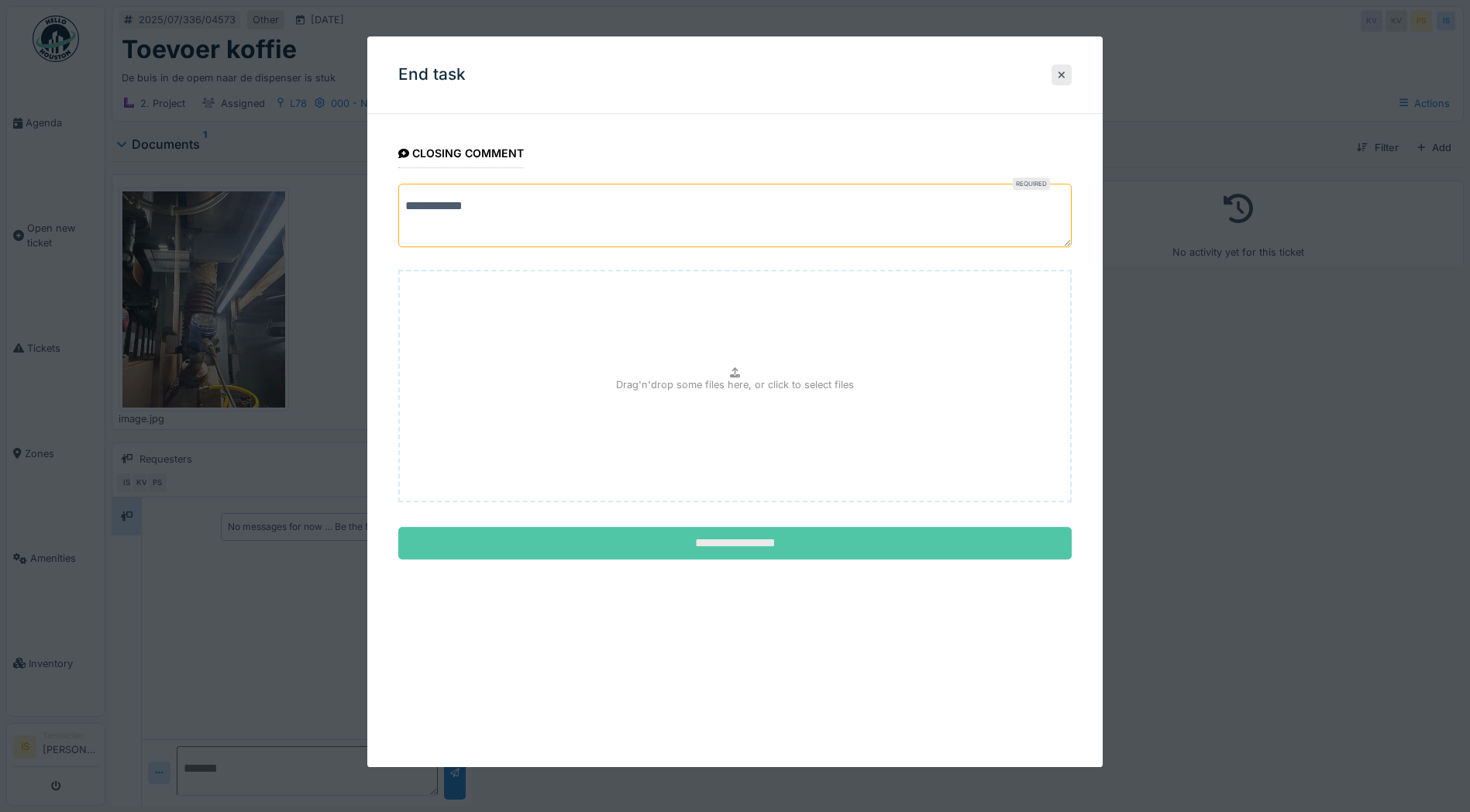 type on "**********" 